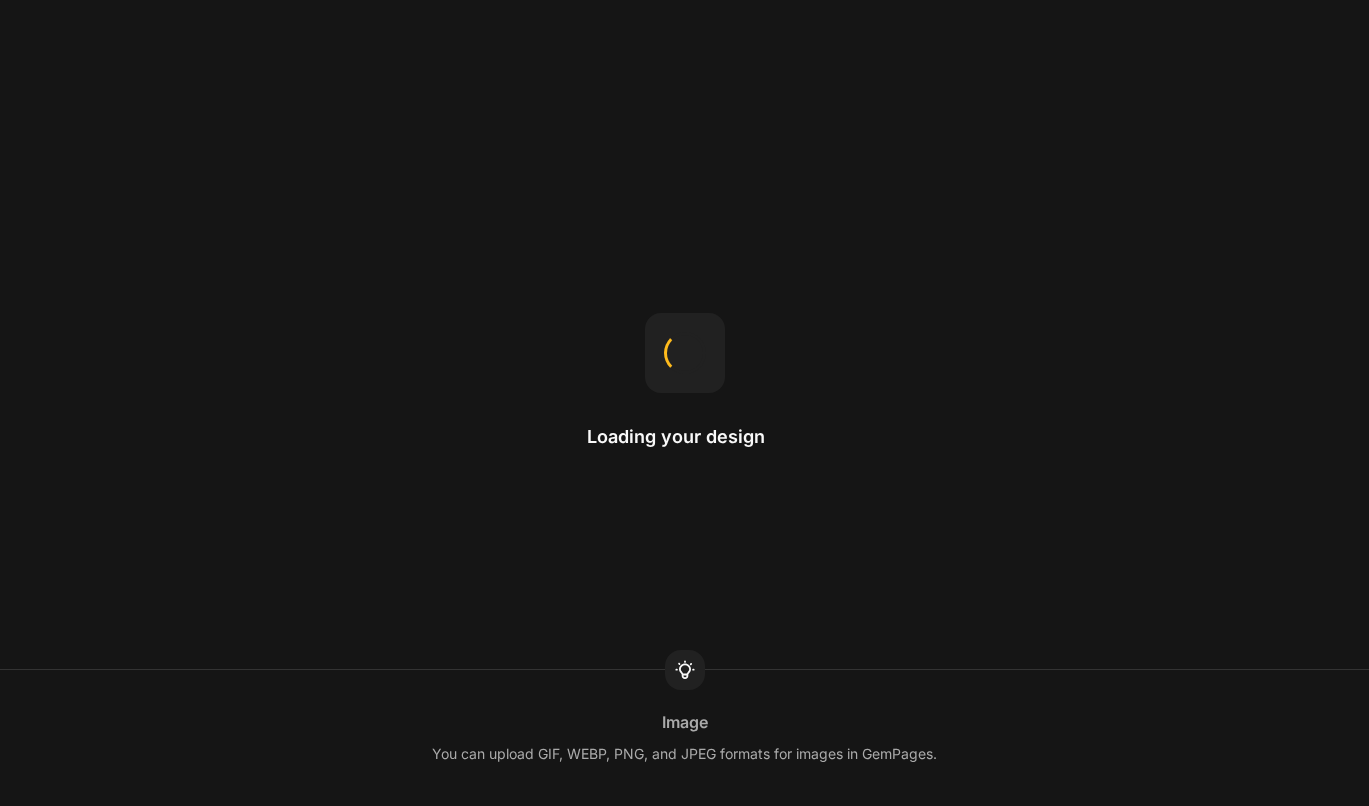 scroll, scrollTop: 0, scrollLeft: 0, axis: both 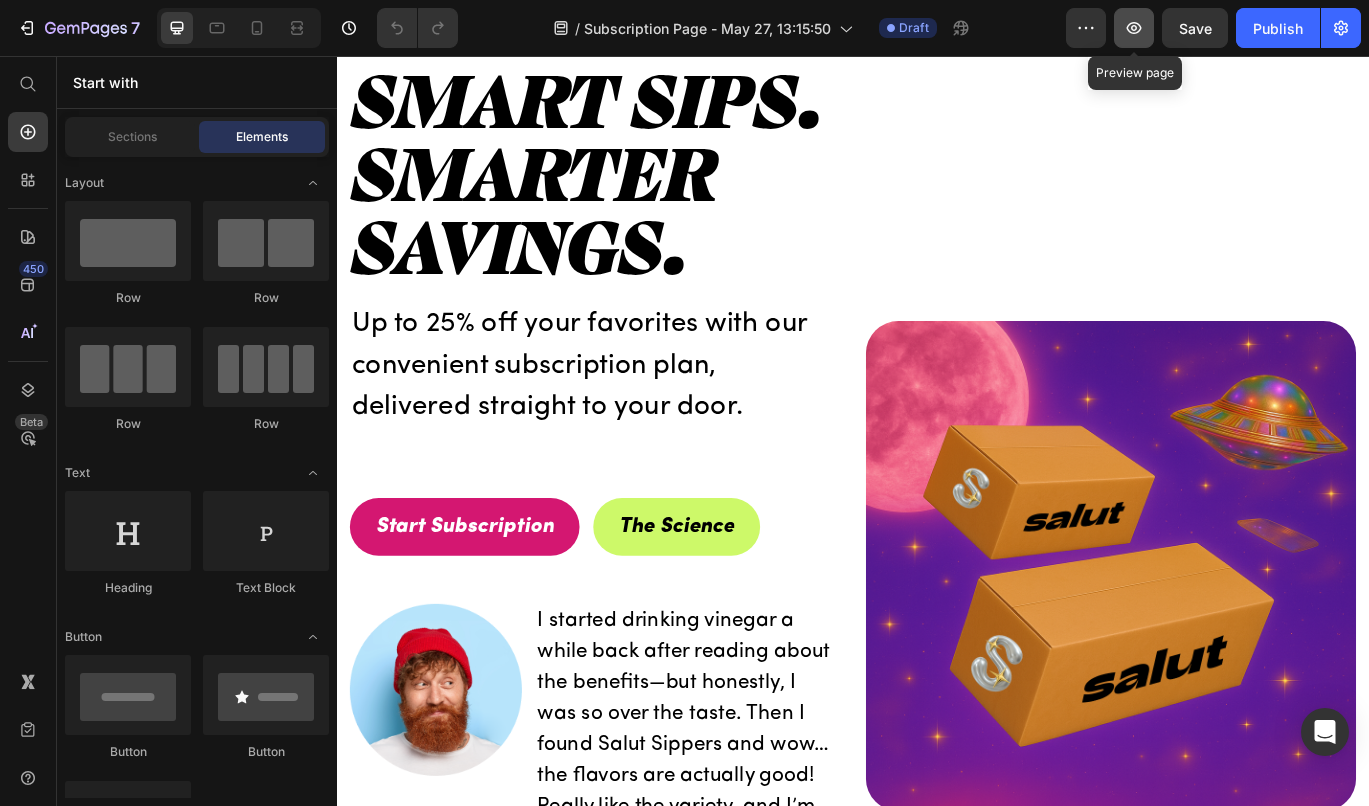 click 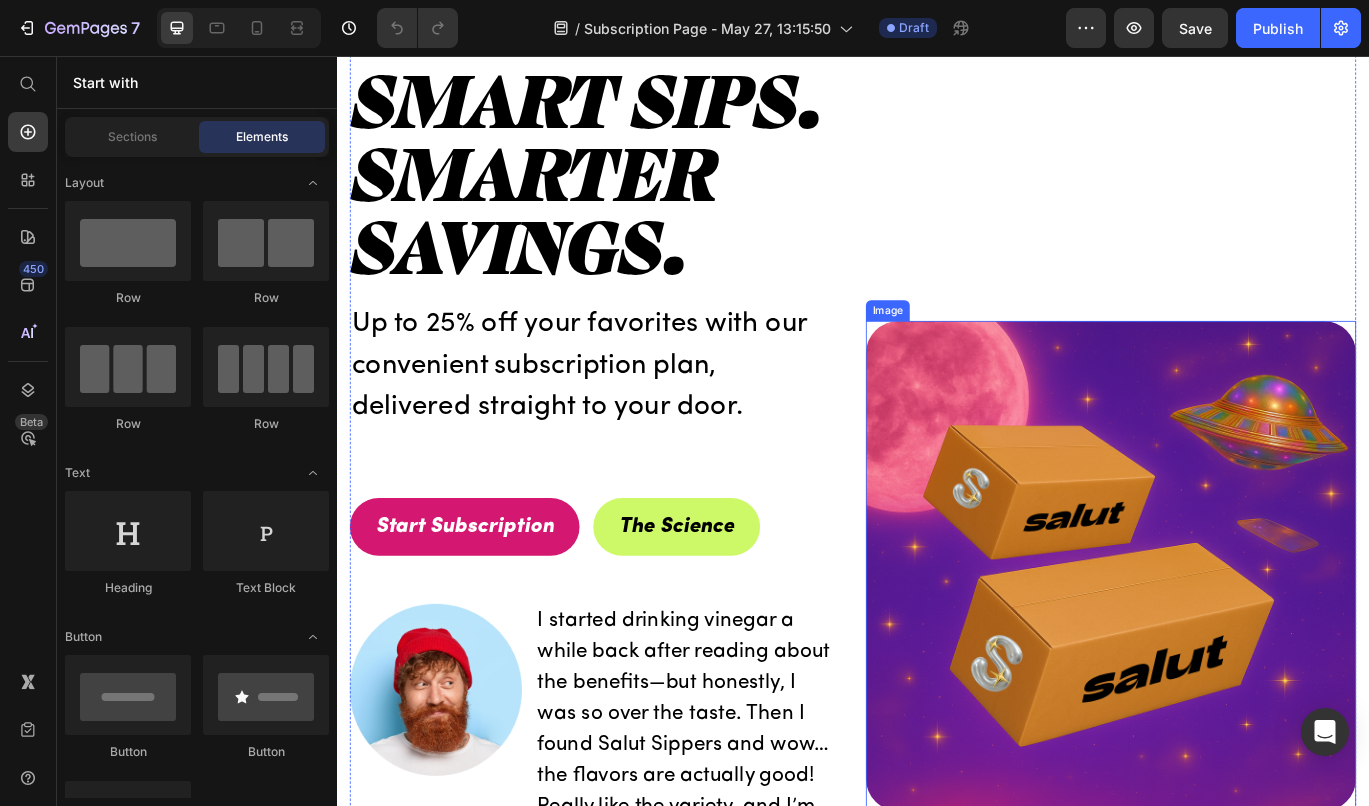 click at bounding box center [1237, 649] 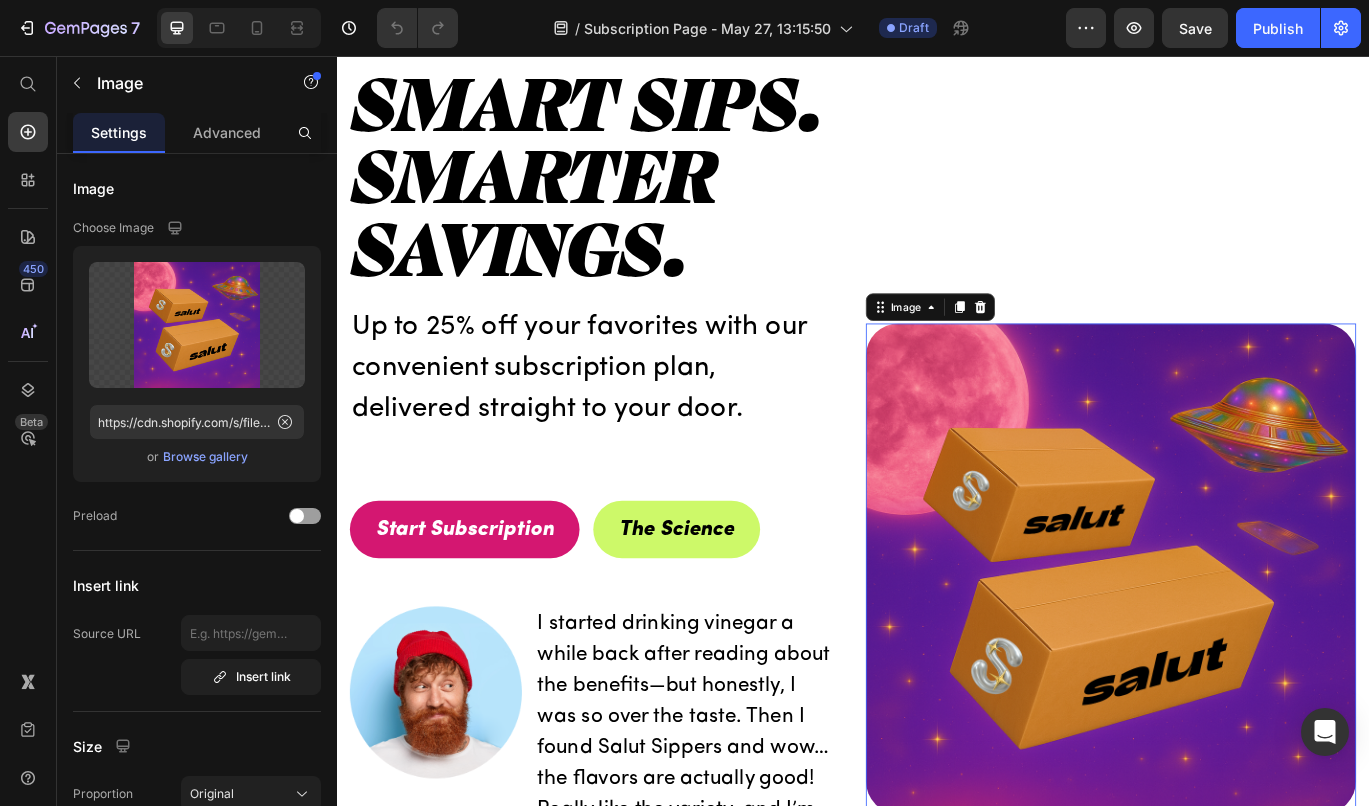 scroll, scrollTop: 0, scrollLeft: 0, axis: both 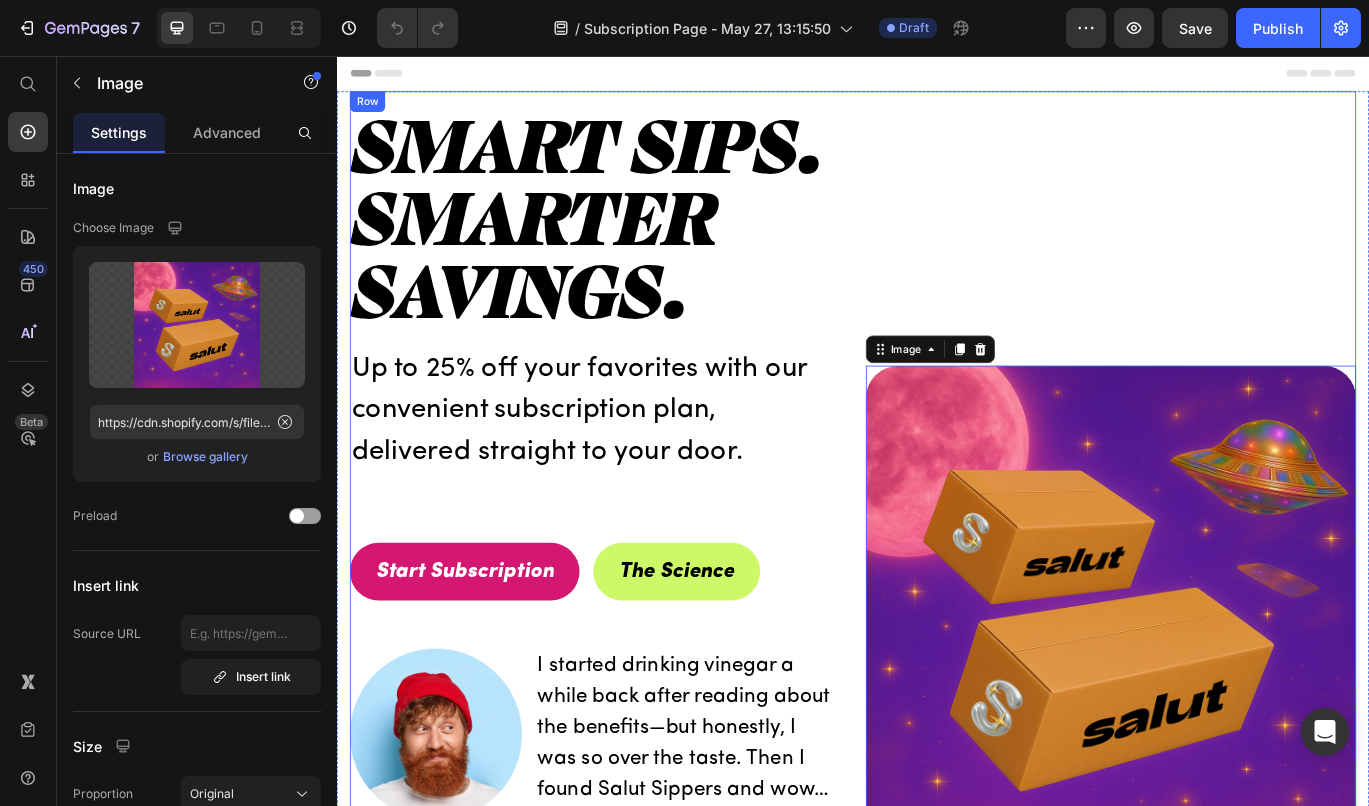 click on "Image   0" at bounding box center (1237, 700) 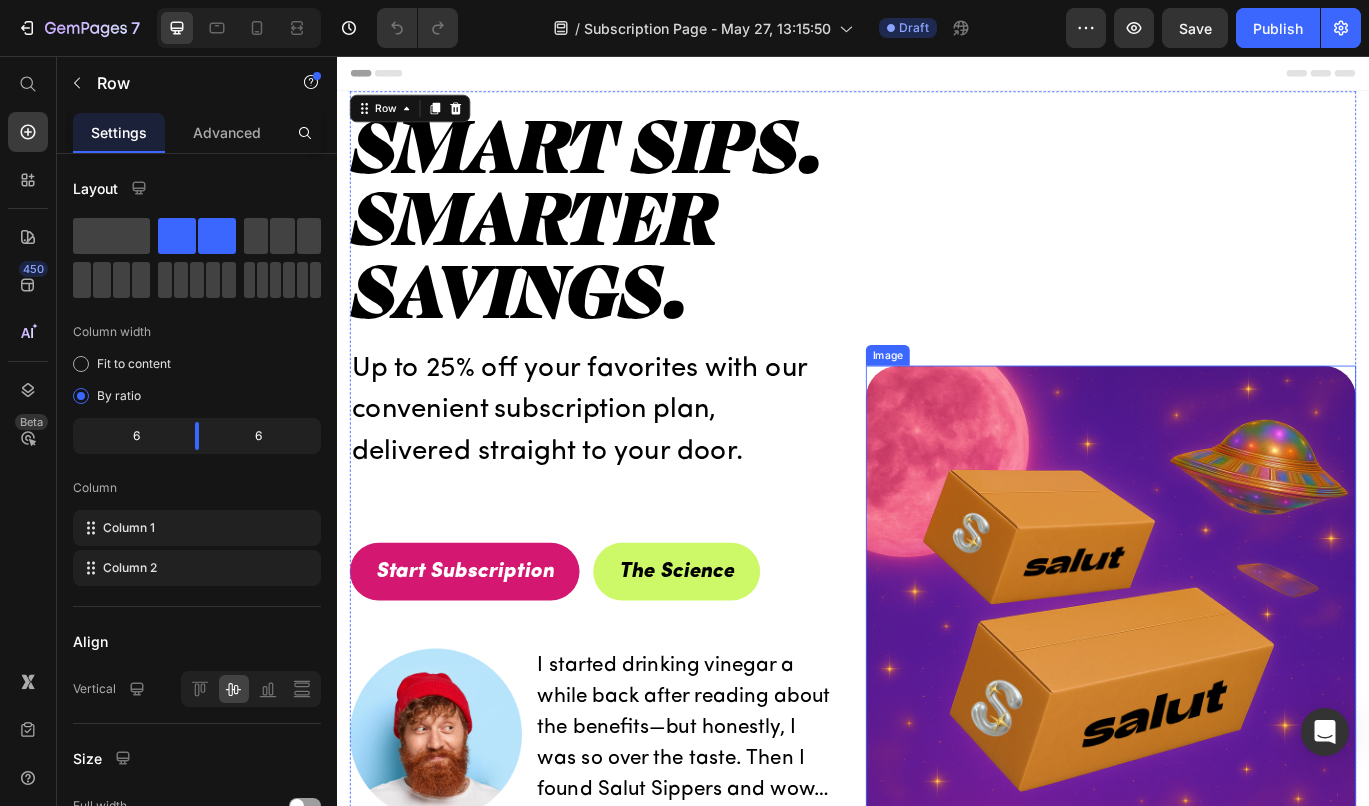 click at bounding box center [1237, 701] 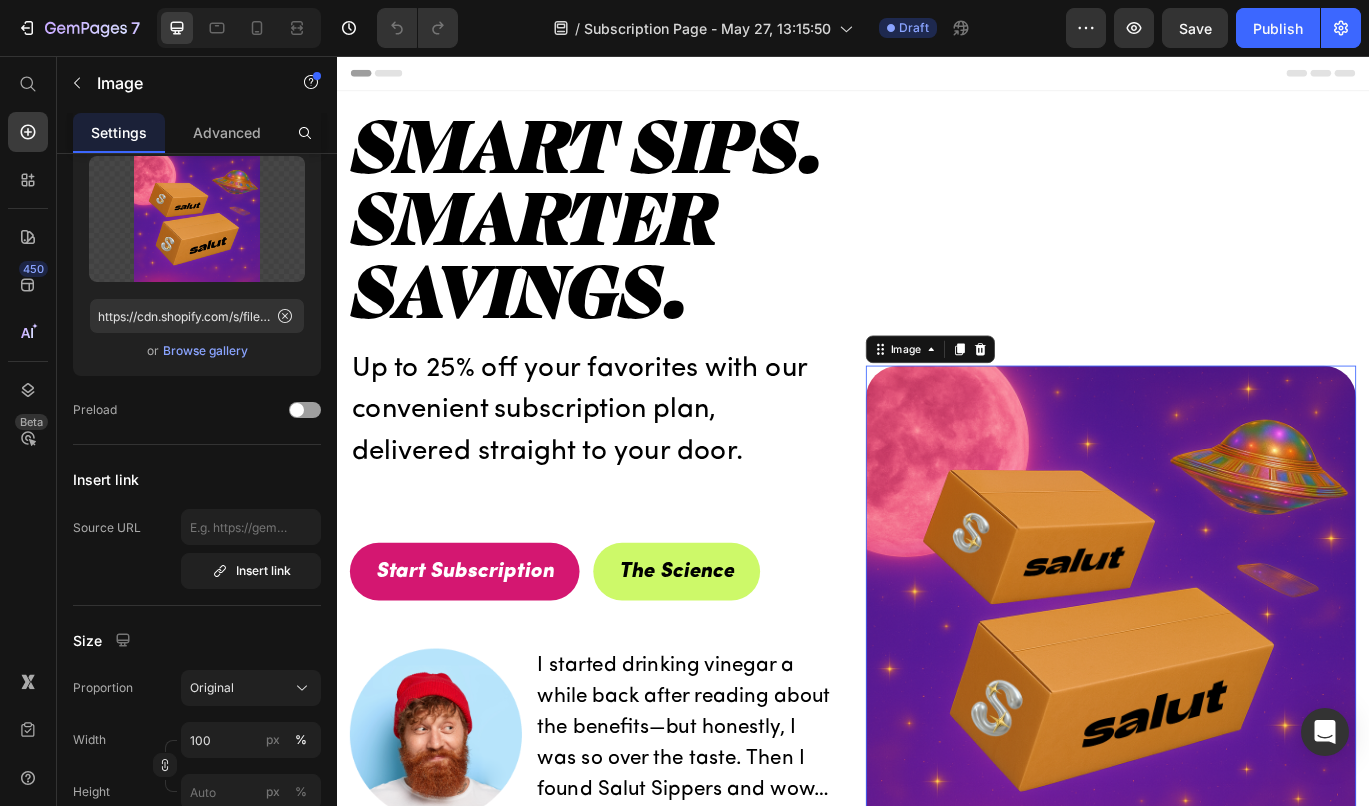 scroll, scrollTop: 57, scrollLeft: 0, axis: vertical 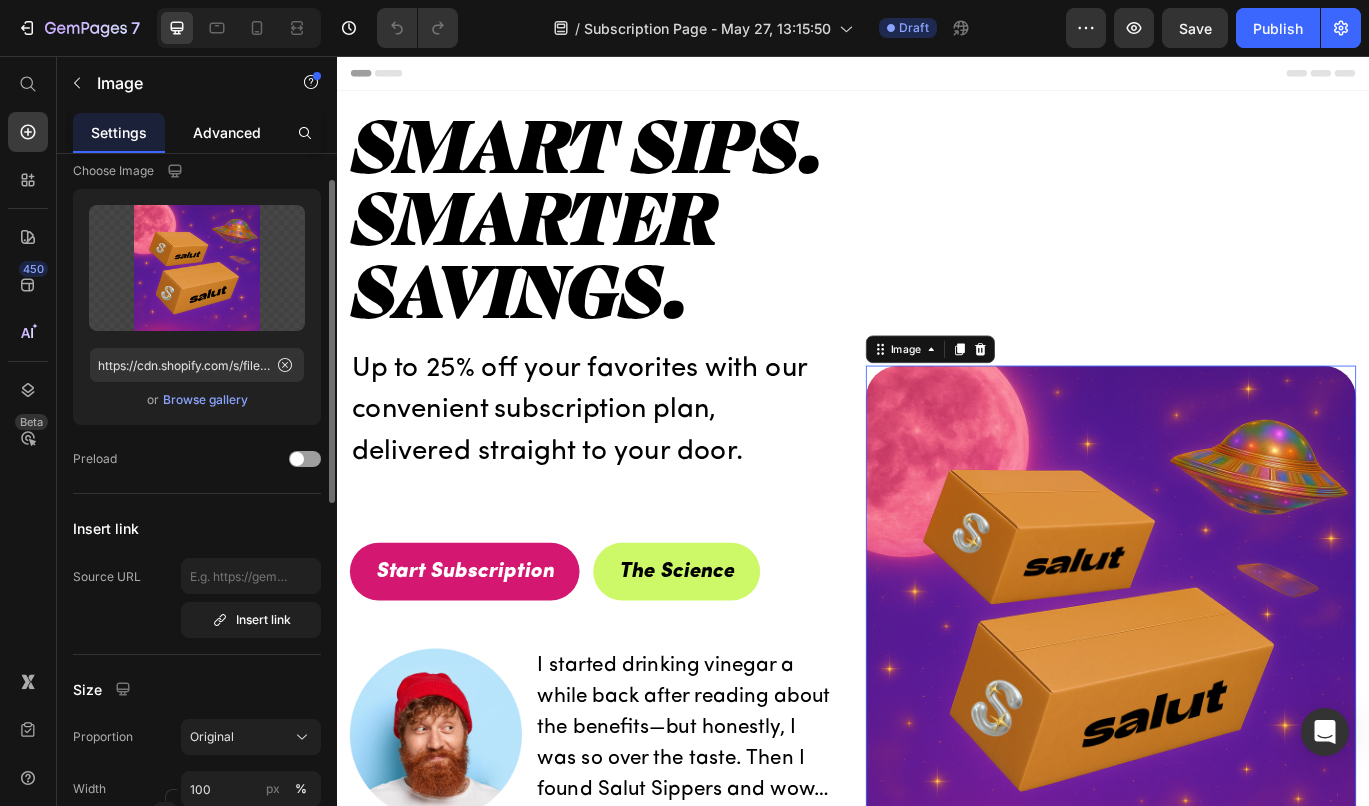 click on "Advanced" at bounding box center (227, 132) 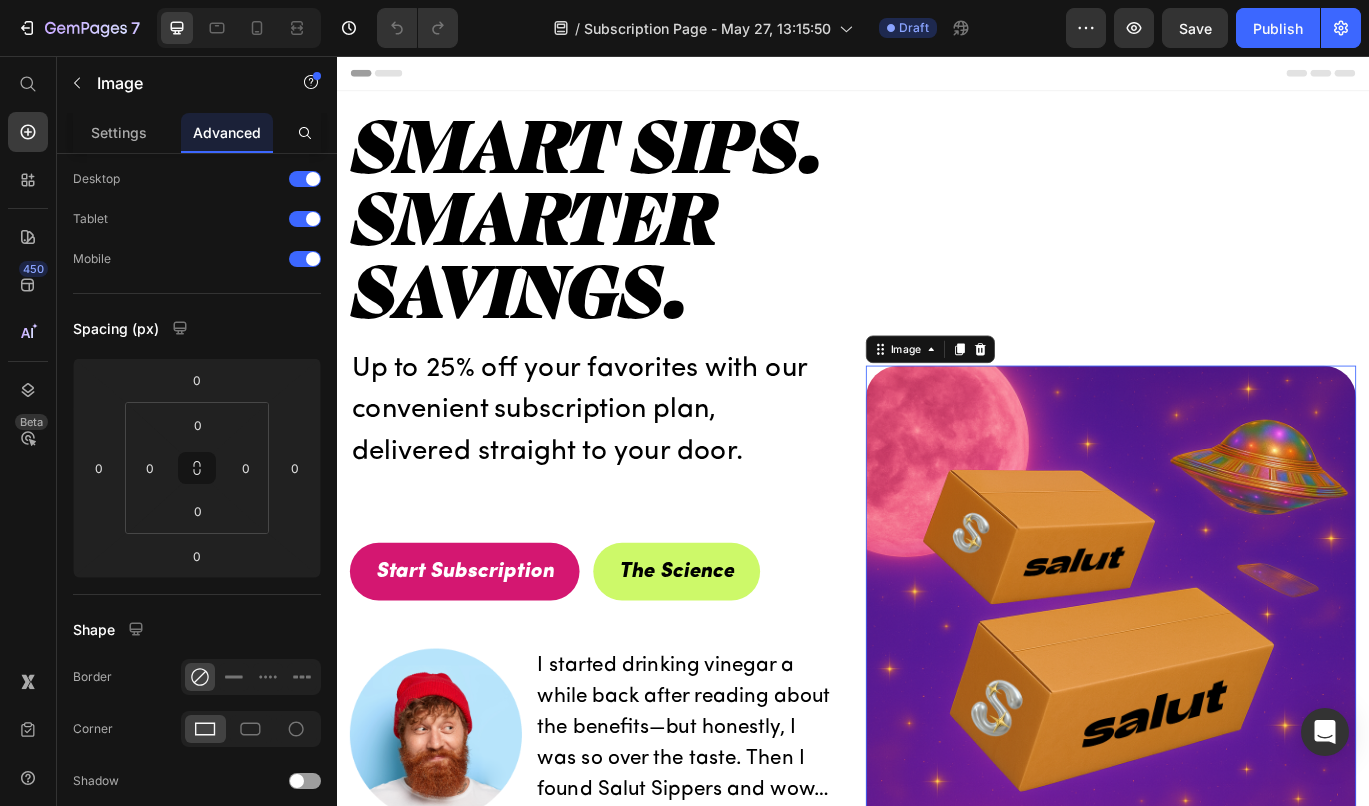 scroll, scrollTop: 0, scrollLeft: 0, axis: both 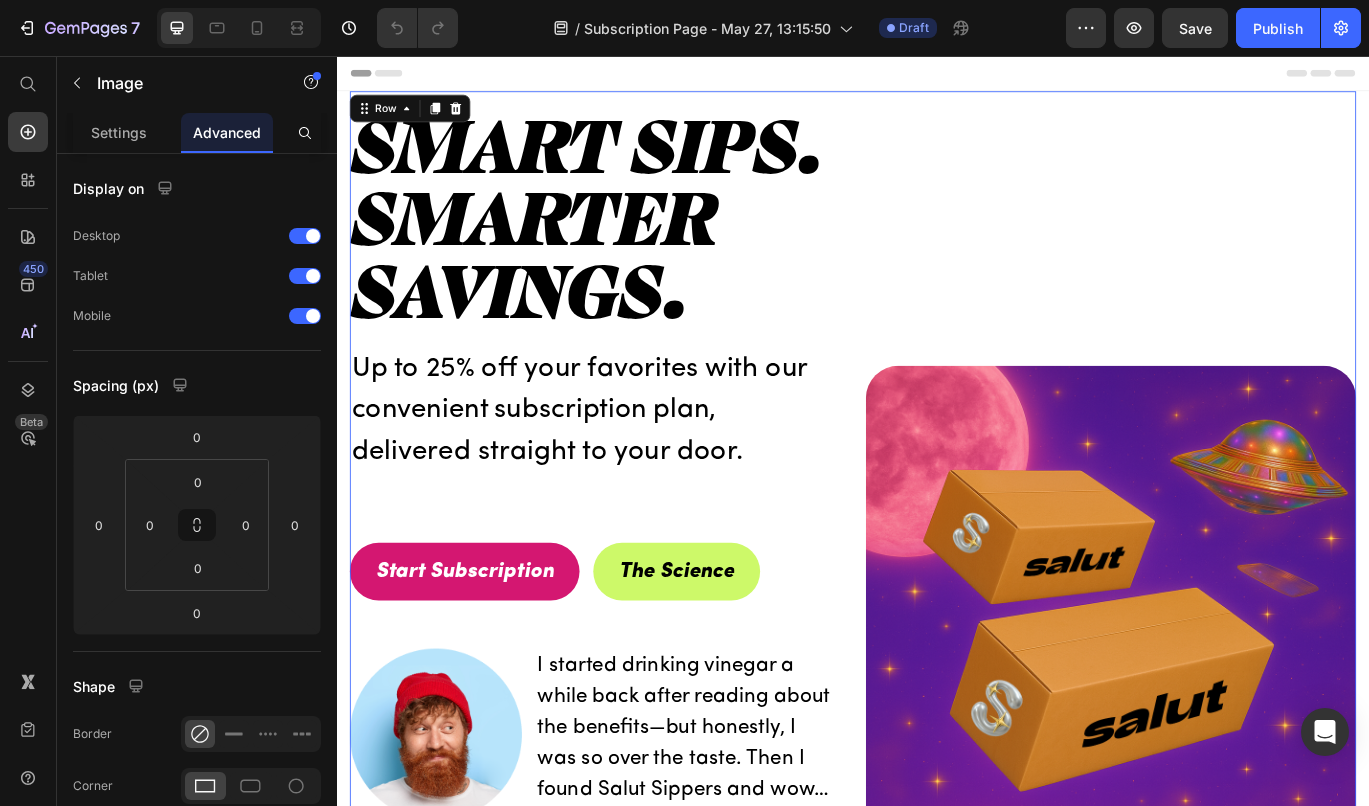 click on "Image" at bounding box center [1237, 700] 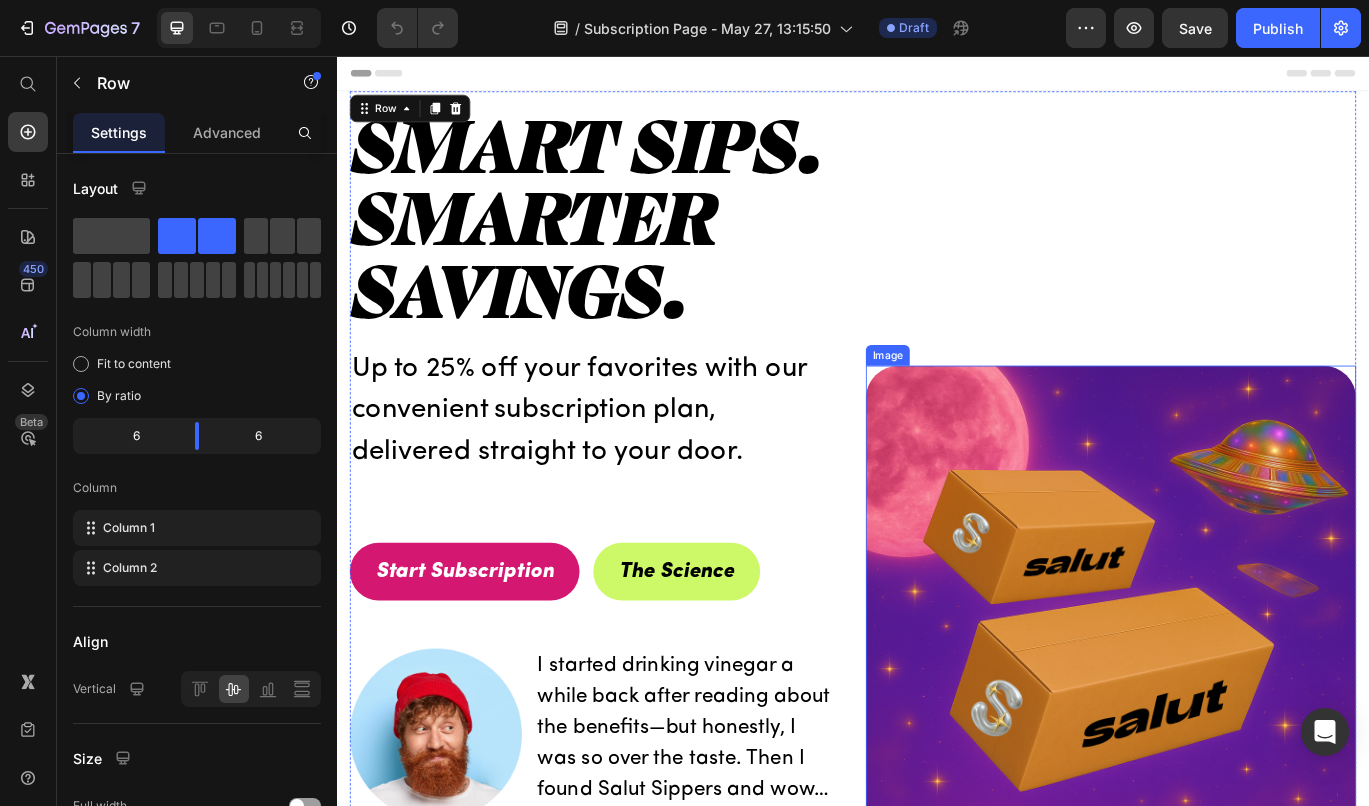click at bounding box center [1237, 701] 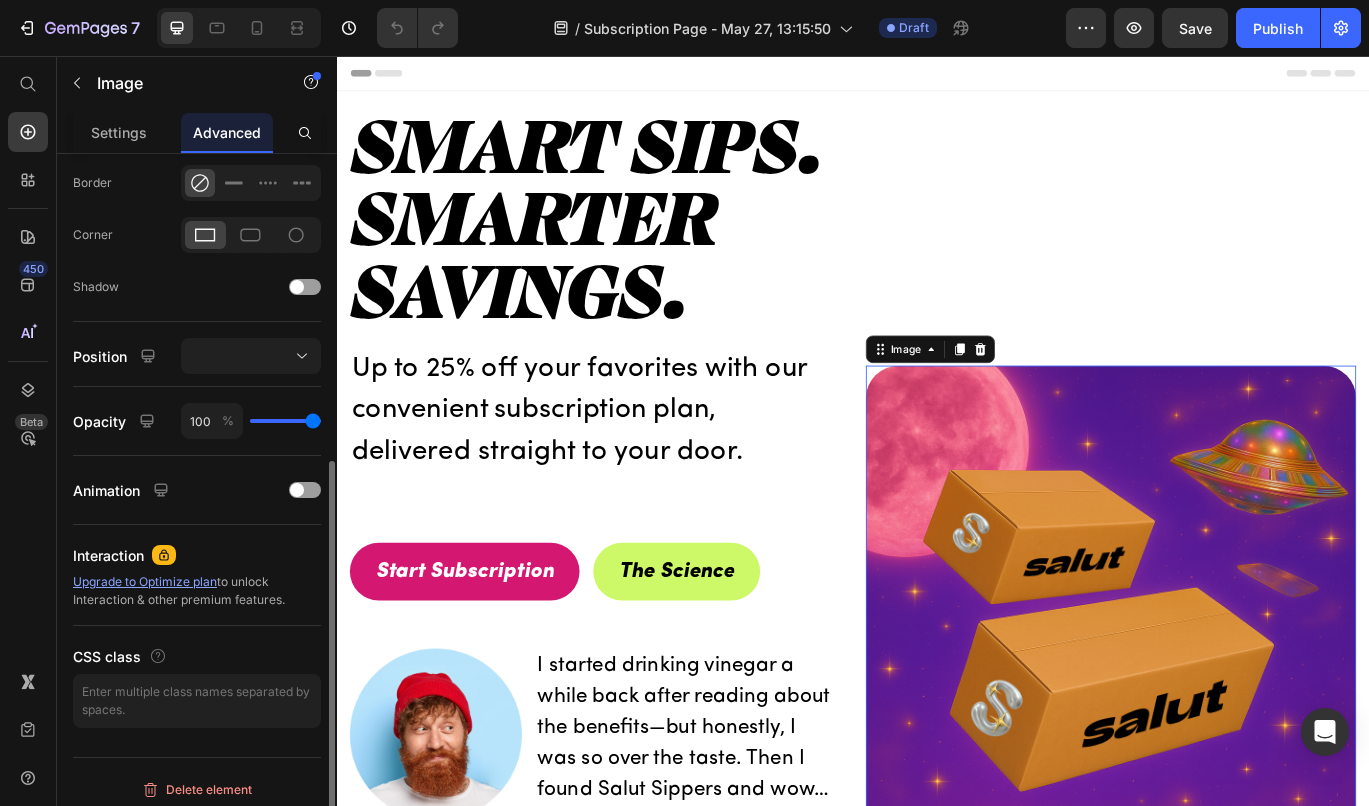 scroll, scrollTop: 552, scrollLeft: 0, axis: vertical 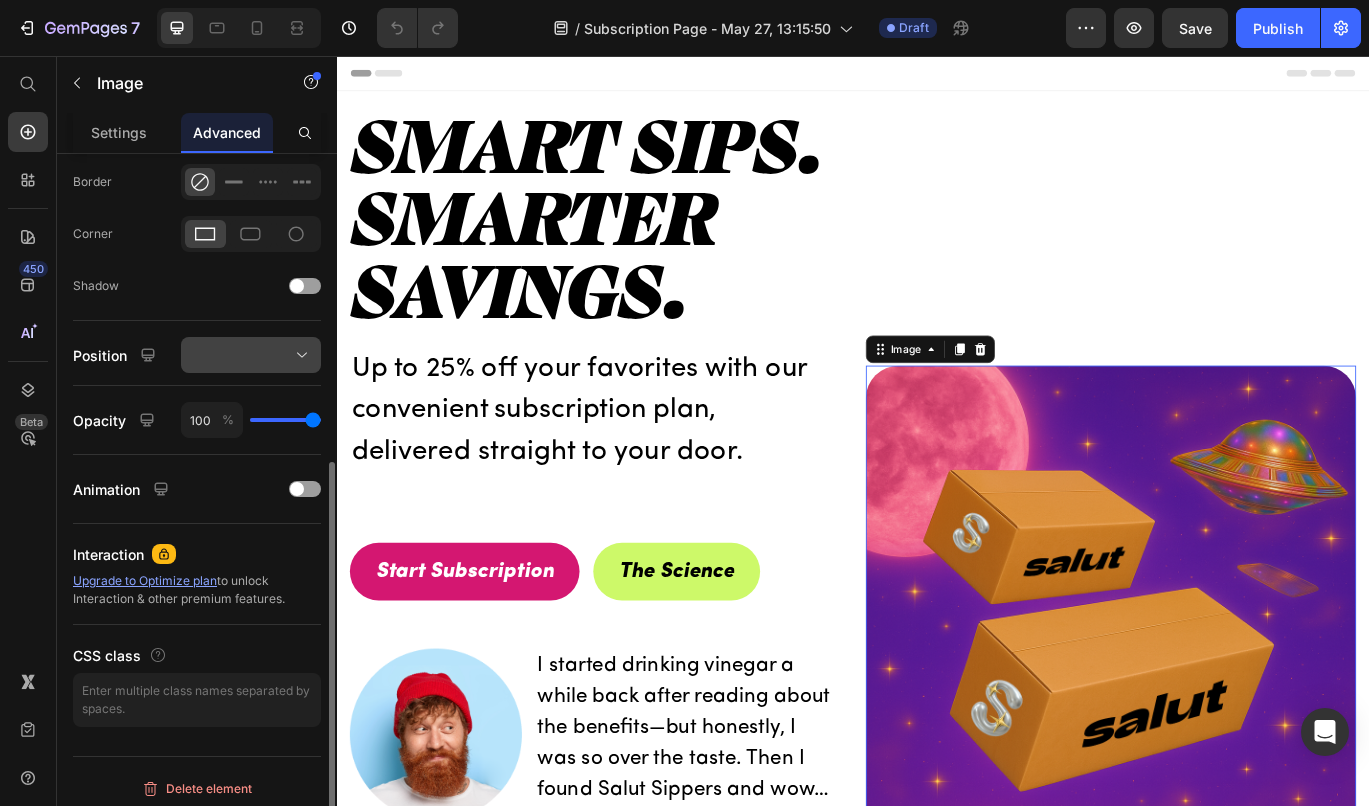 click 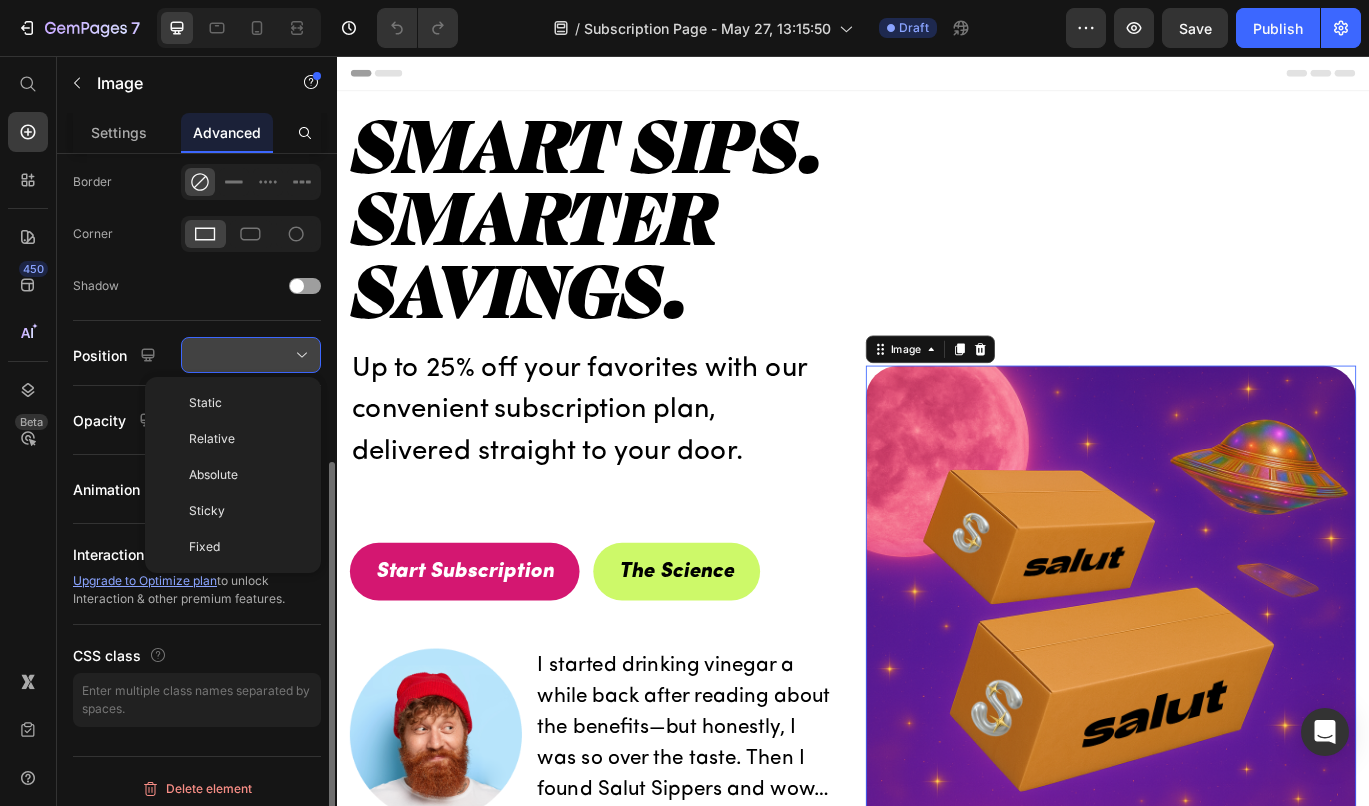 click at bounding box center [251, 355] 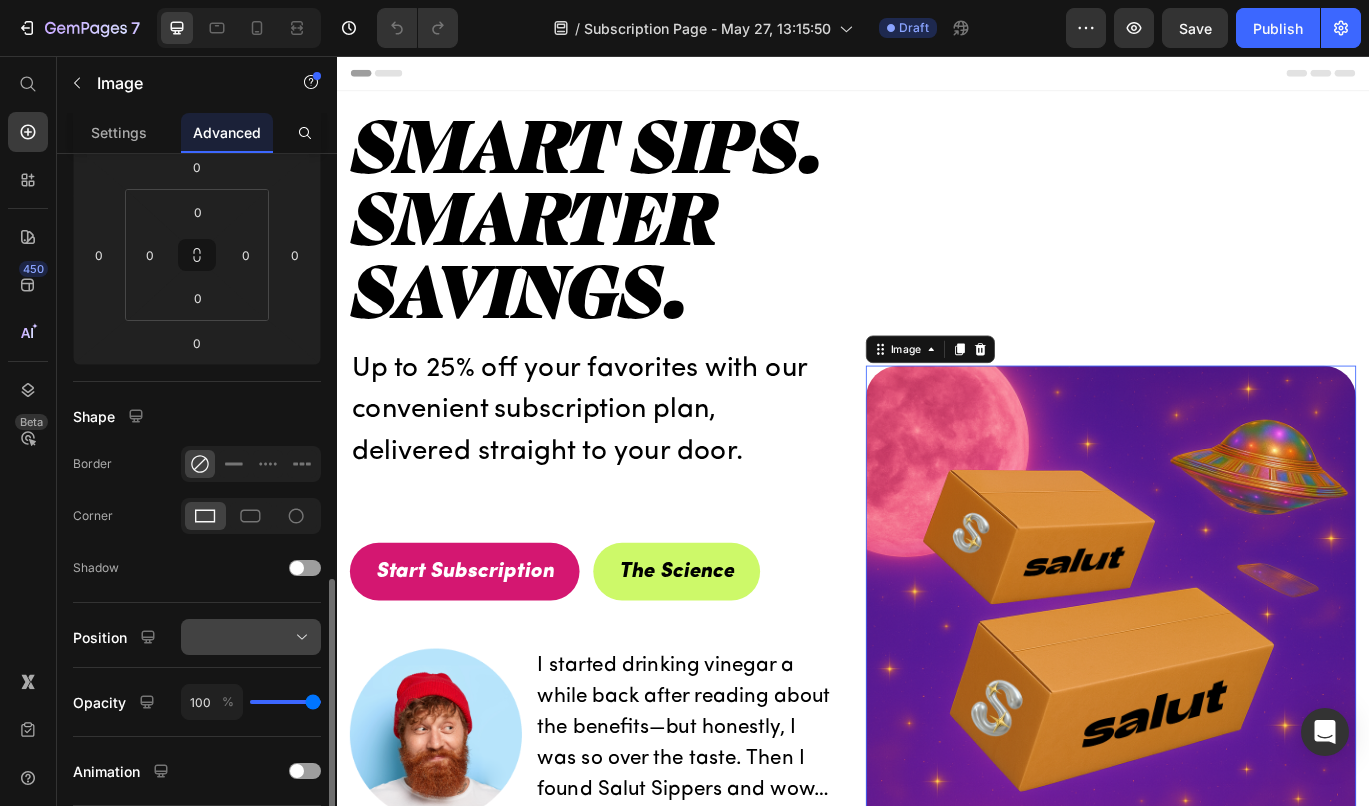 scroll, scrollTop: 123, scrollLeft: 0, axis: vertical 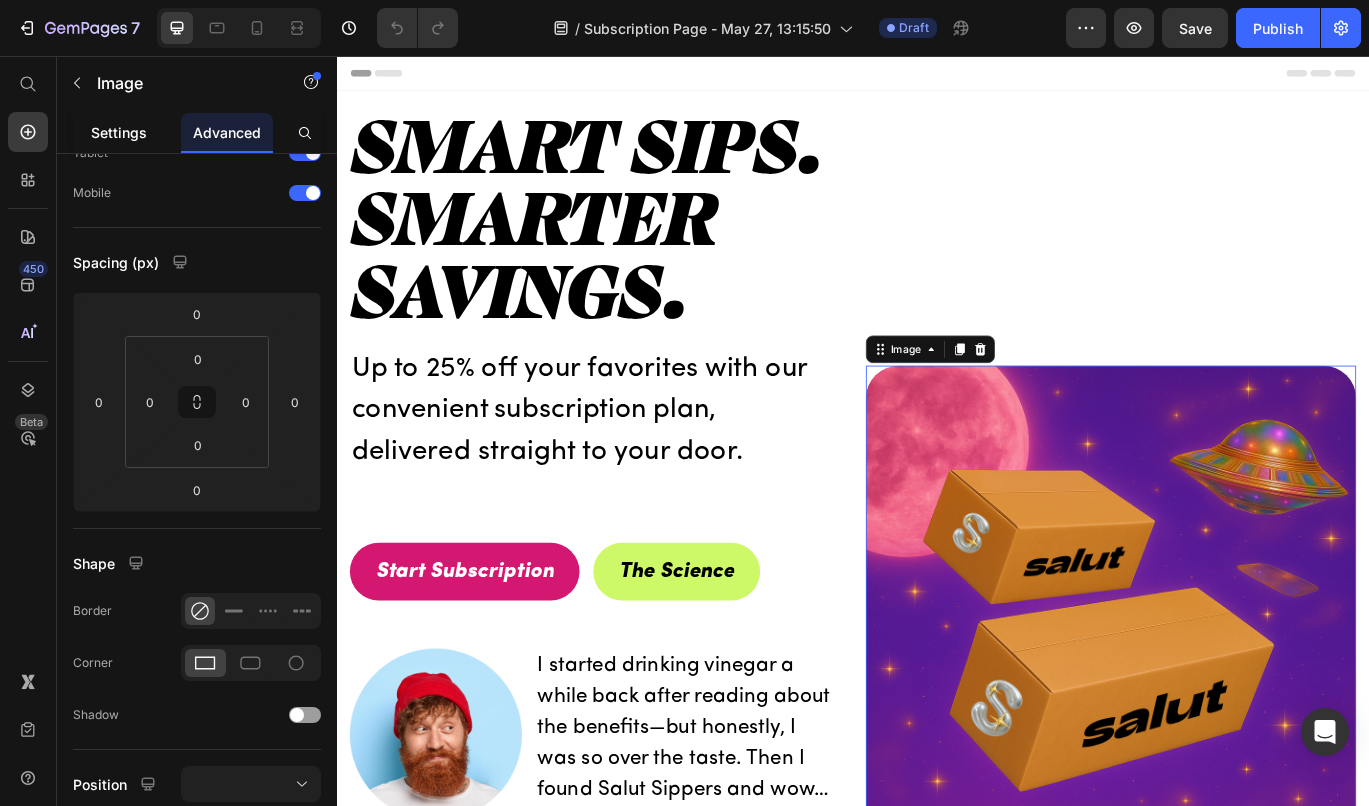 click on "Settings" at bounding box center [119, 132] 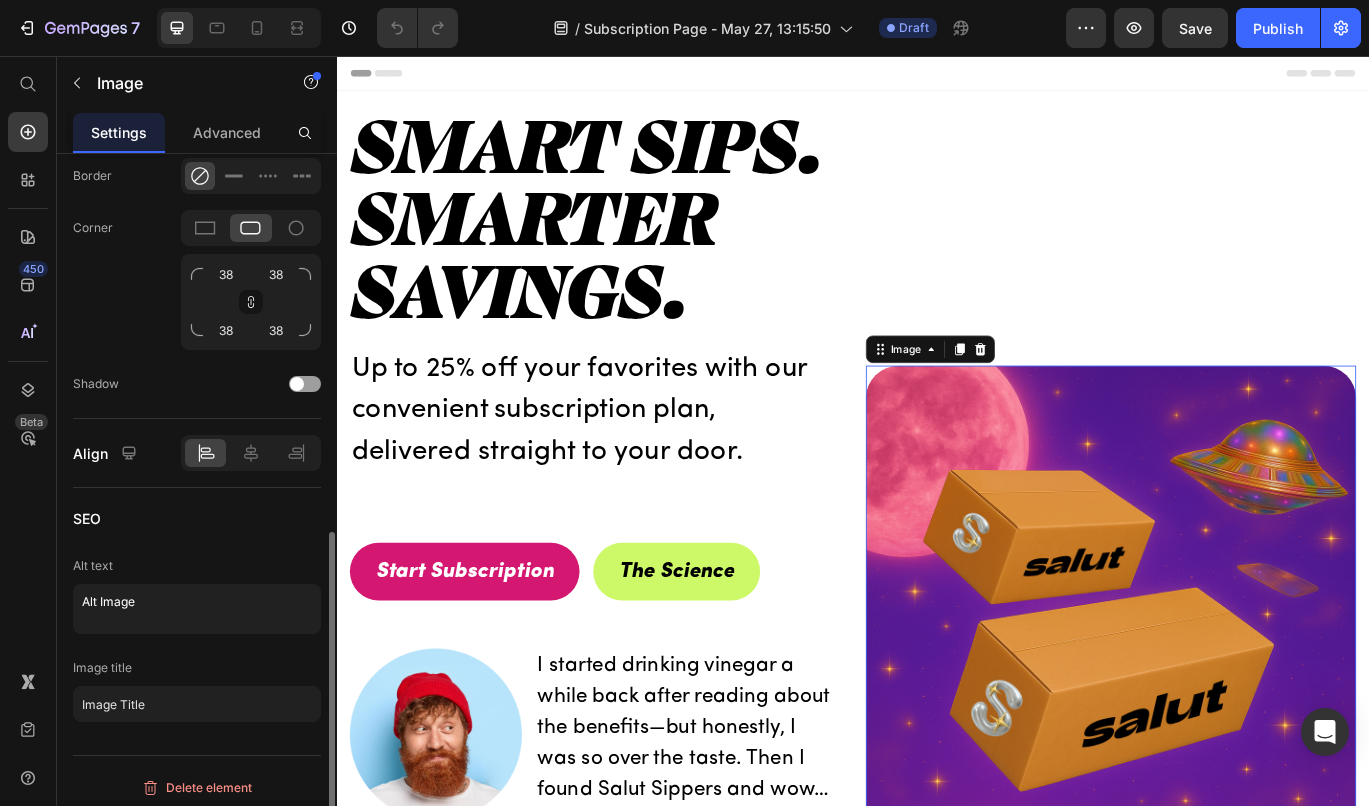 scroll, scrollTop: 846, scrollLeft: 0, axis: vertical 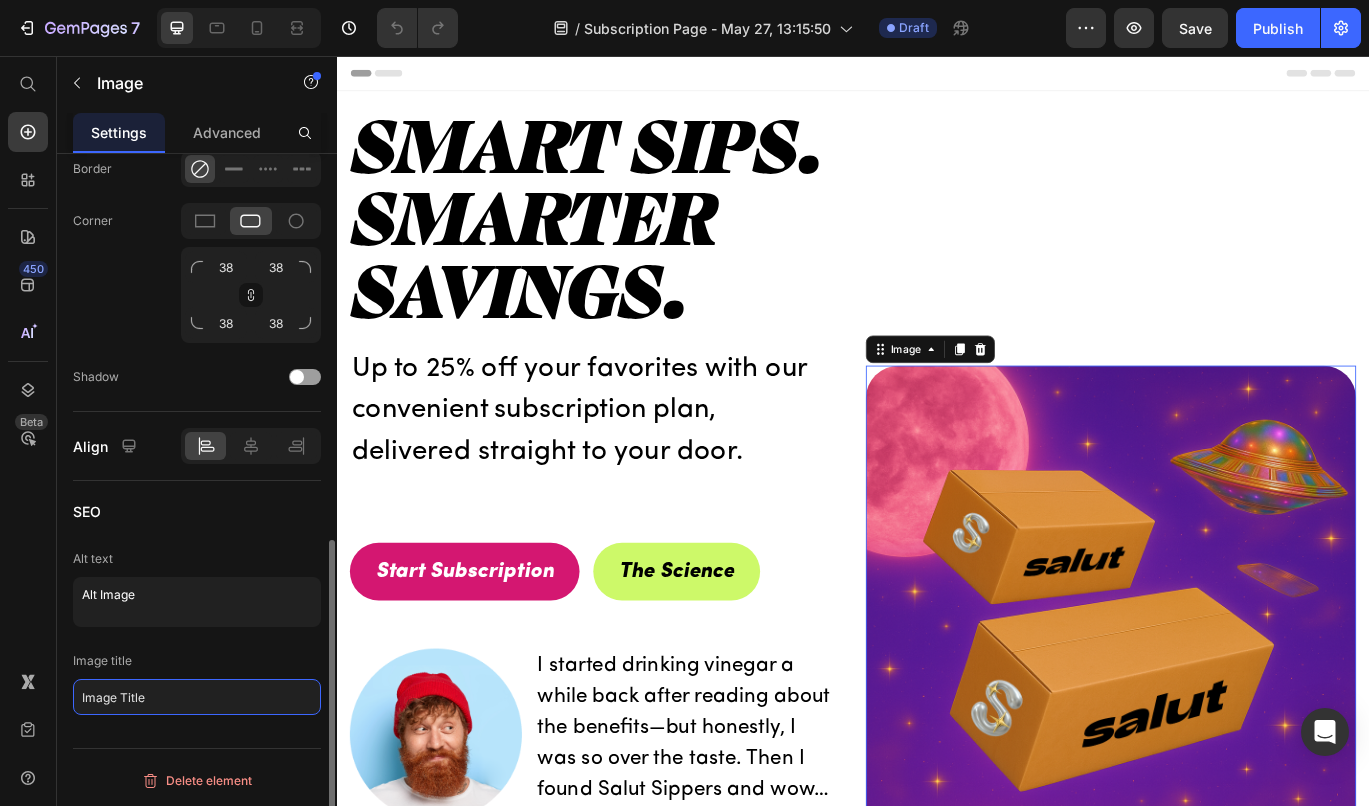 click on "Image Title" 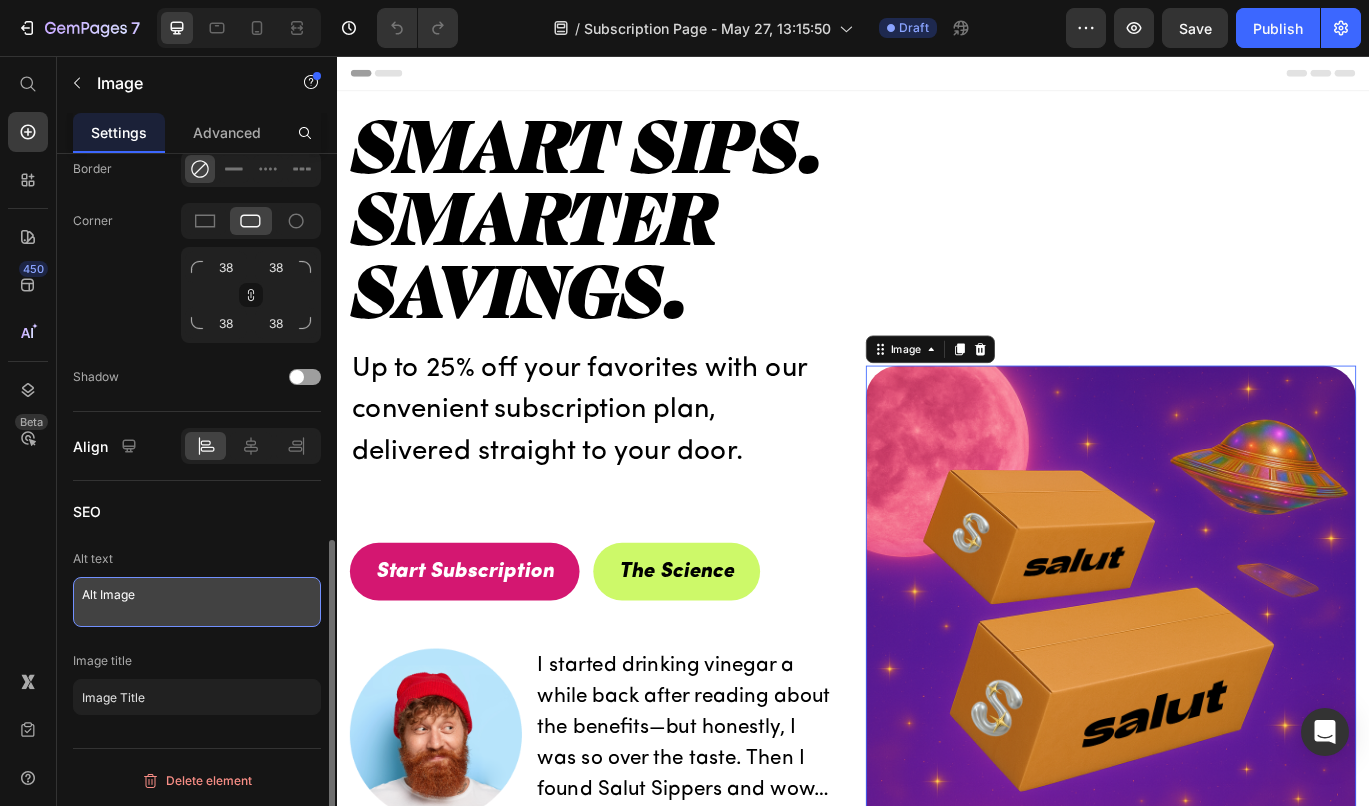 click on "Alt Image" at bounding box center (197, 602) 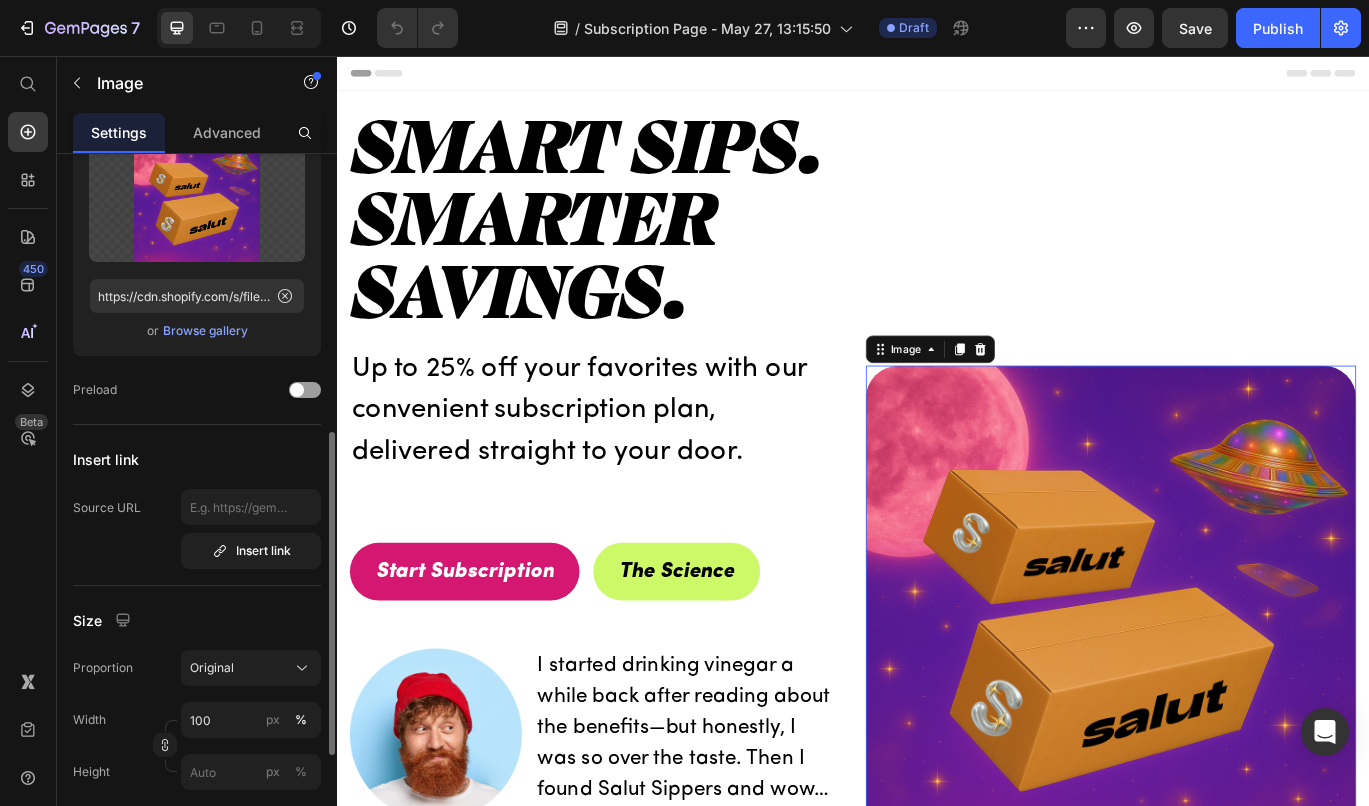 scroll, scrollTop: 0, scrollLeft: 0, axis: both 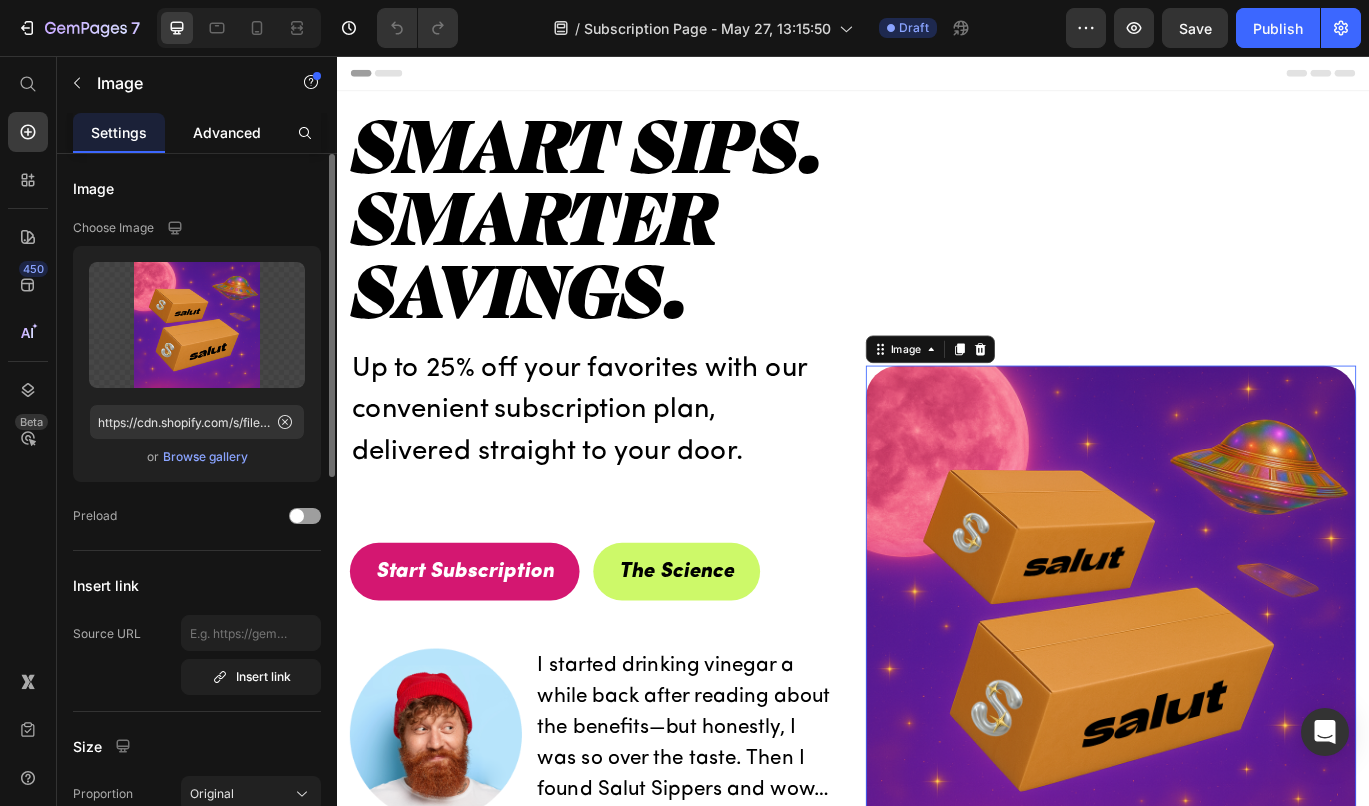 click on "Advanced" at bounding box center [227, 132] 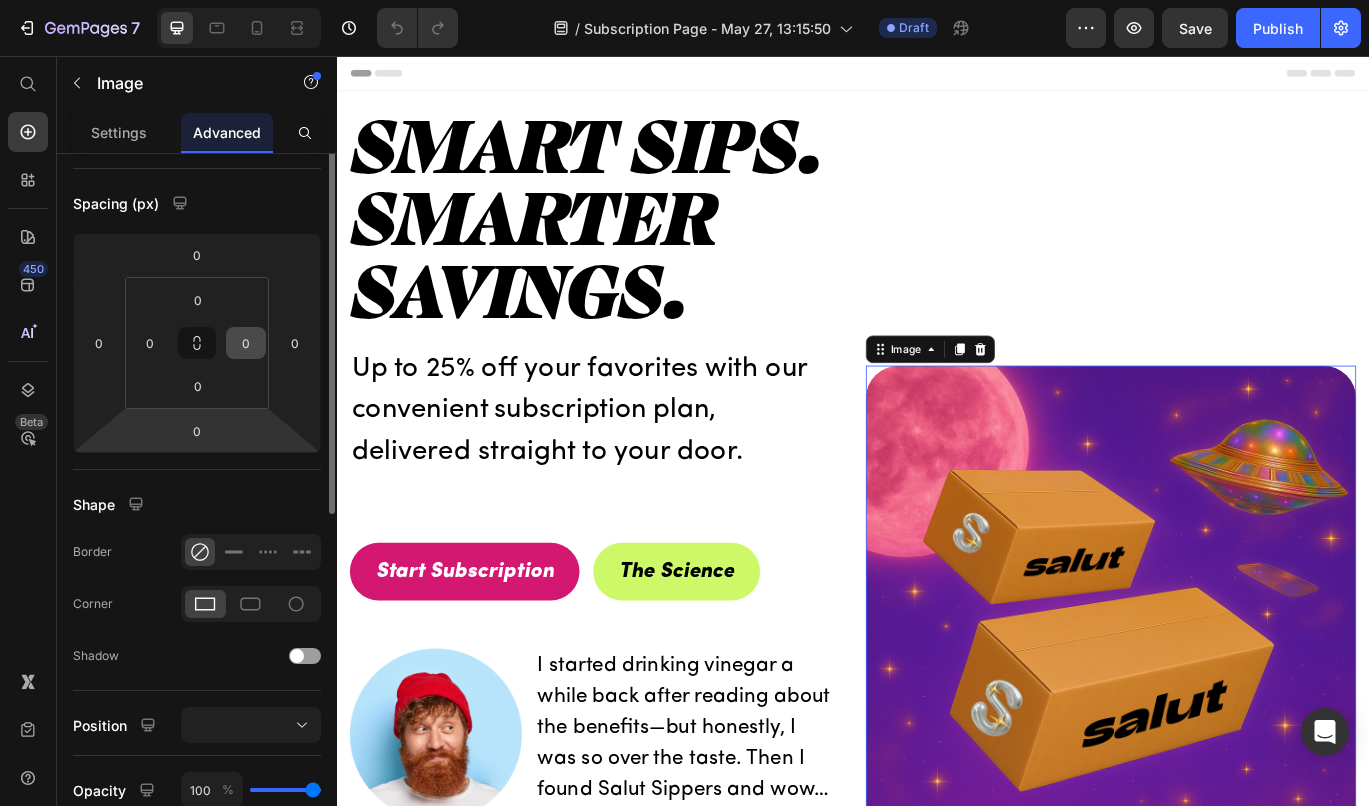 scroll, scrollTop: 403, scrollLeft: 0, axis: vertical 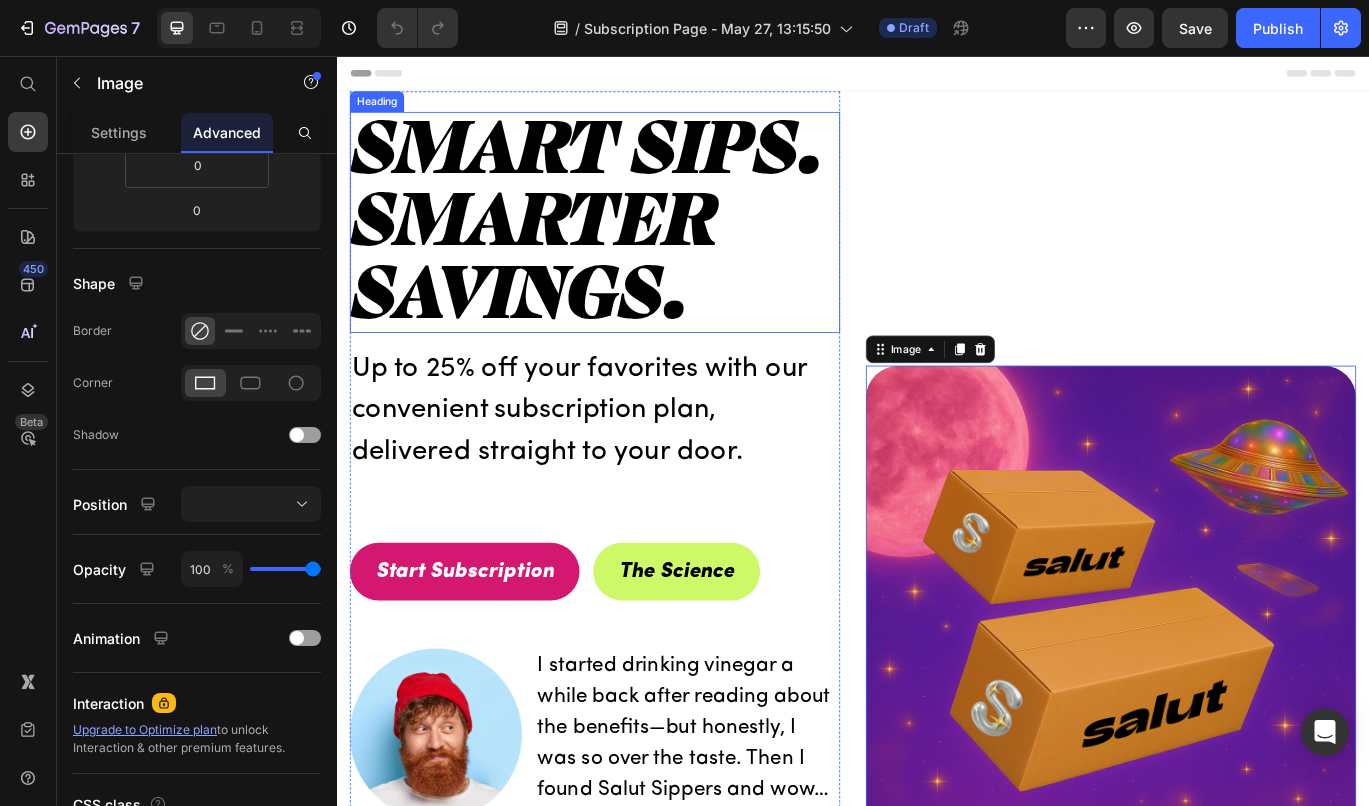 click on "SMART SIPS. SMARTER SAVINGS. Heading Up to 25% off your favorites with our convenient subscription plan, delivered straight to your door.   Text block Start Subscription Button The Science Button Row Image I started drinking vinegar a while back after reading about the benefits—but honestly, I was so over the taste. Then I found Salut Sippers and wow… the flavors are actually good! Really like the variety, and I’m now subscribed to every flavor. Text block                Icon                Icon                Icon                Icon                Icon Icon List Hoz 5/5 rating Text Block Mark Pennock, Wellness Enthusiast Text block Row Row Row Image   0 Row" at bounding box center (937, 700) 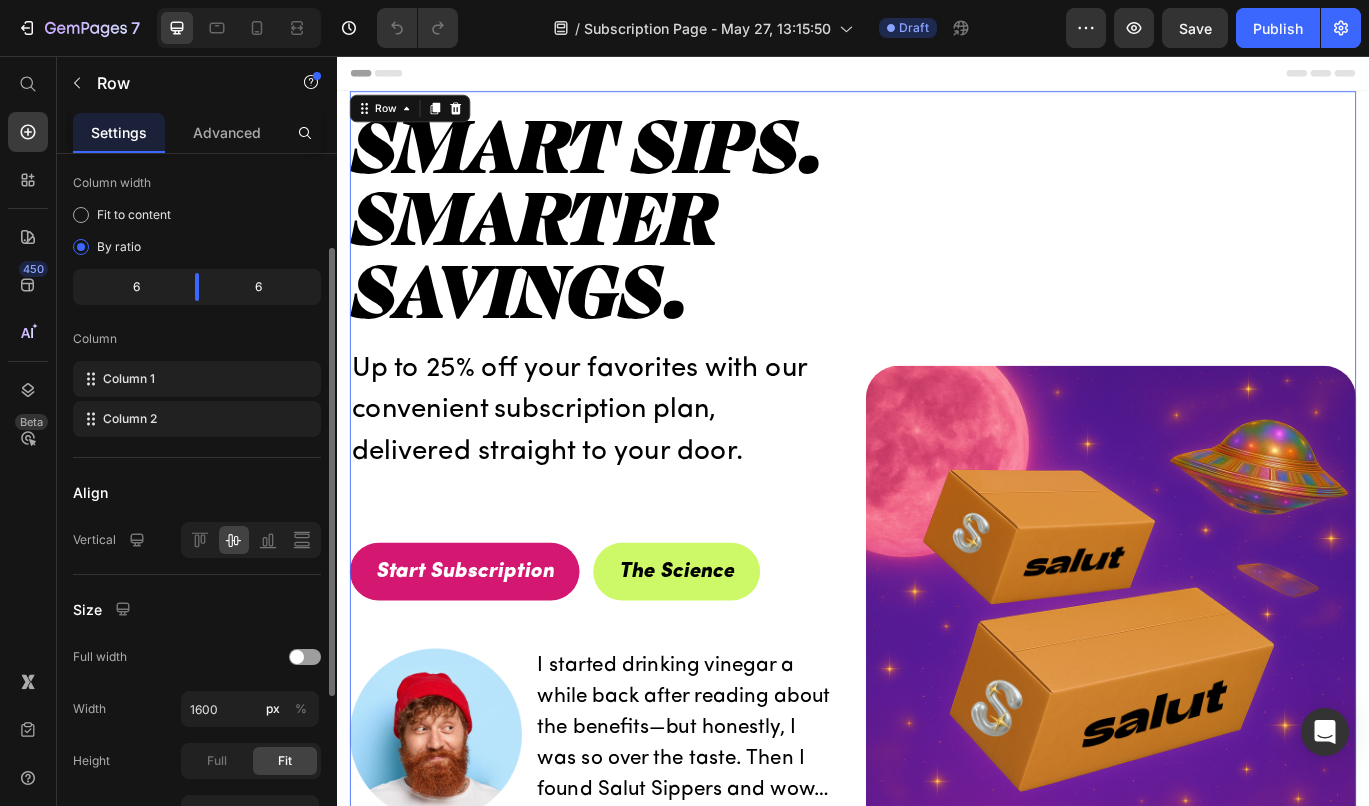 scroll, scrollTop: 157, scrollLeft: 0, axis: vertical 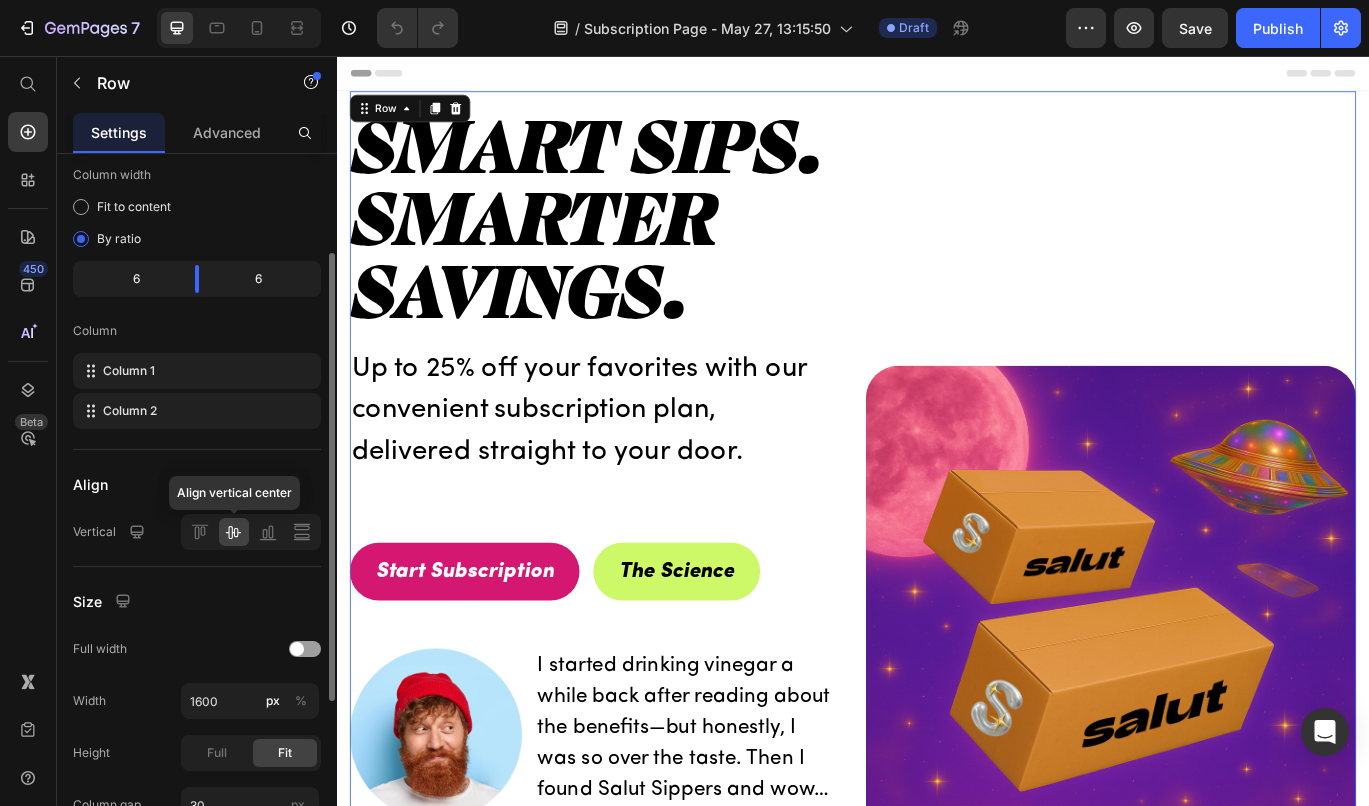 click 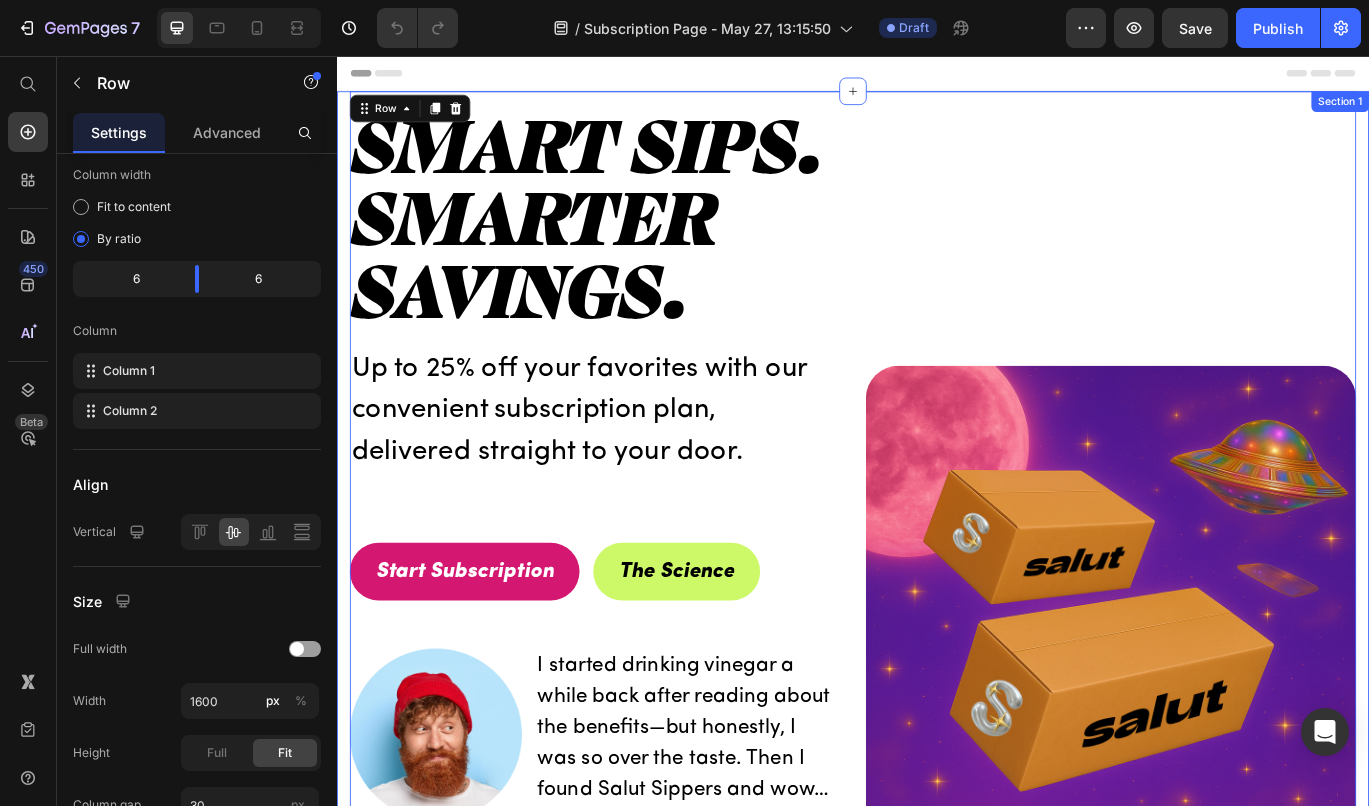 scroll, scrollTop: 15, scrollLeft: 0, axis: vertical 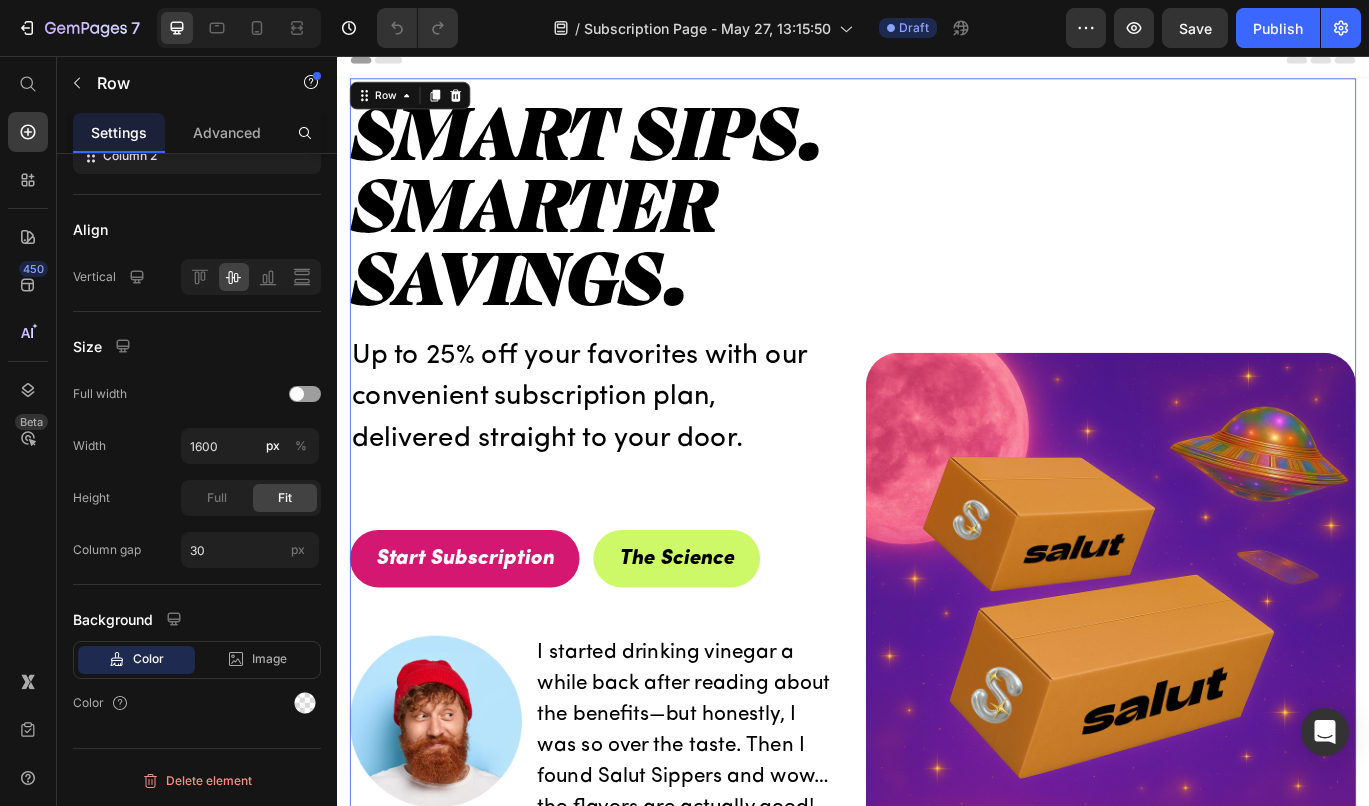 click on "Image" at bounding box center [1237, 685] 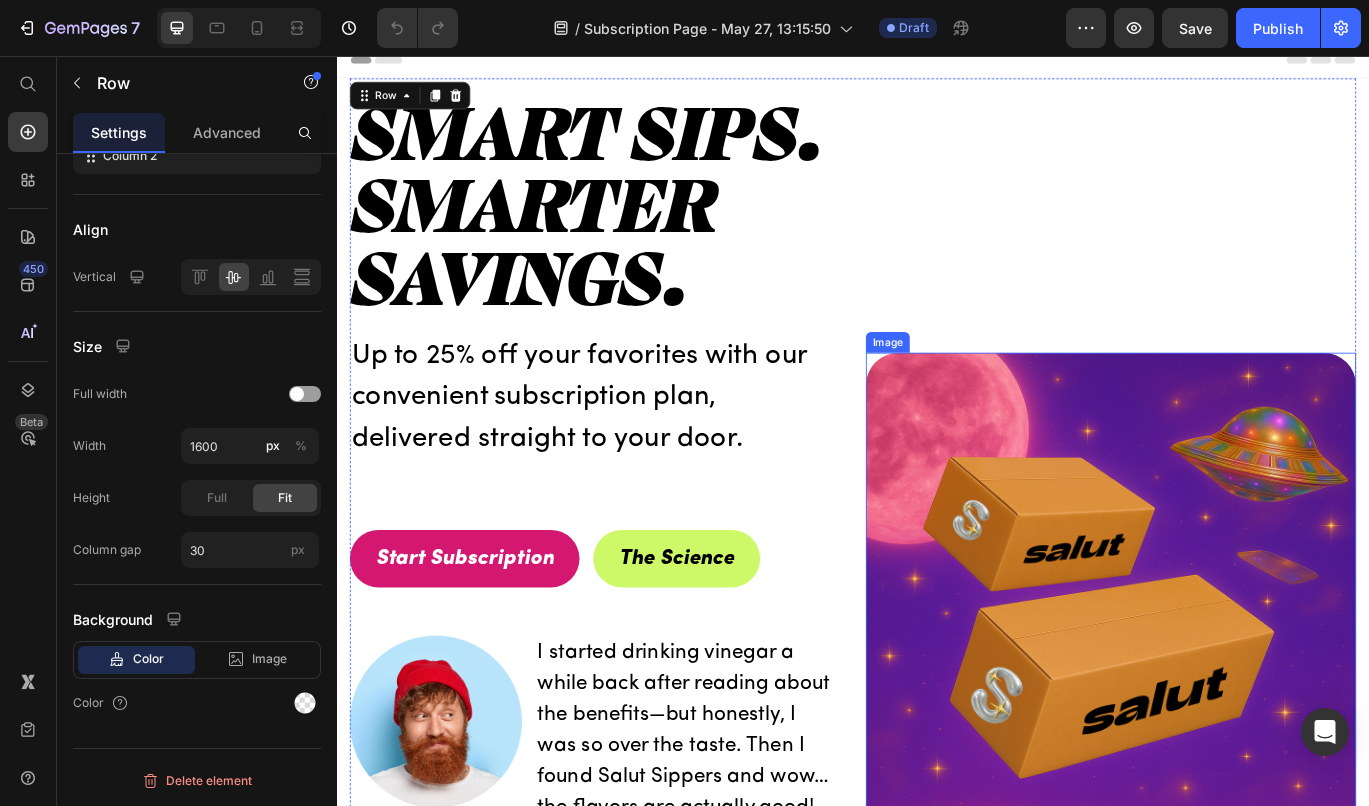click at bounding box center (1237, 686) 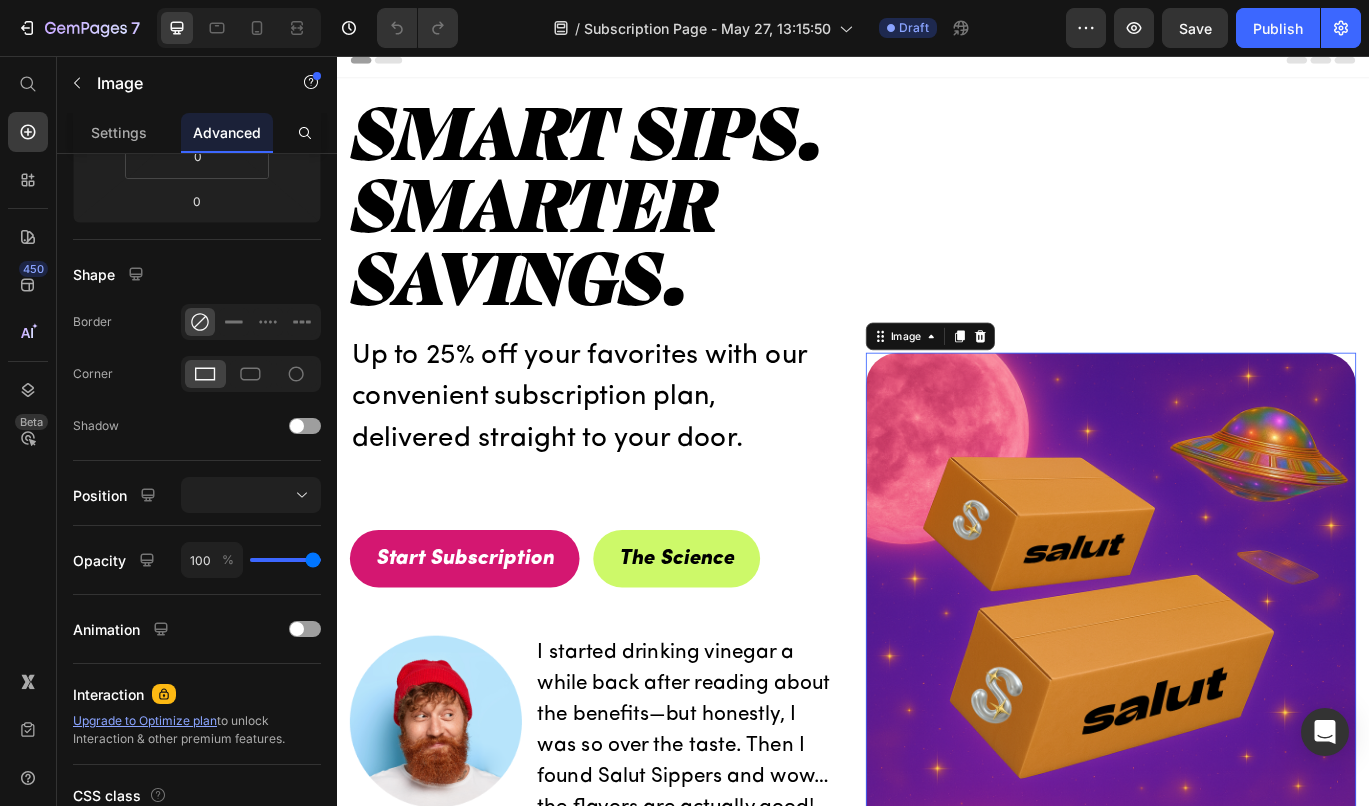 scroll, scrollTop: 0, scrollLeft: 0, axis: both 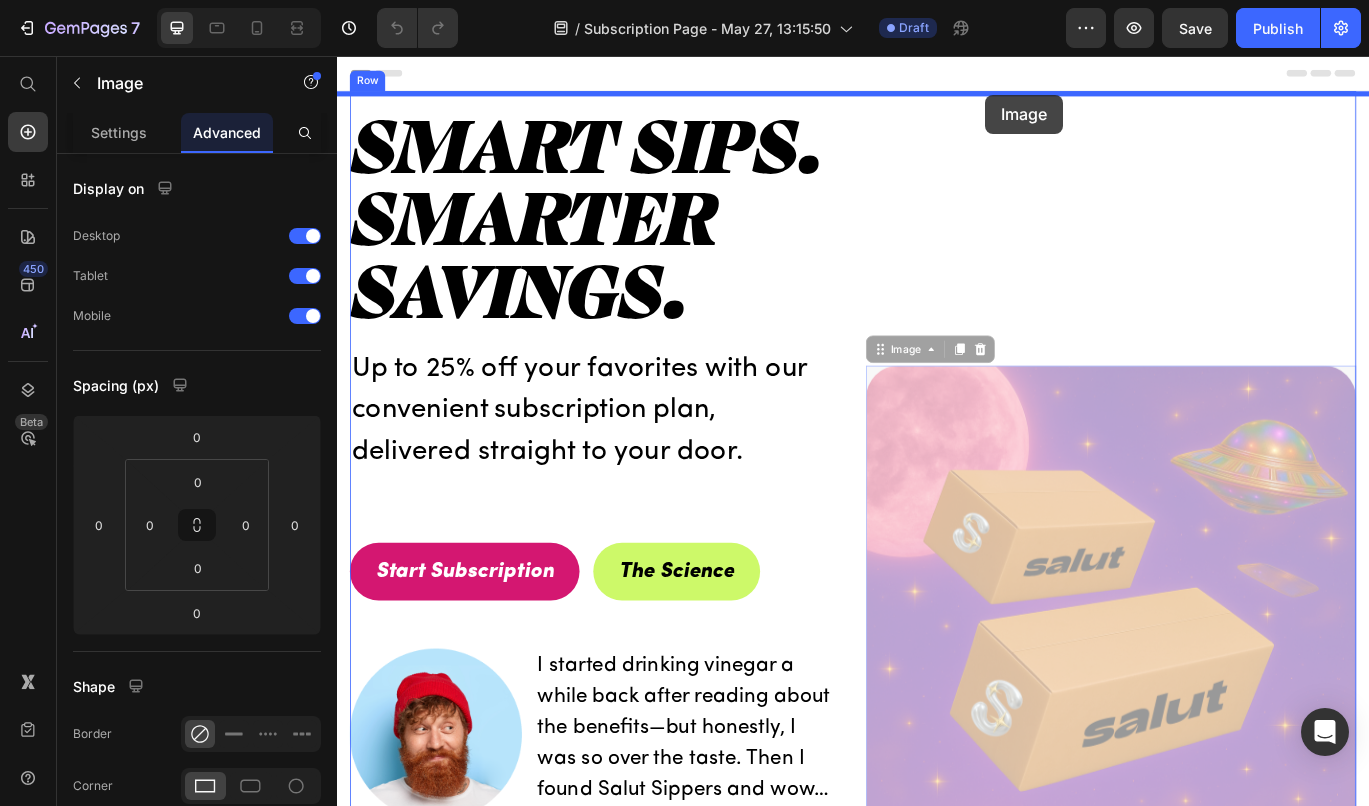 drag, startPoint x: 1087, startPoint y: 407, endPoint x: 1092, endPoint y: 101, distance: 306.04083 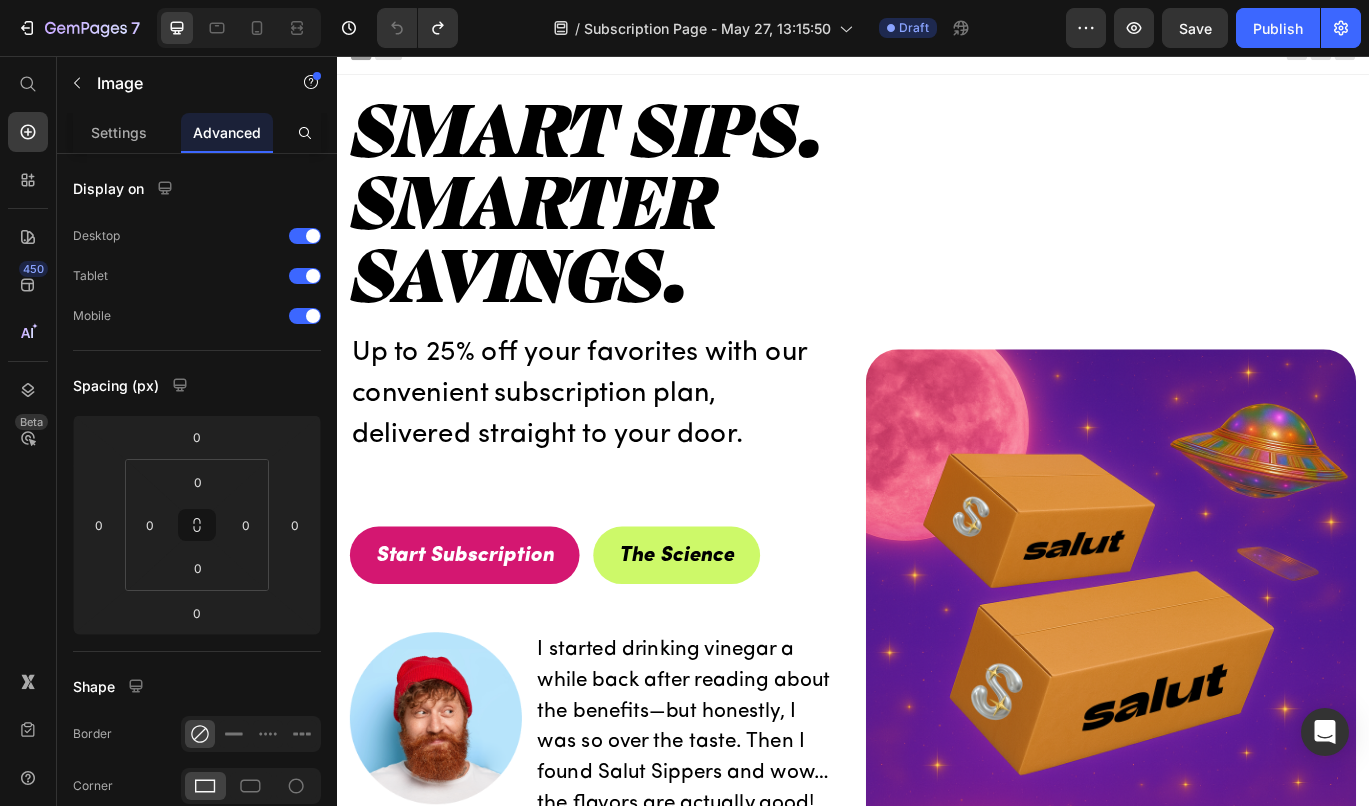 scroll, scrollTop: 0, scrollLeft: 0, axis: both 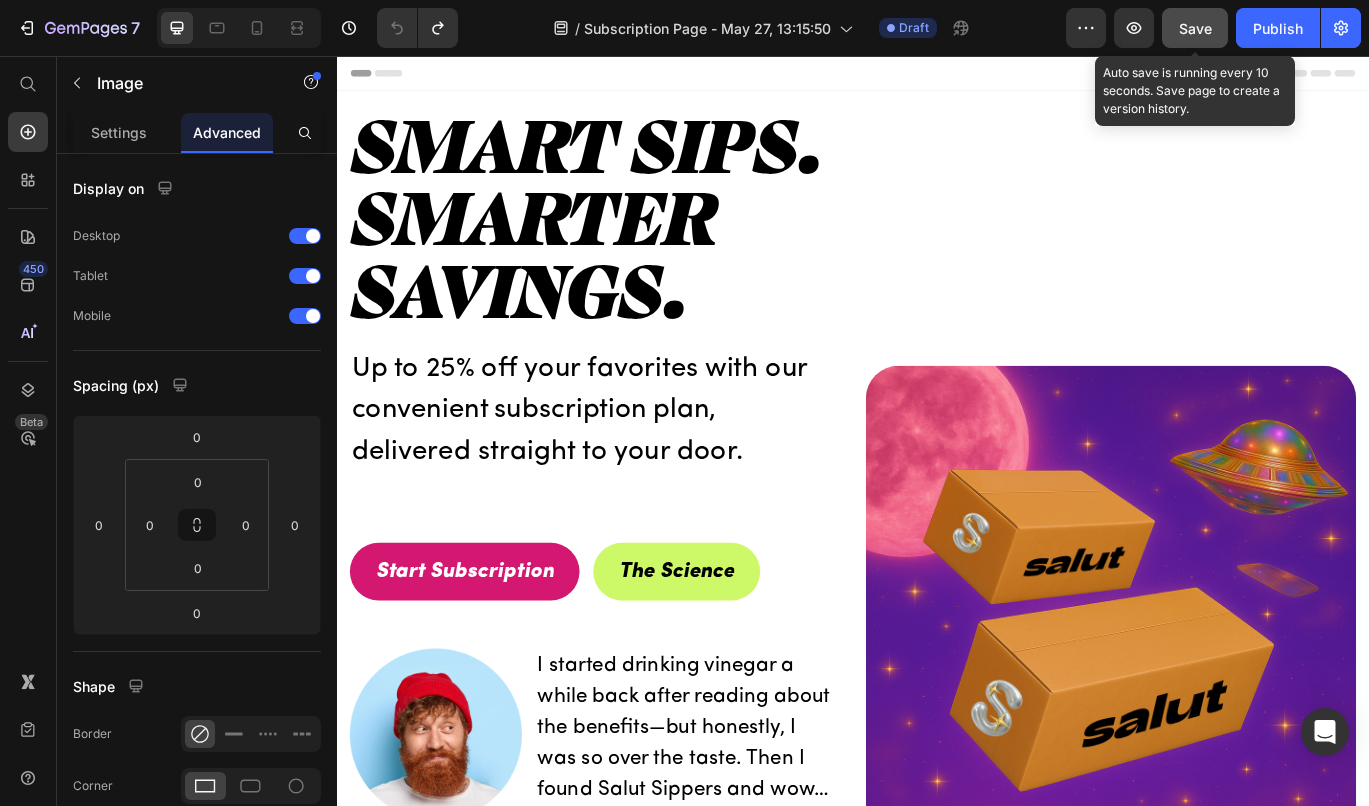 click on "Save" 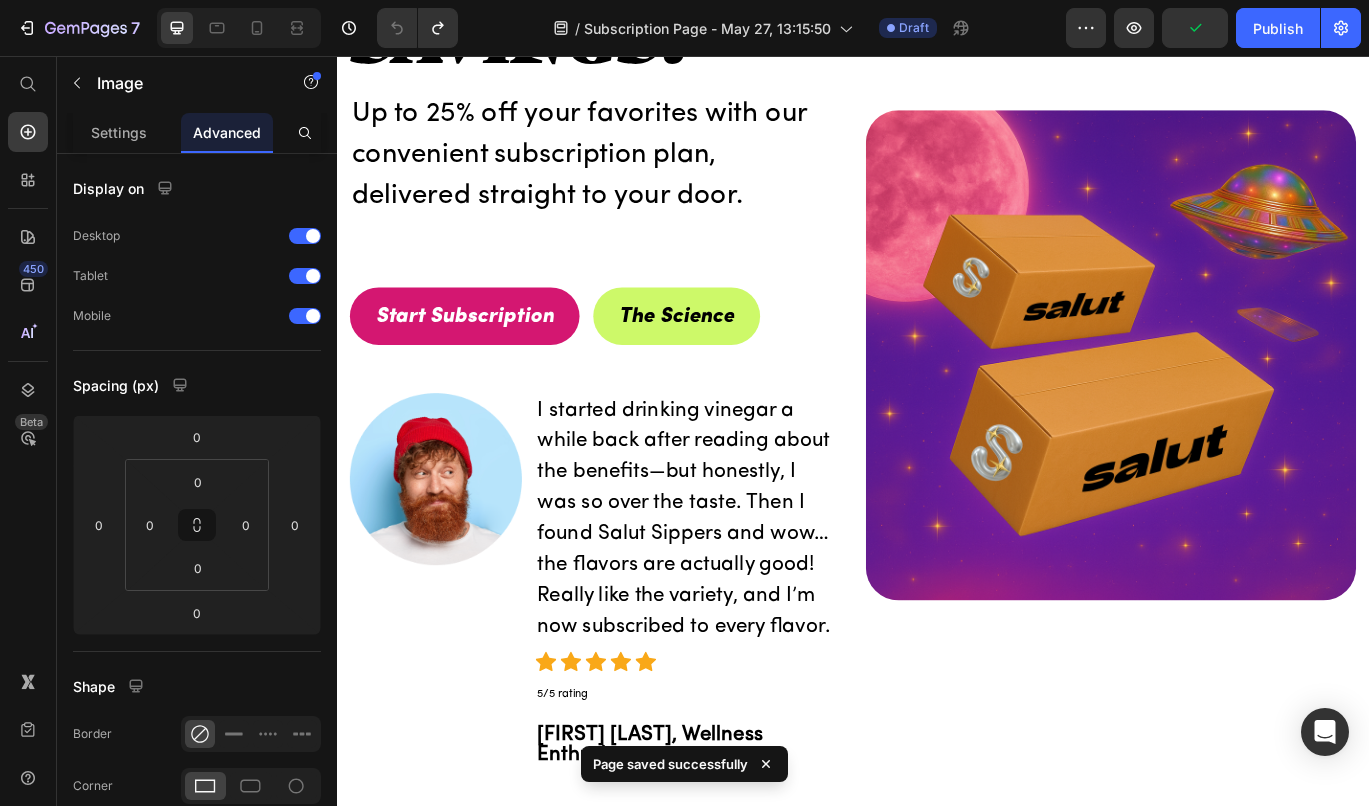 scroll, scrollTop: 0, scrollLeft: 0, axis: both 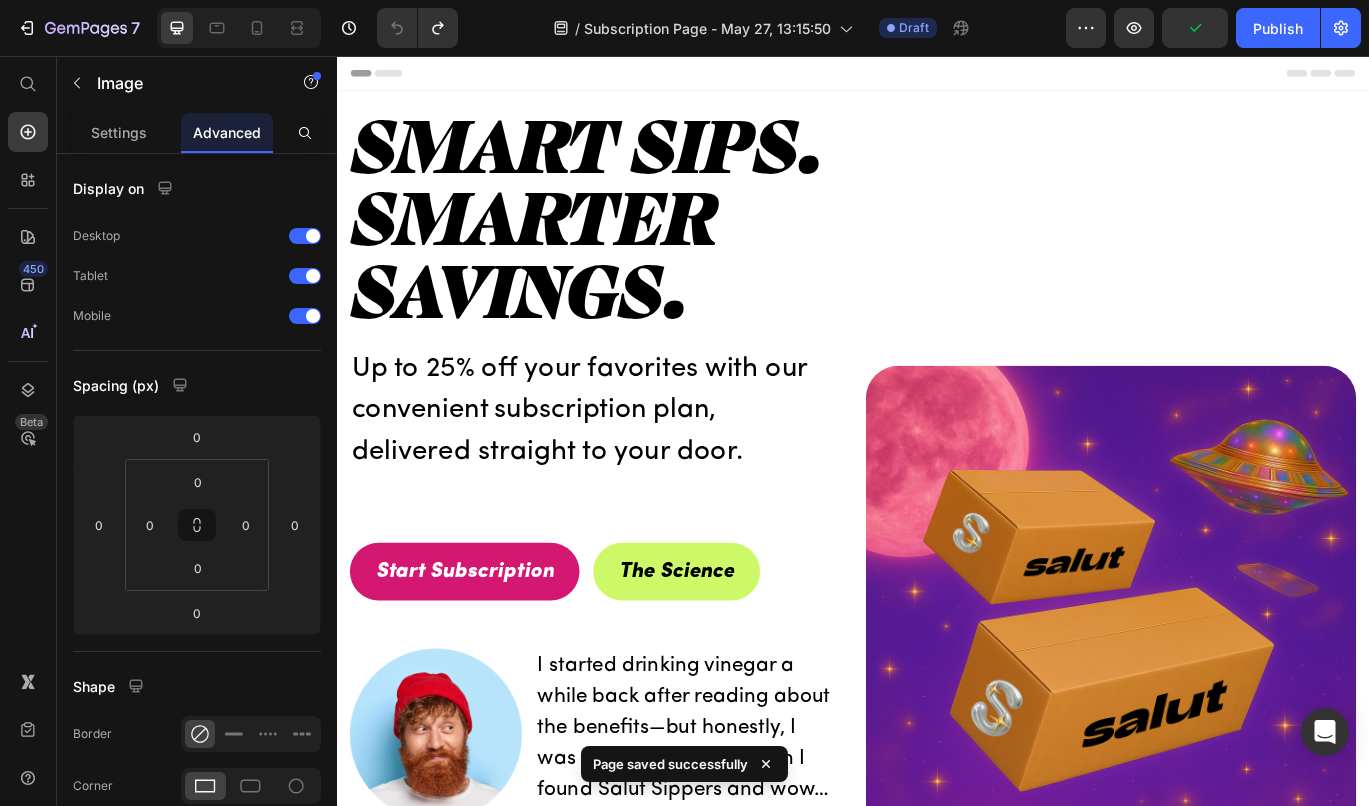 click at bounding box center [1237, 701] 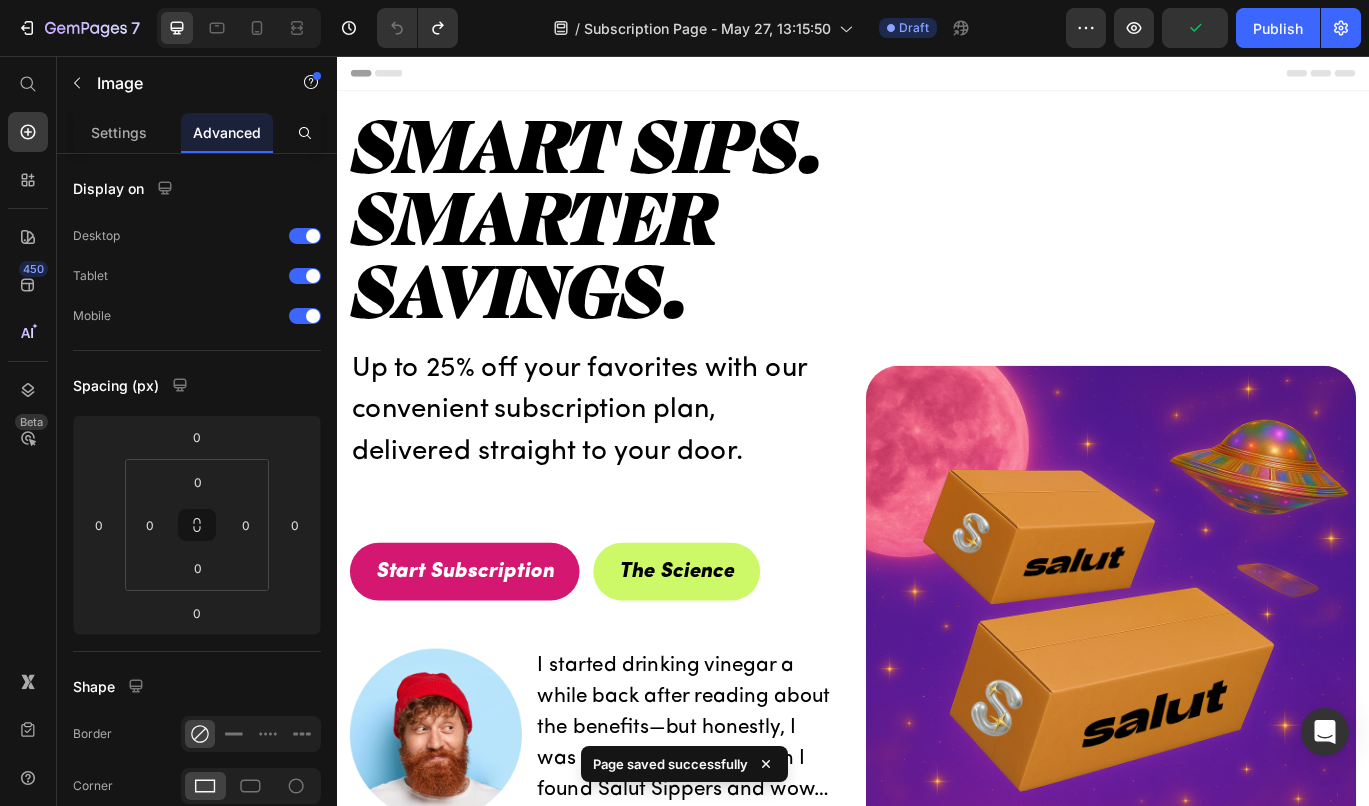 click at bounding box center (1237, 701) 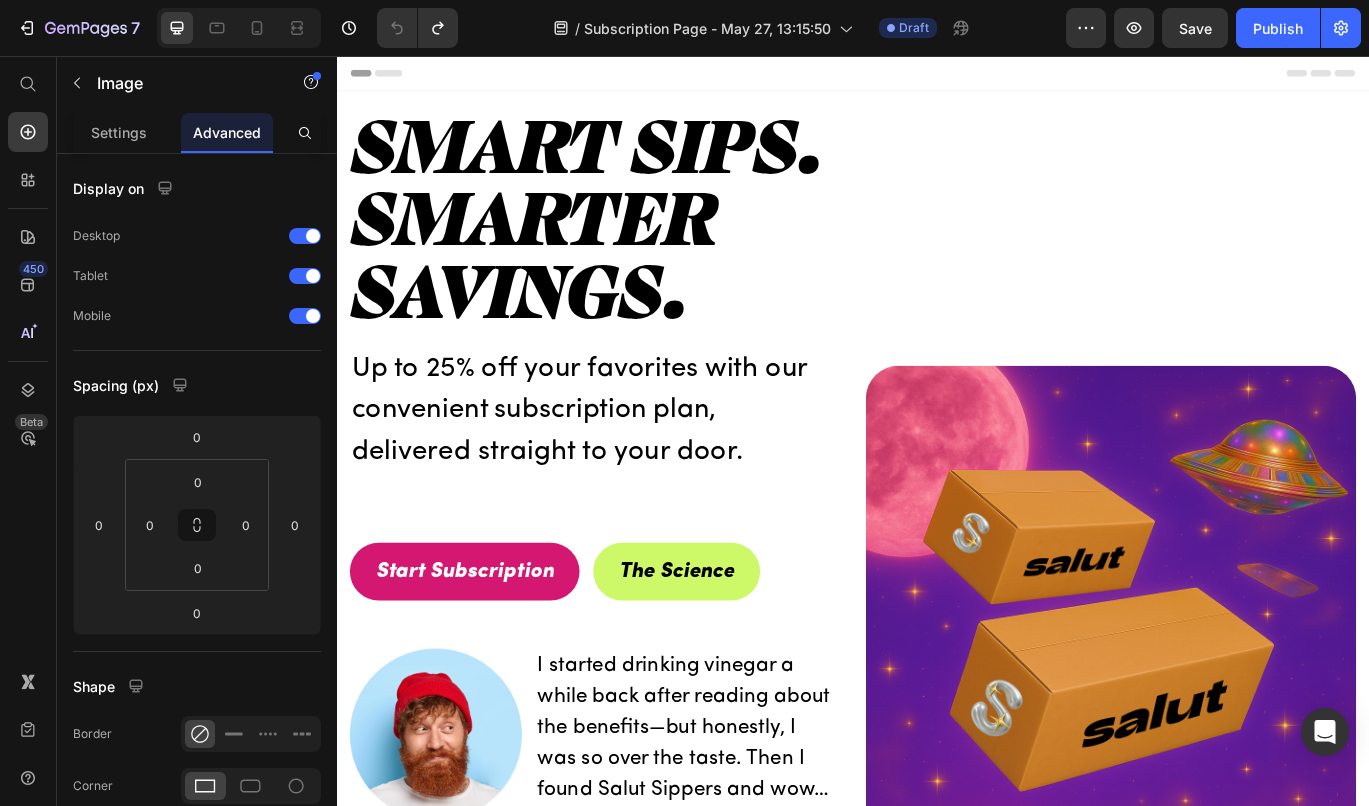 click at bounding box center (1237, 701) 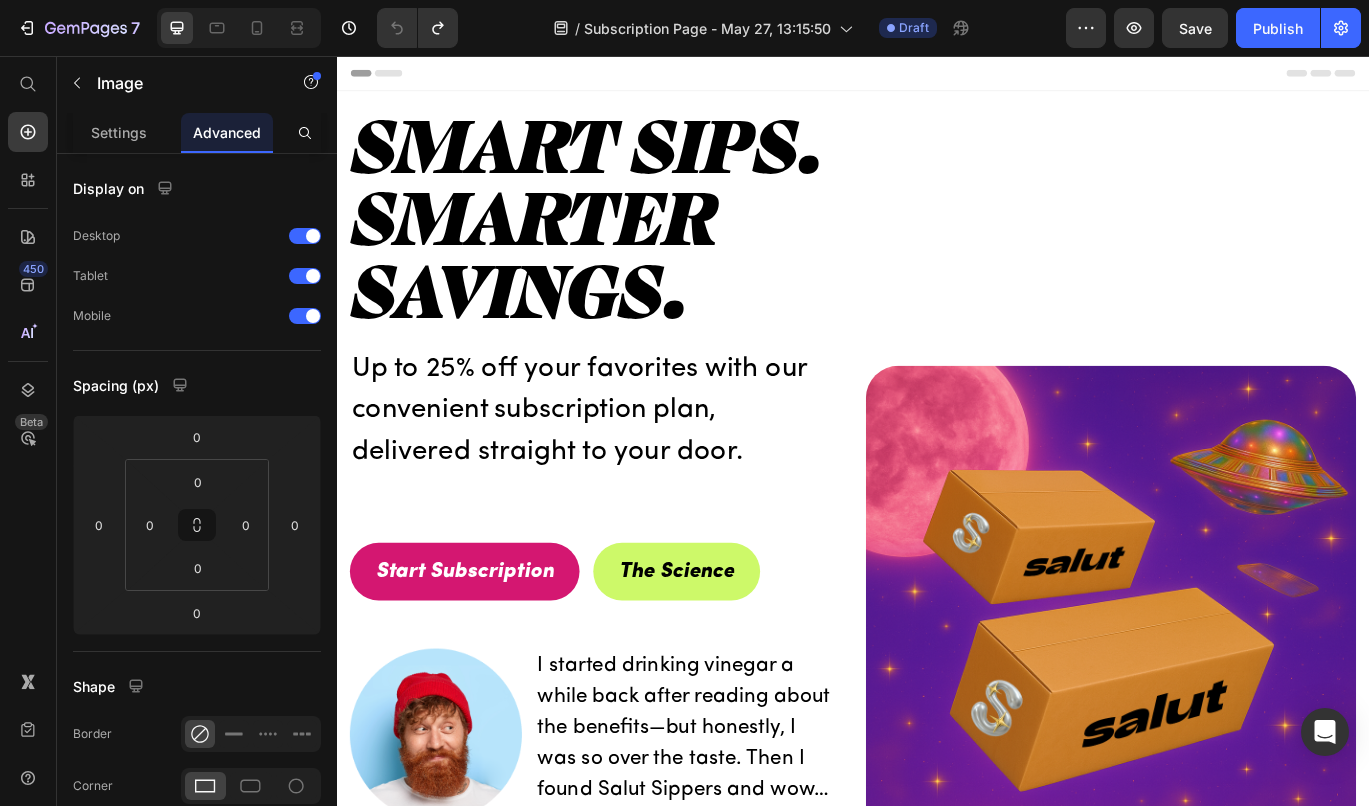 click at bounding box center (1237, 701) 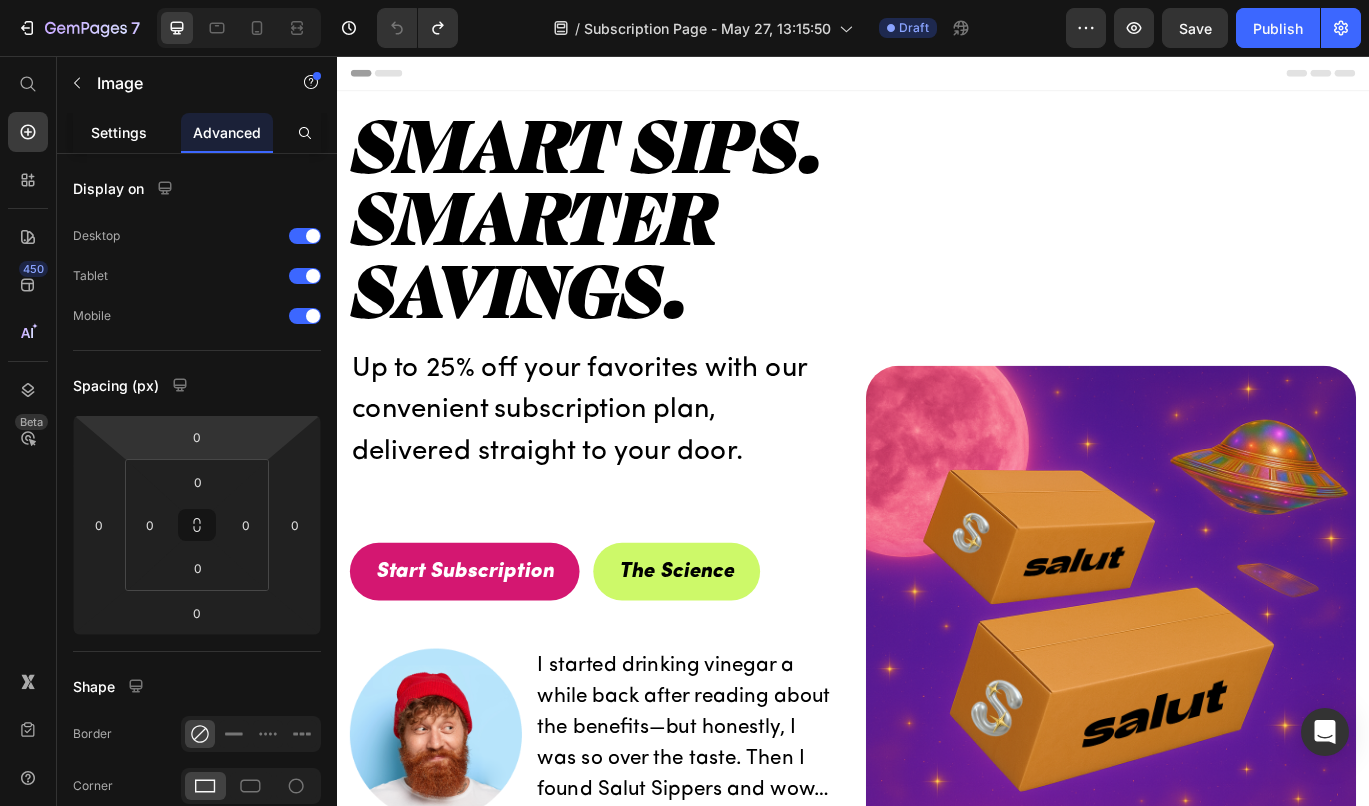 click on "Settings" at bounding box center [119, 132] 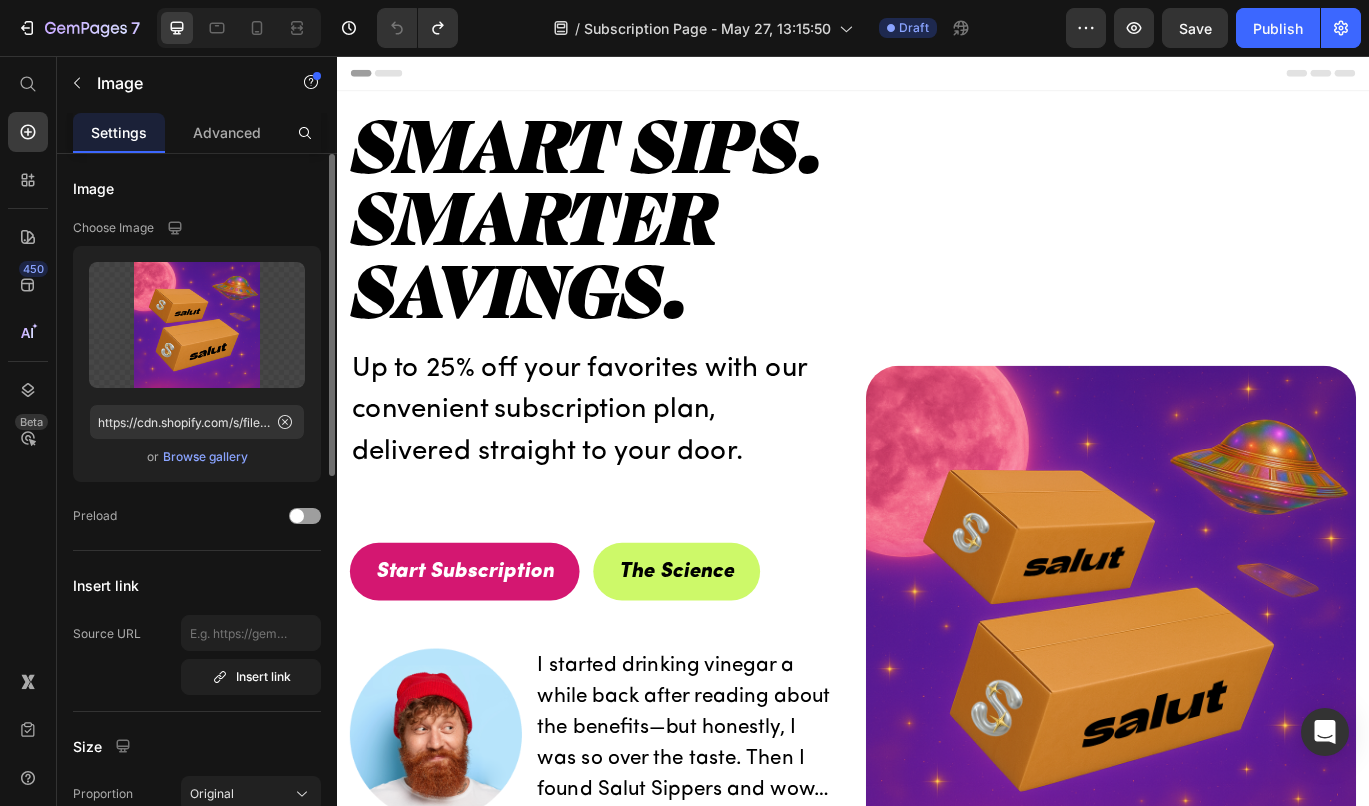 click on "Browse gallery" at bounding box center [205, 457] 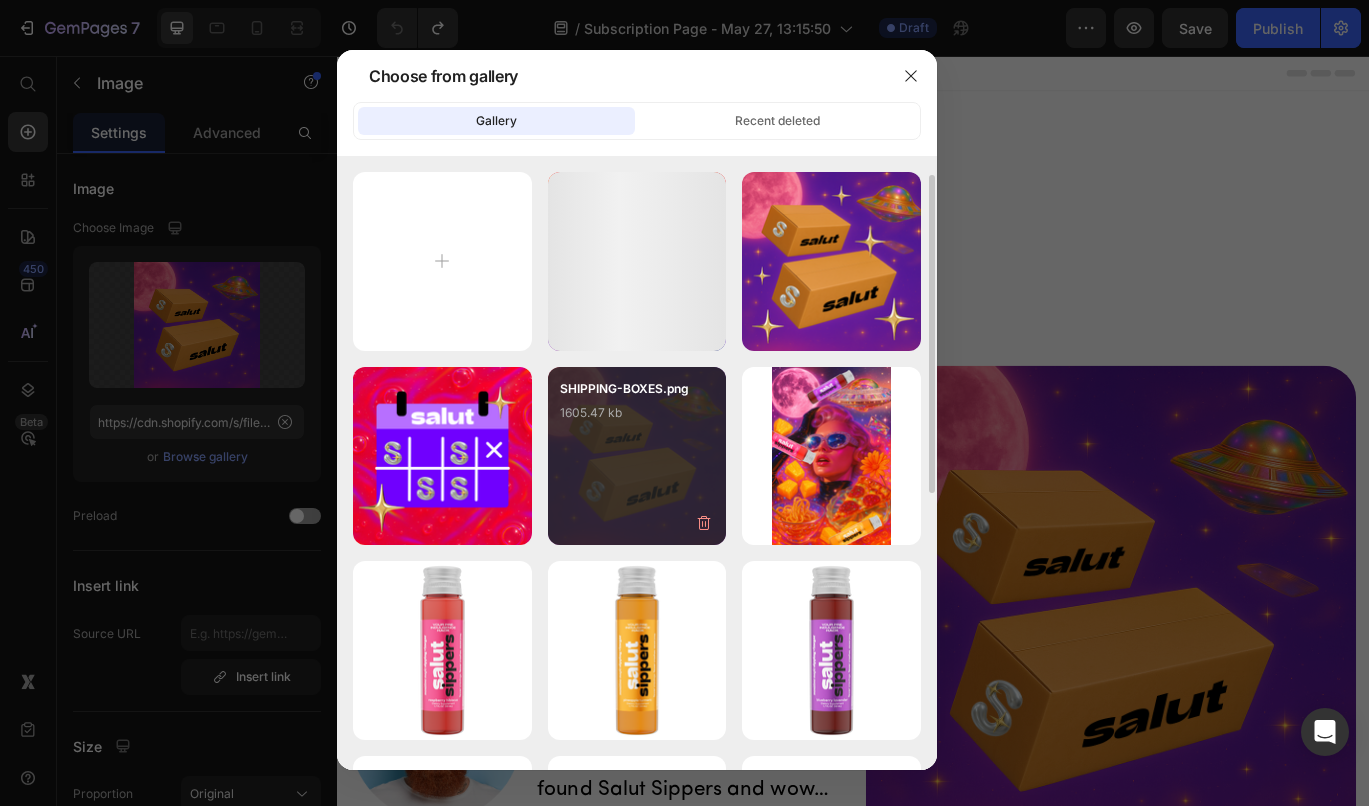 scroll, scrollTop: 29, scrollLeft: 0, axis: vertical 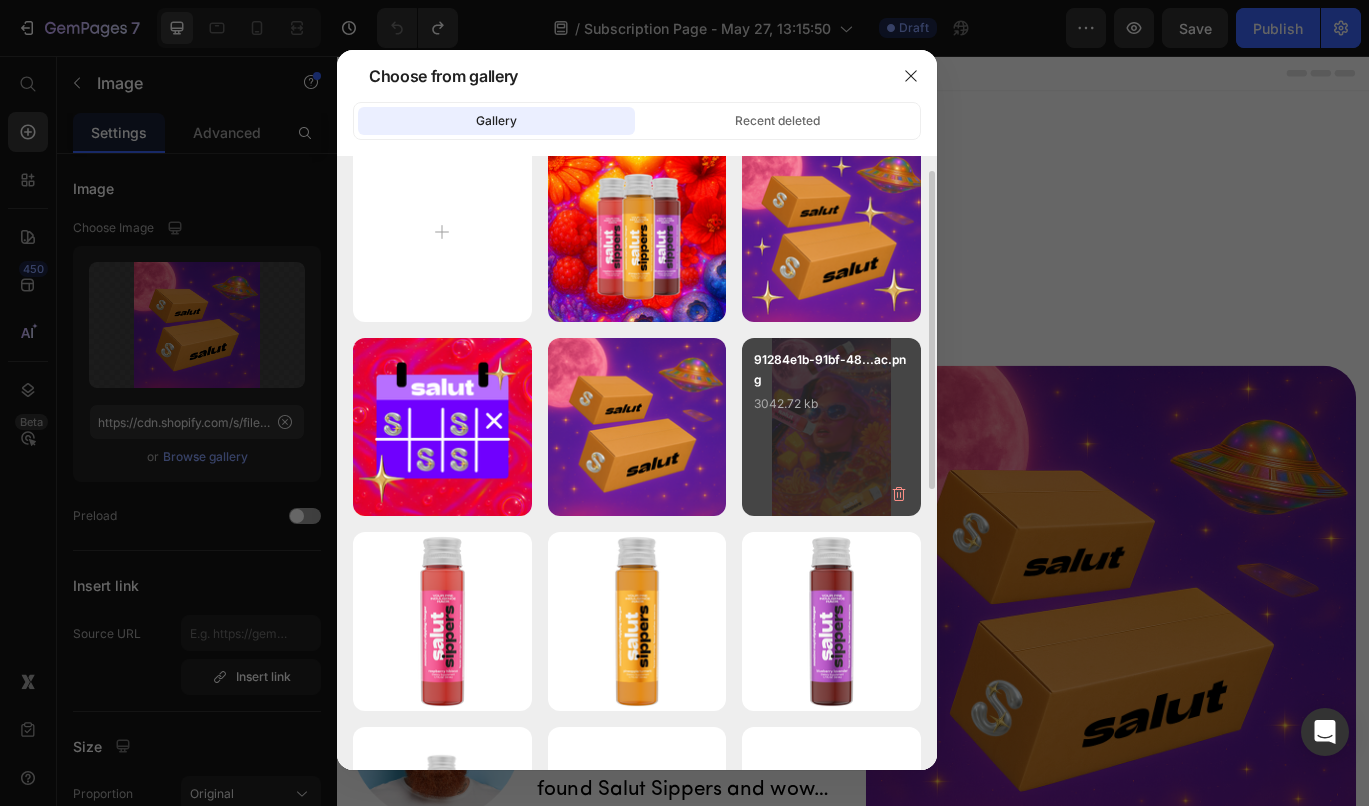 click on "3042.72 kb" at bounding box center [831, 404] 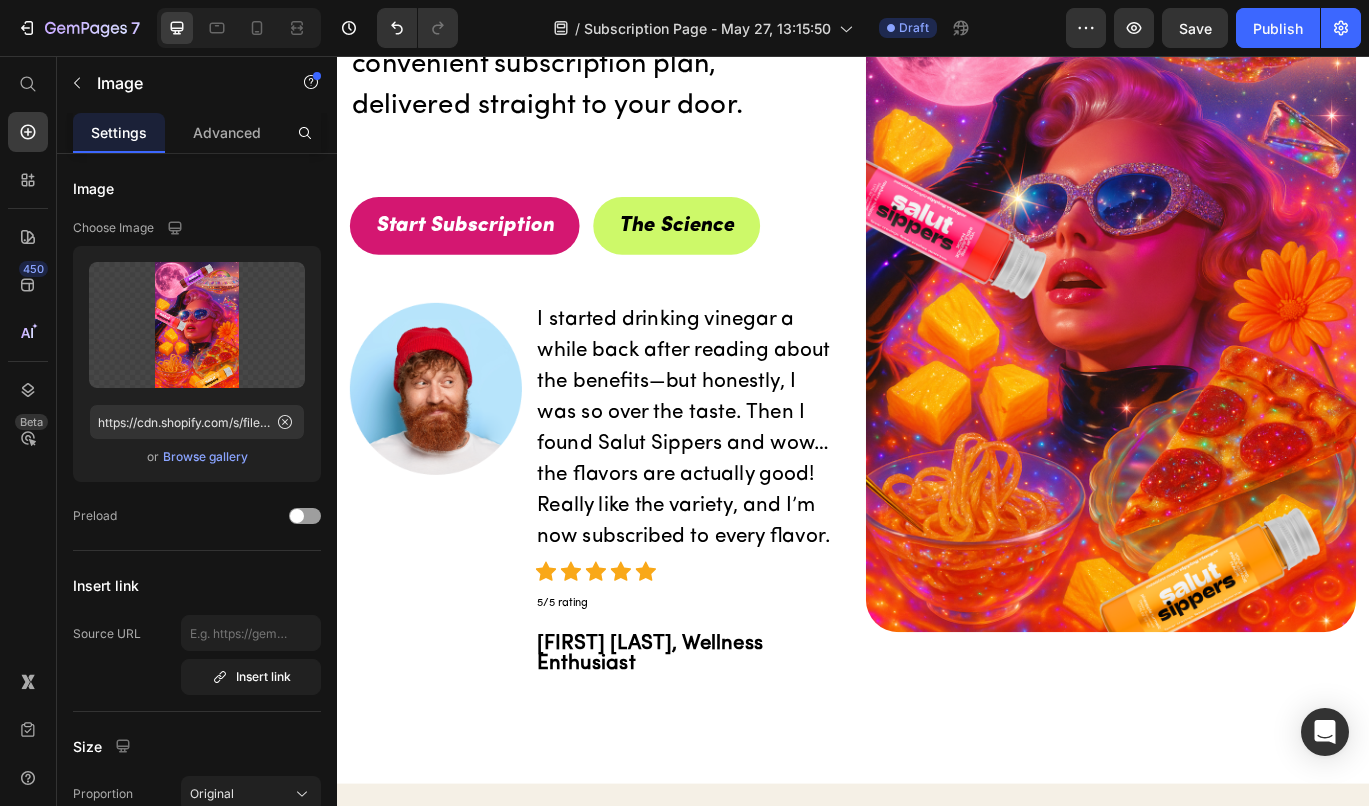 scroll, scrollTop: 36, scrollLeft: 0, axis: vertical 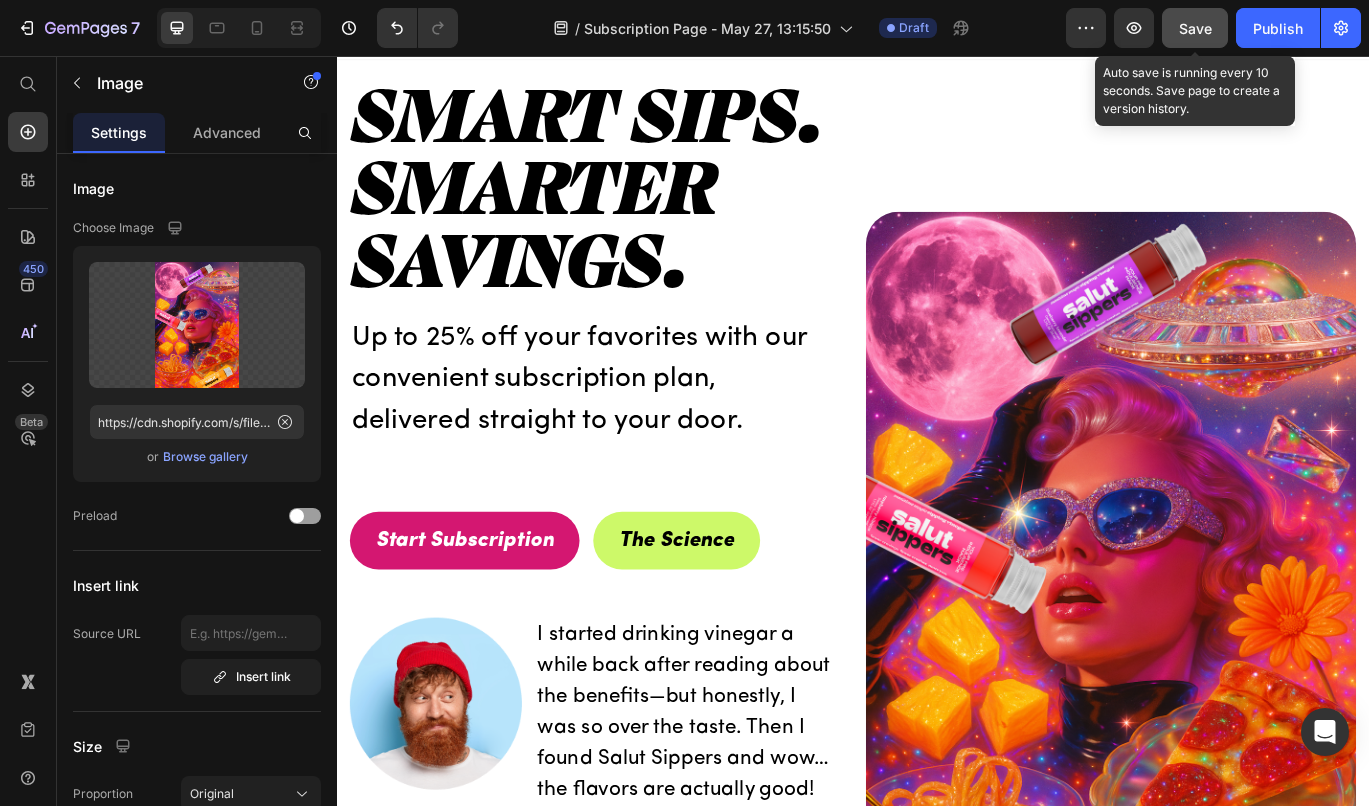 click on "Save" at bounding box center [1195, 28] 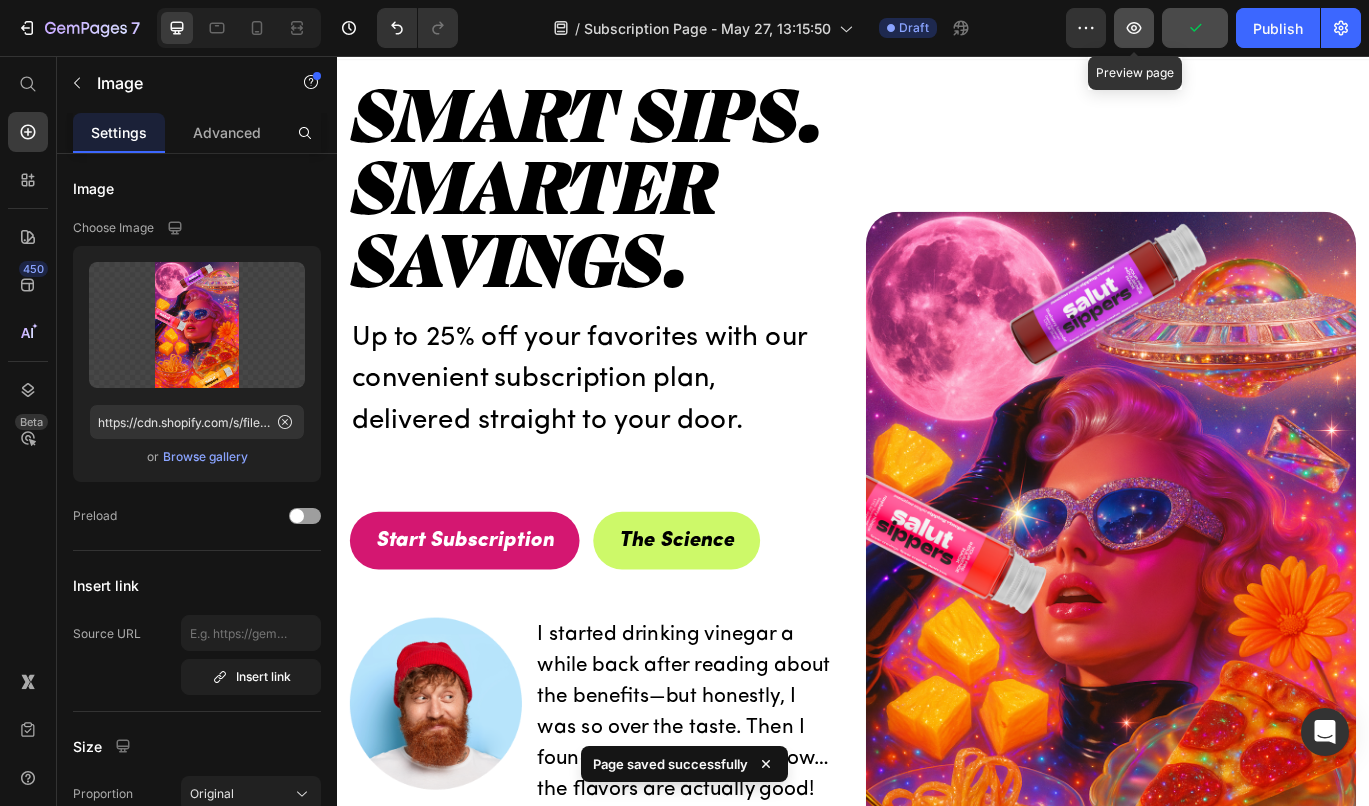 click 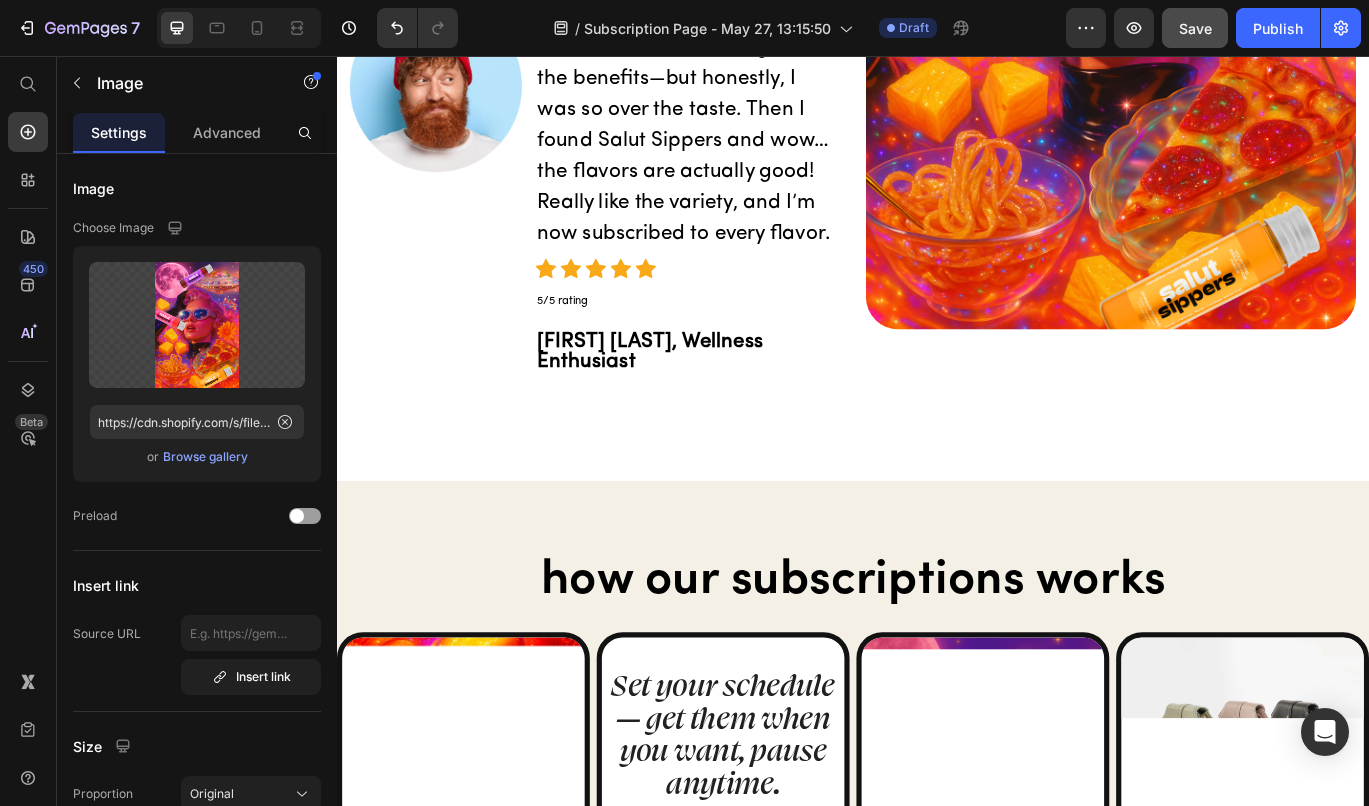 scroll, scrollTop: 767, scrollLeft: 0, axis: vertical 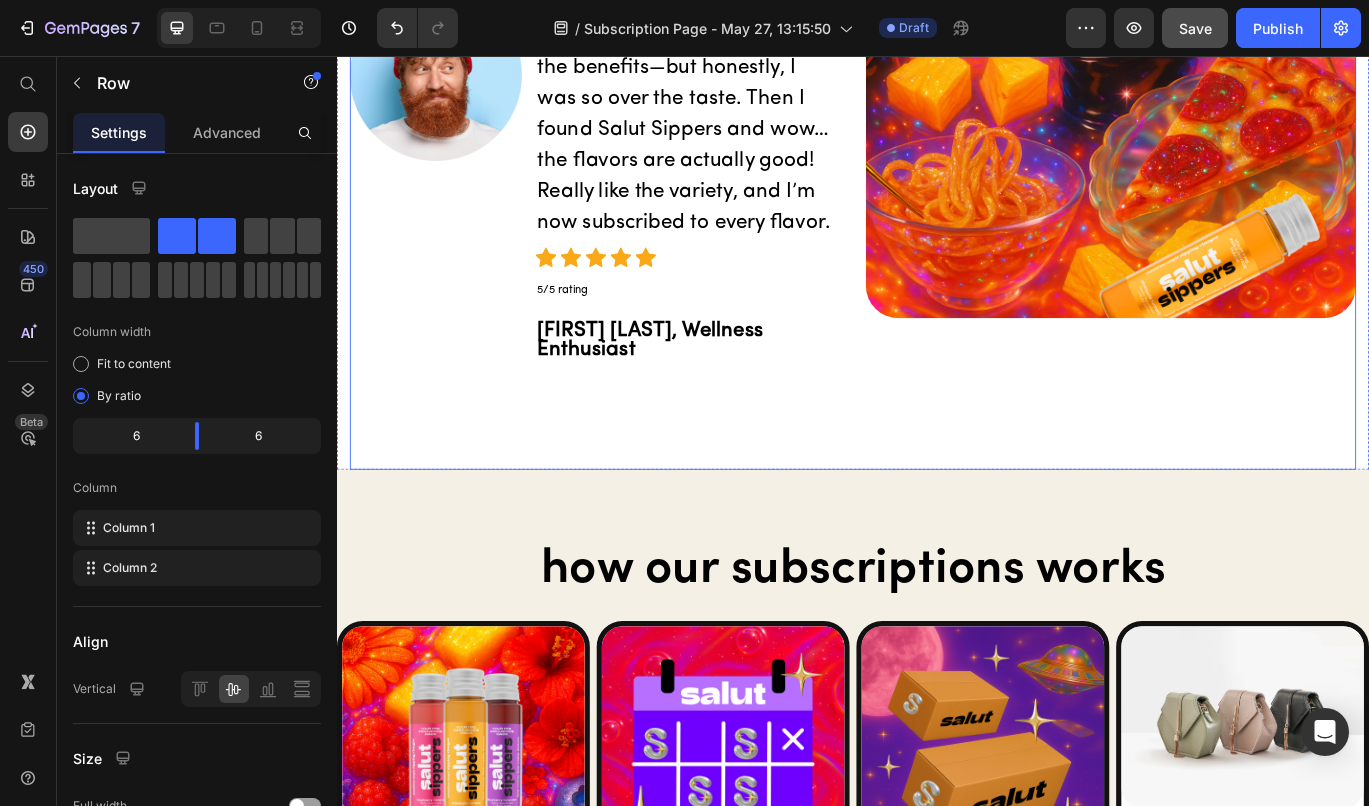 click on "Image" at bounding box center [1237, -67] 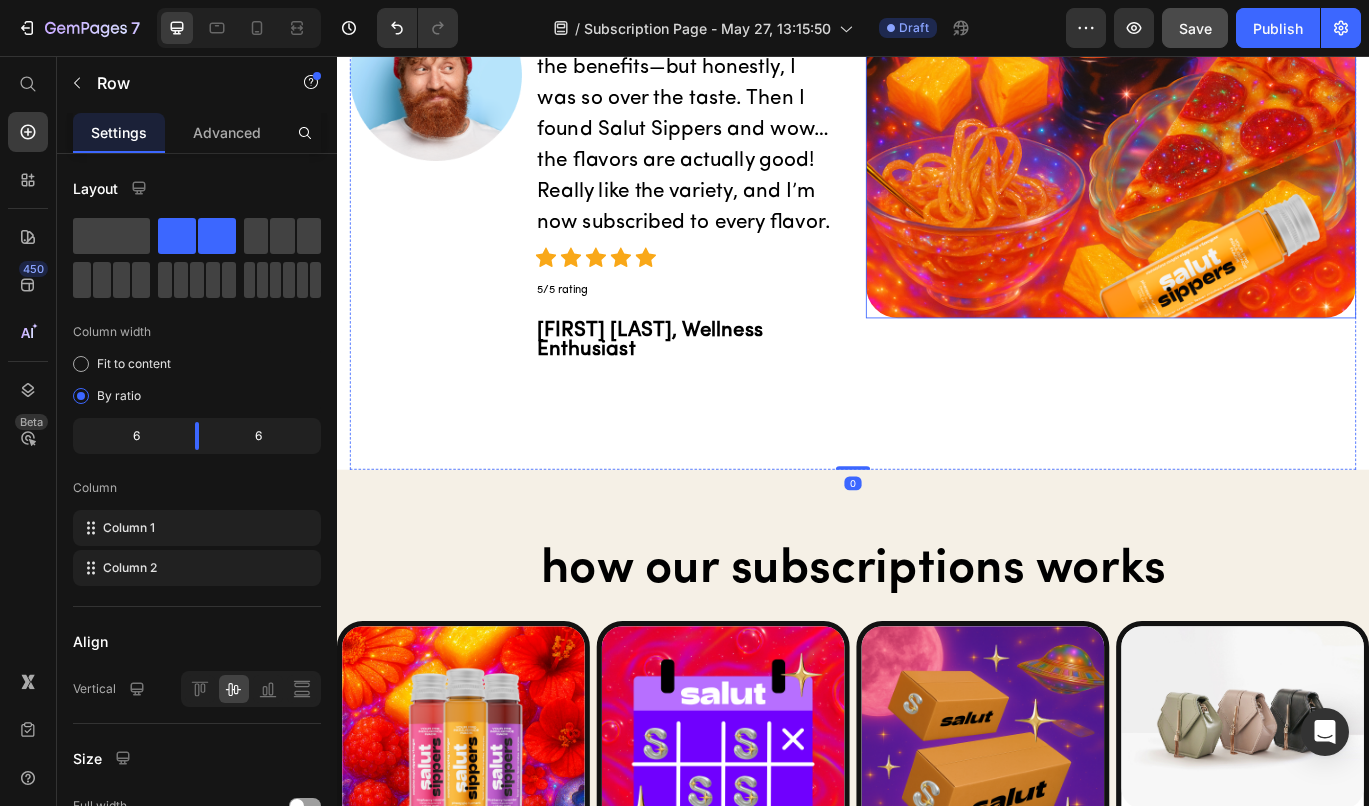 click at bounding box center [1237, -67] 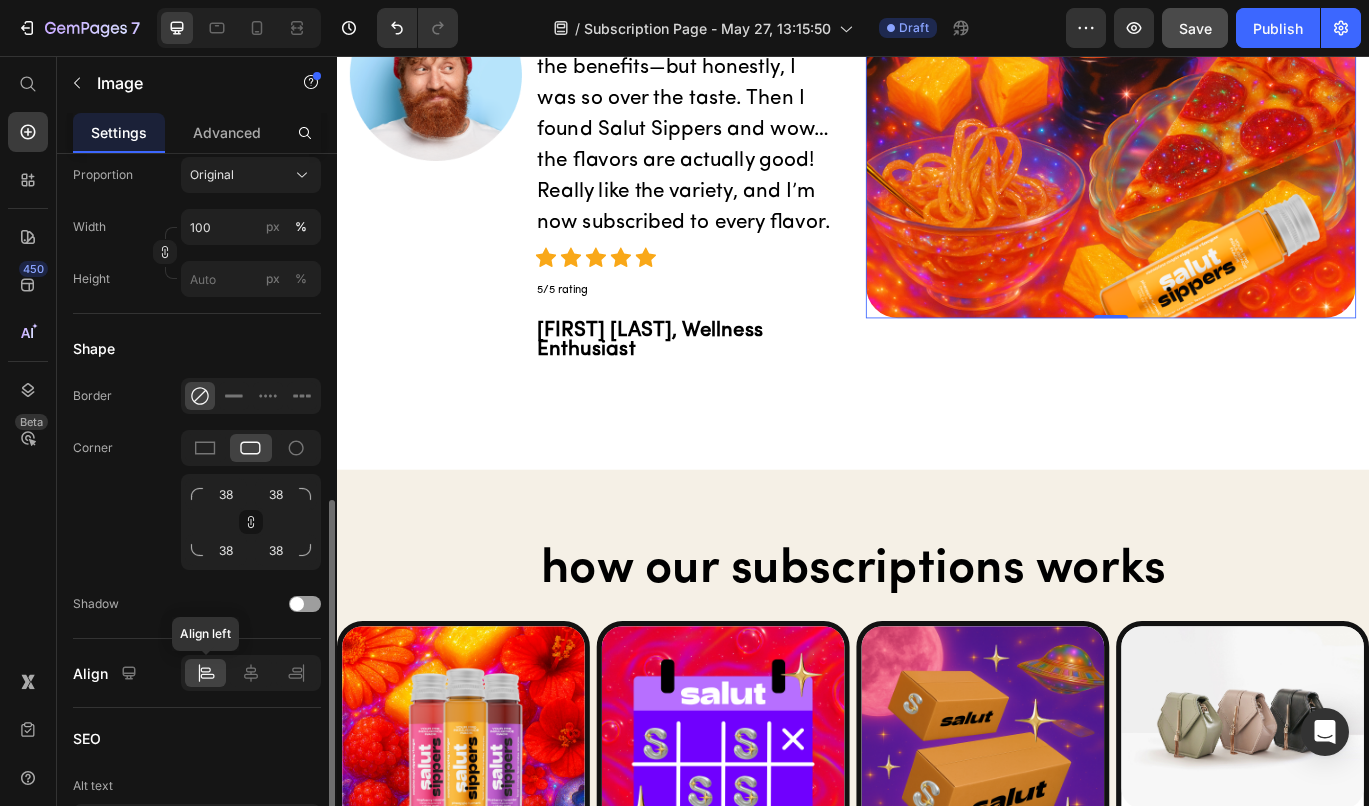 scroll, scrollTop: 846, scrollLeft: 0, axis: vertical 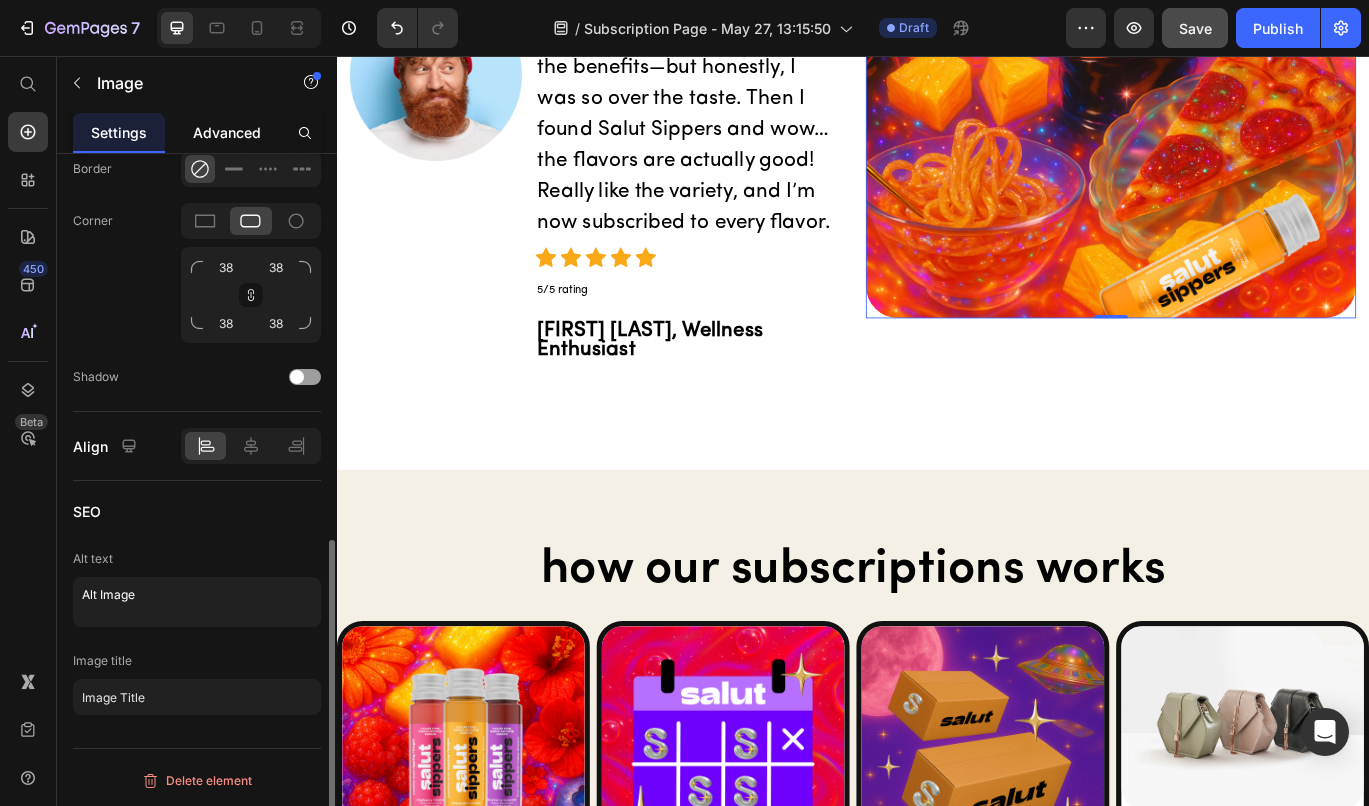 click on "Advanced" at bounding box center [227, 132] 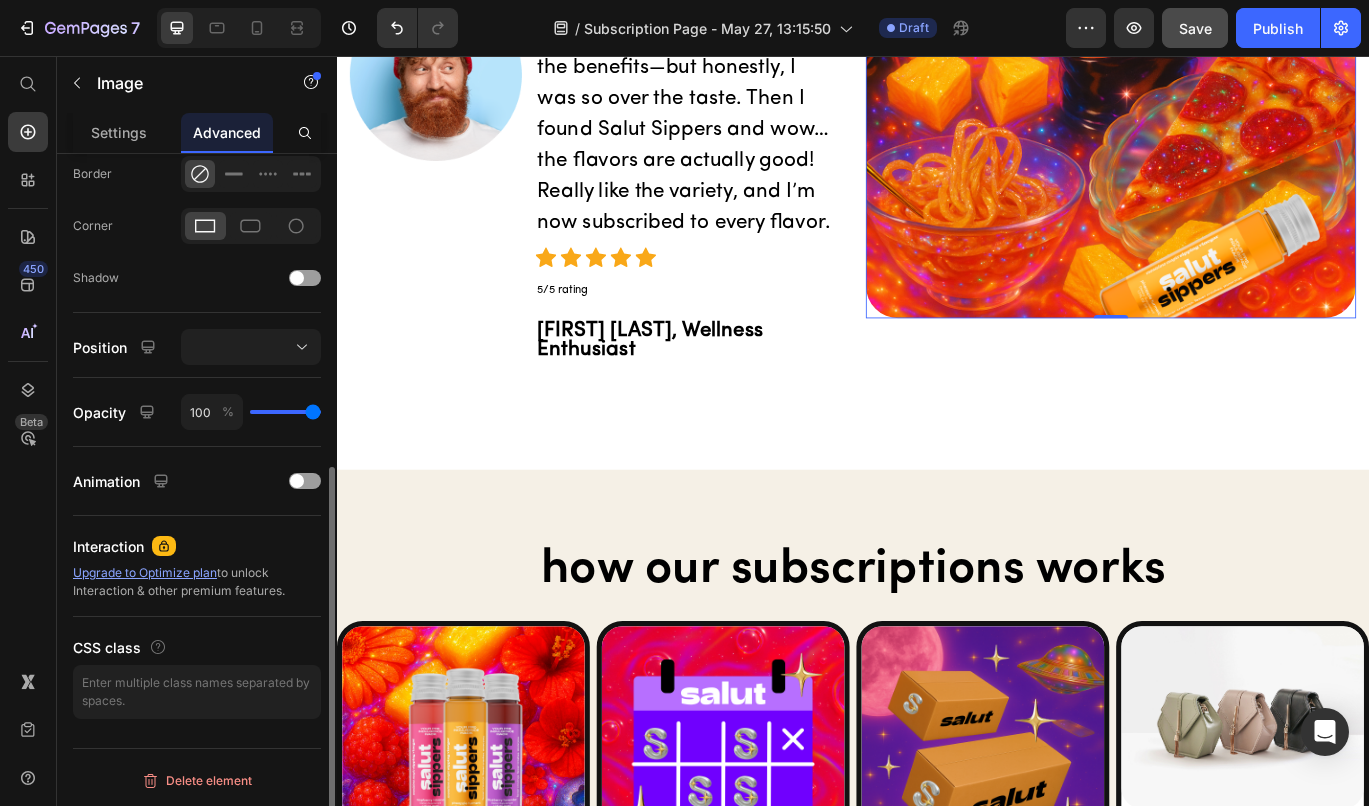 scroll, scrollTop: 0, scrollLeft: 0, axis: both 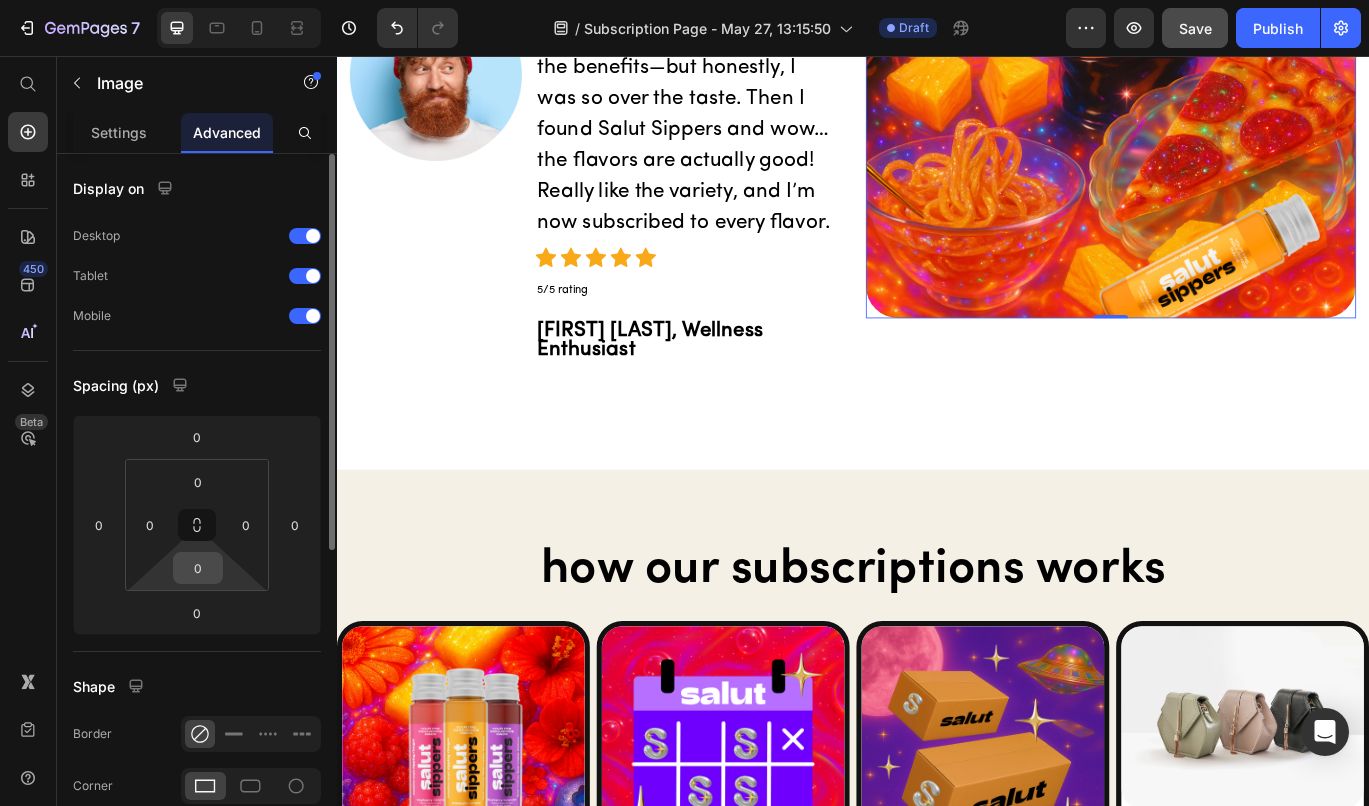 click on "0" at bounding box center [198, 568] 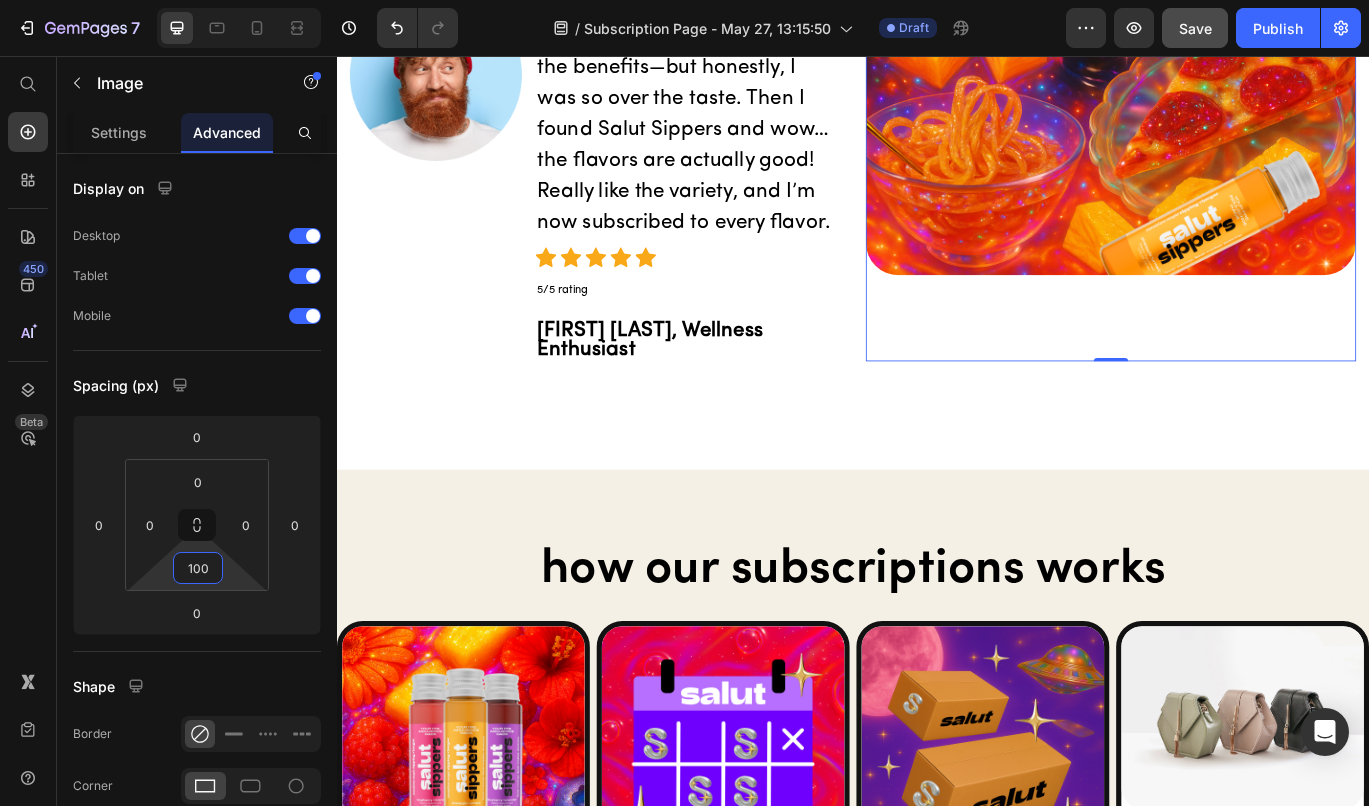 type on "0" 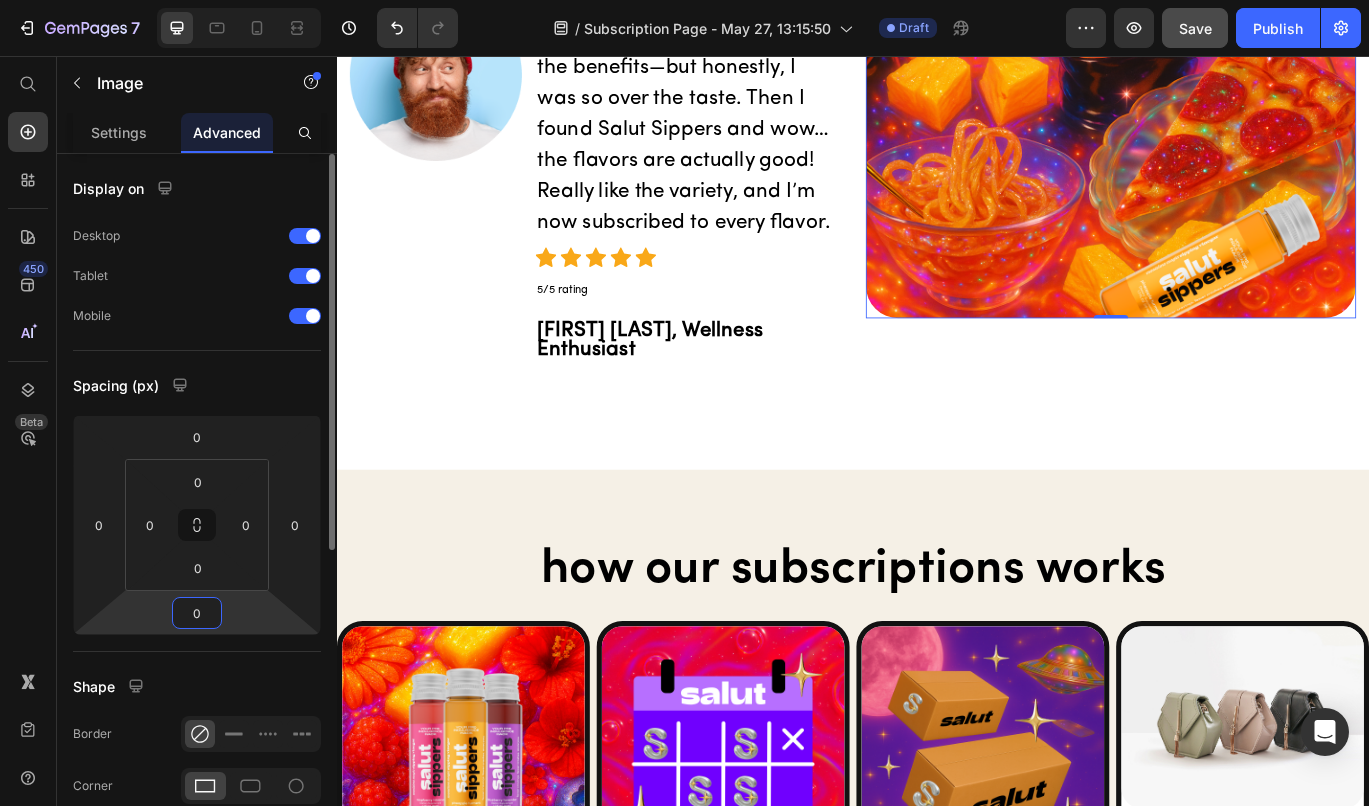 click on "0" at bounding box center [197, 613] 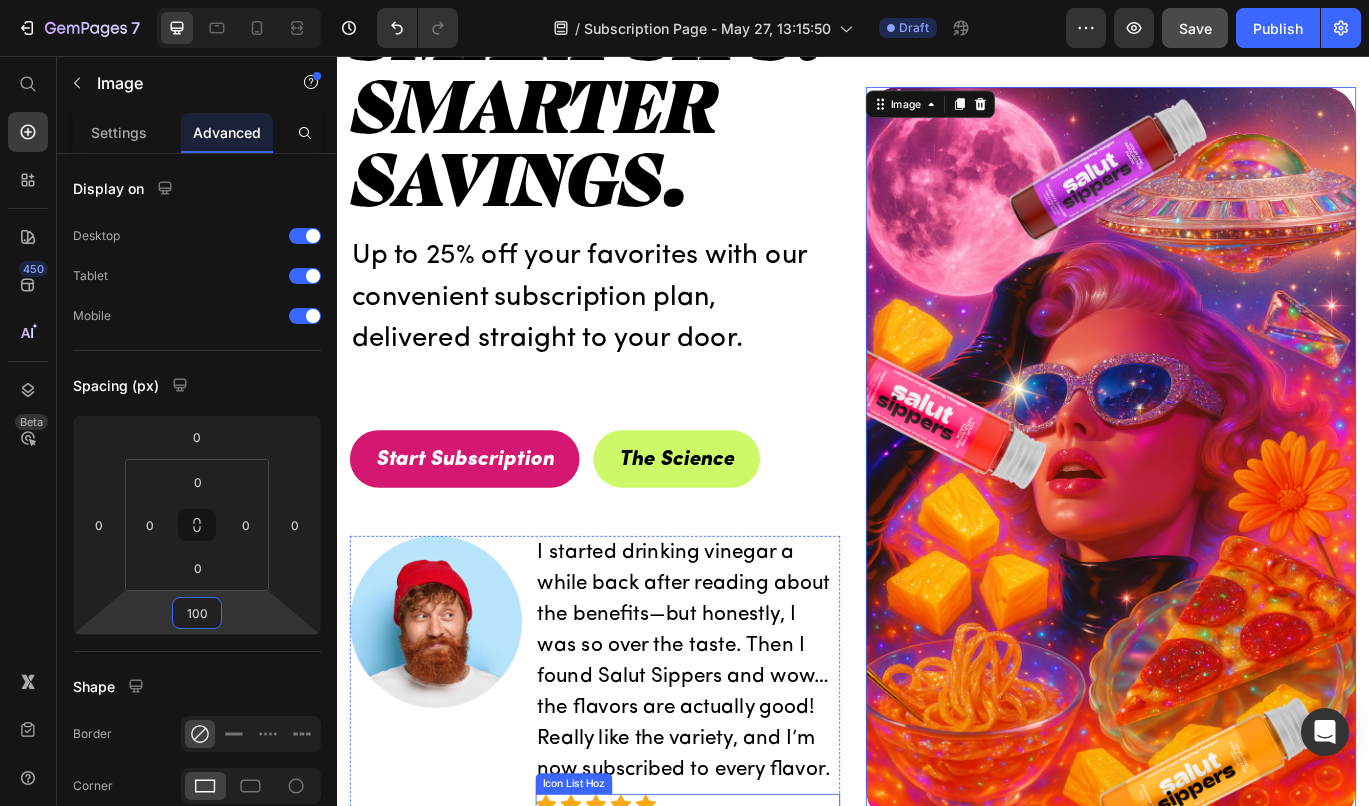 scroll, scrollTop: 0, scrollLeft: 0, axis: both 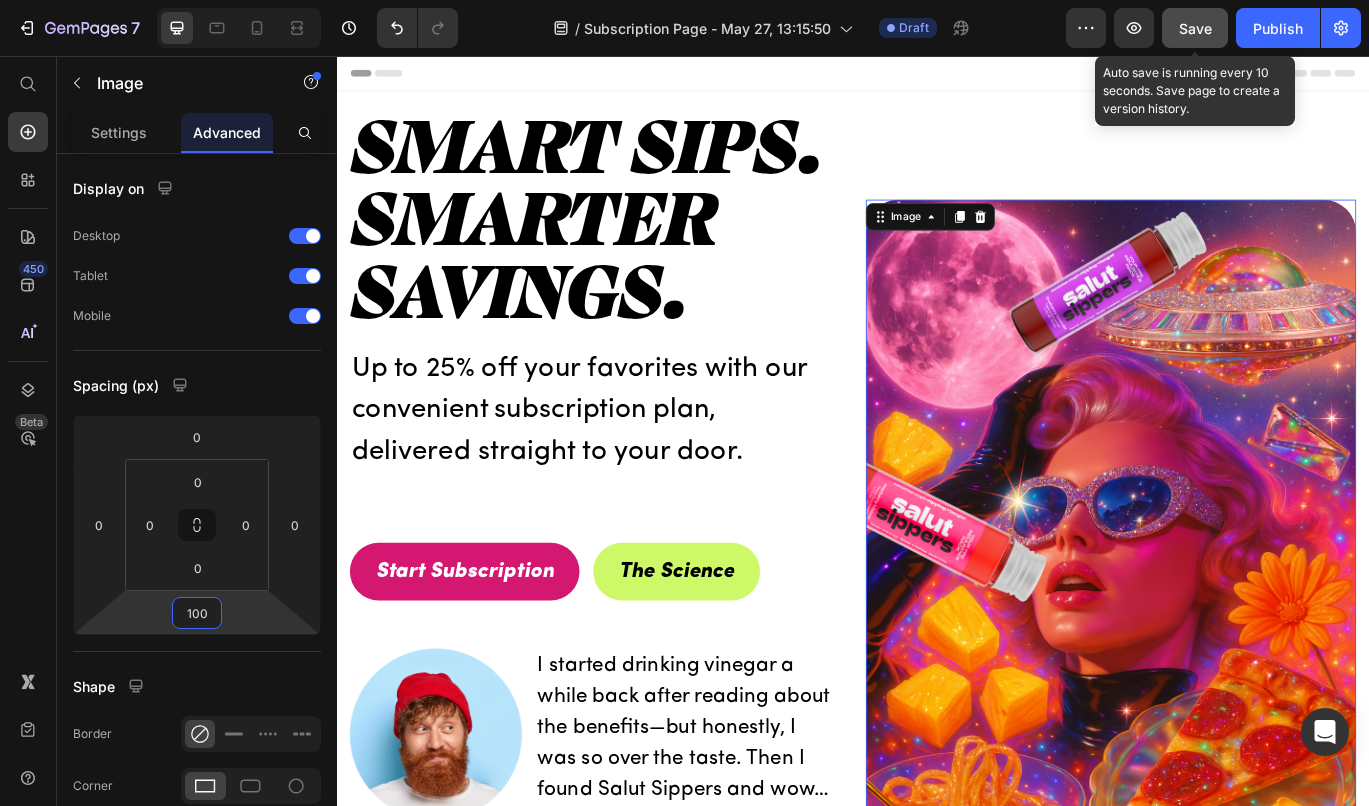 type on "100" 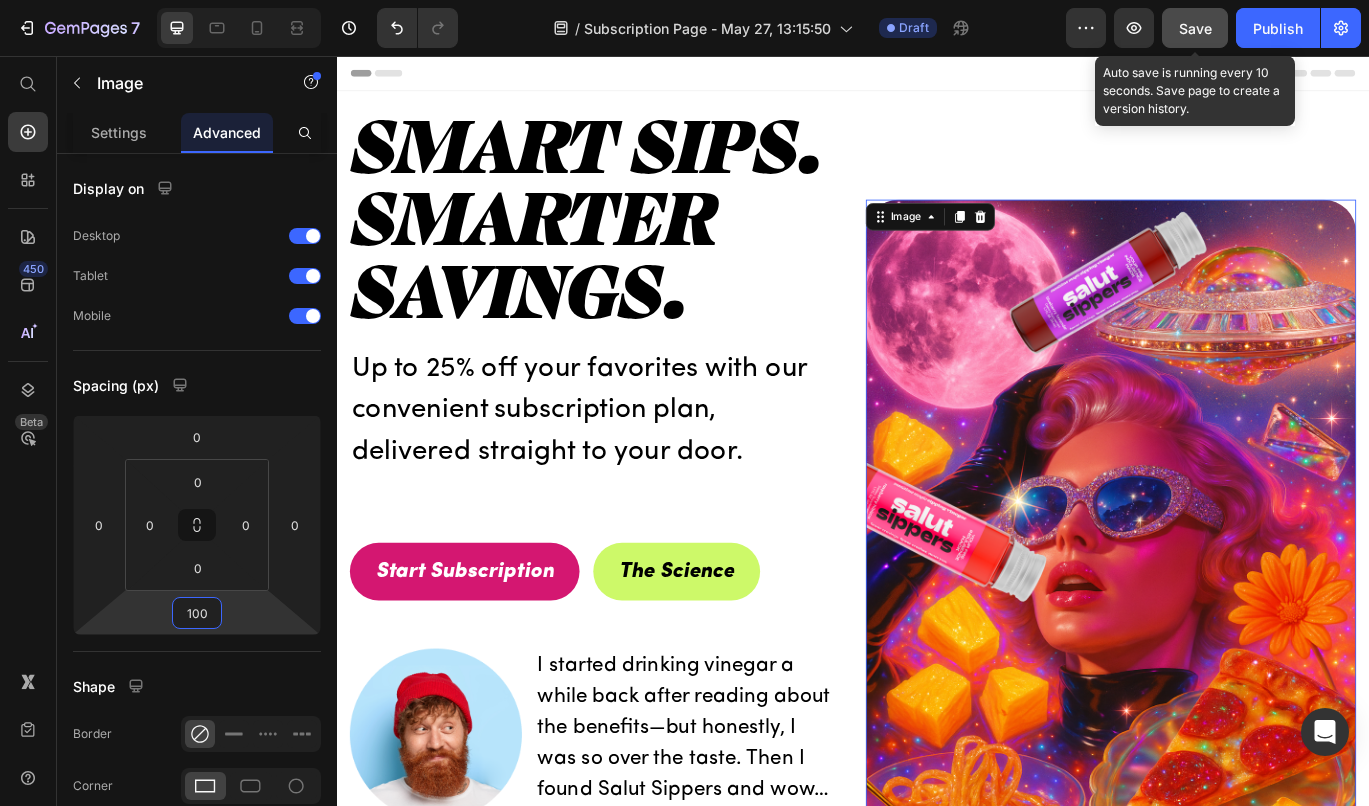 click on "Save" at bounding box center [1195, 28] 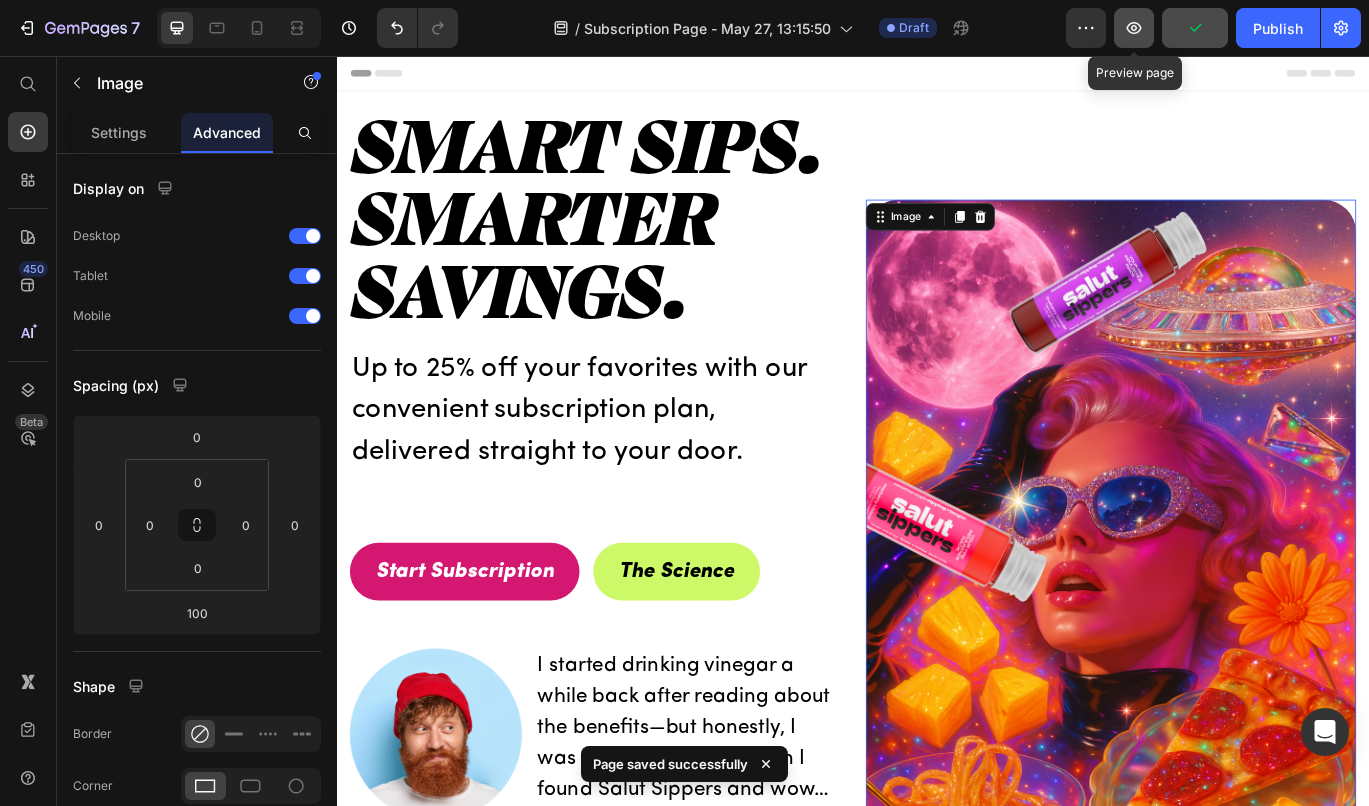 click 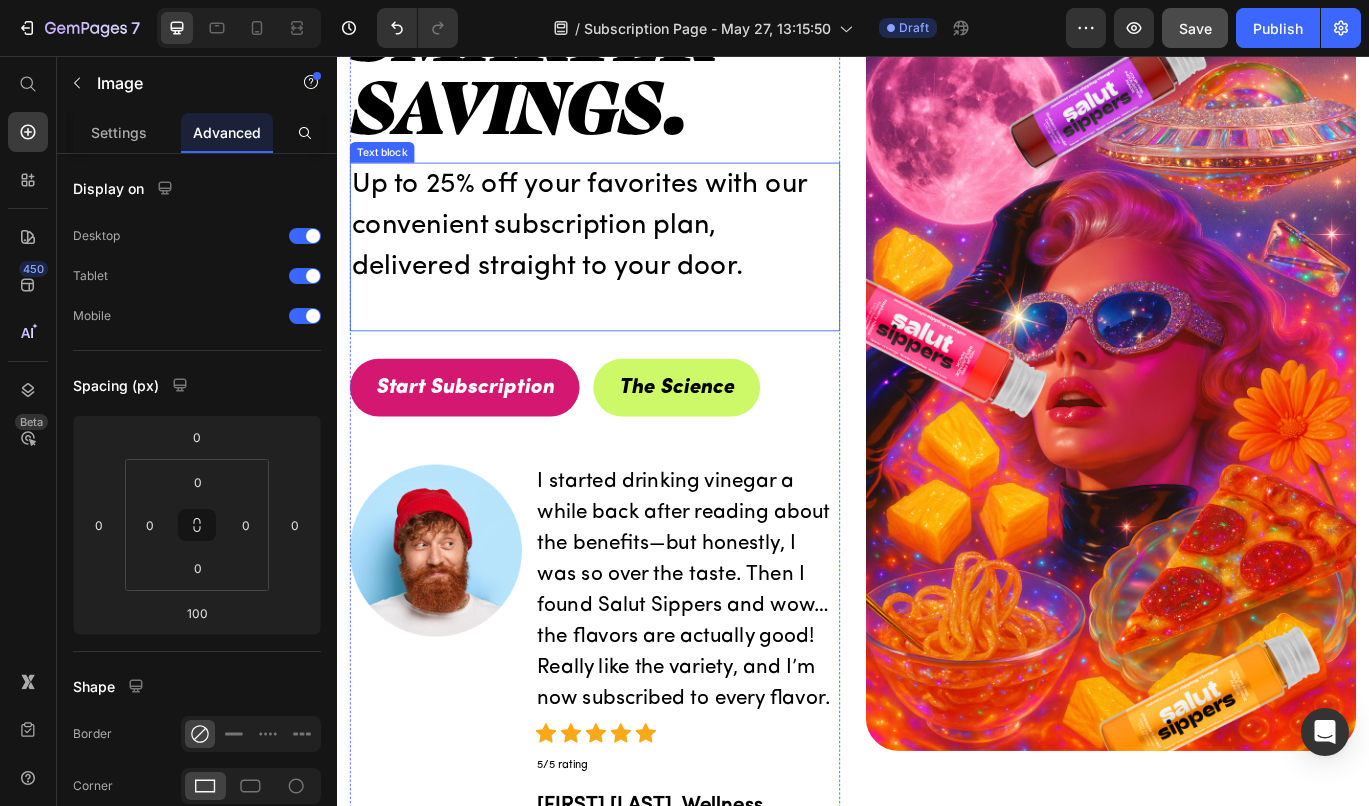 scroll, scrollTop: 0, scrollLeft: 0, axis: both 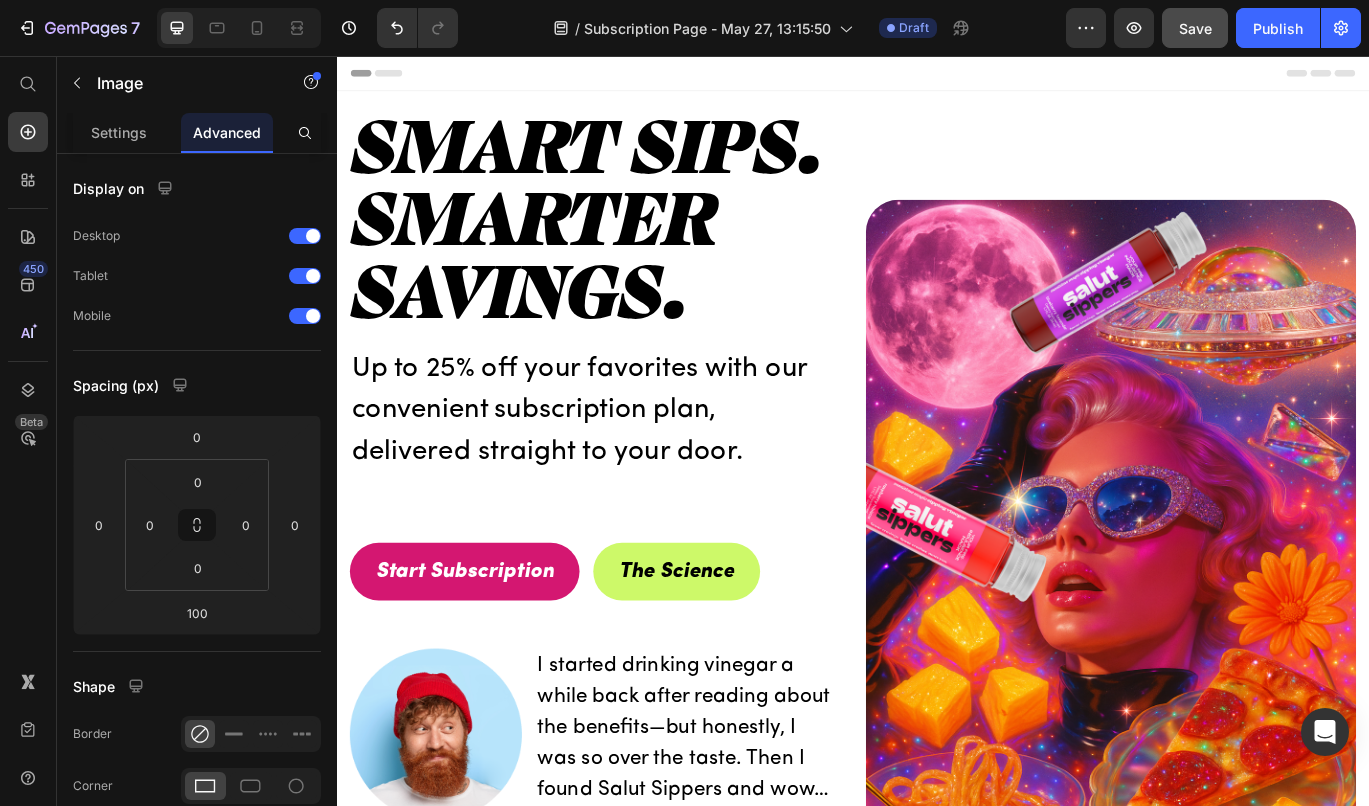 click on "Header" at bounding box center [937, 76] 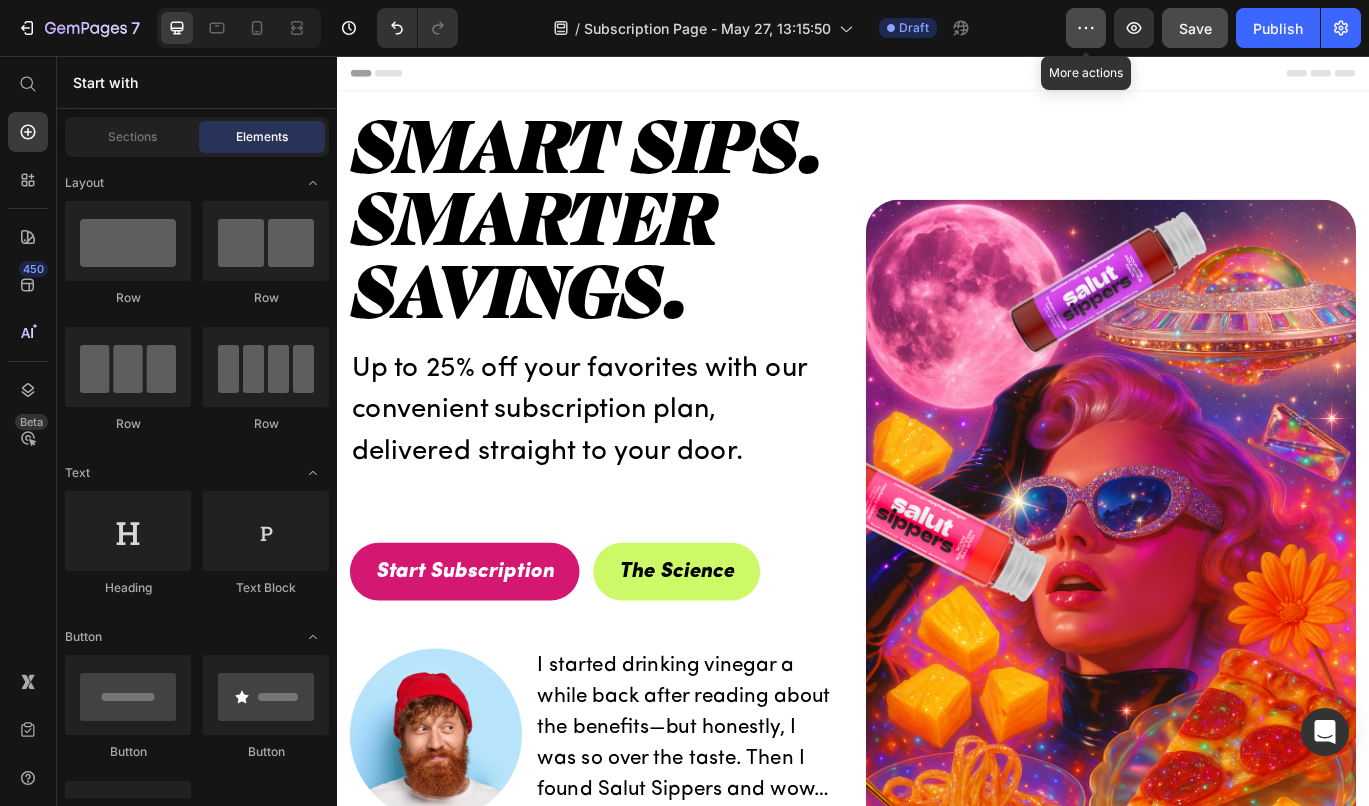 click 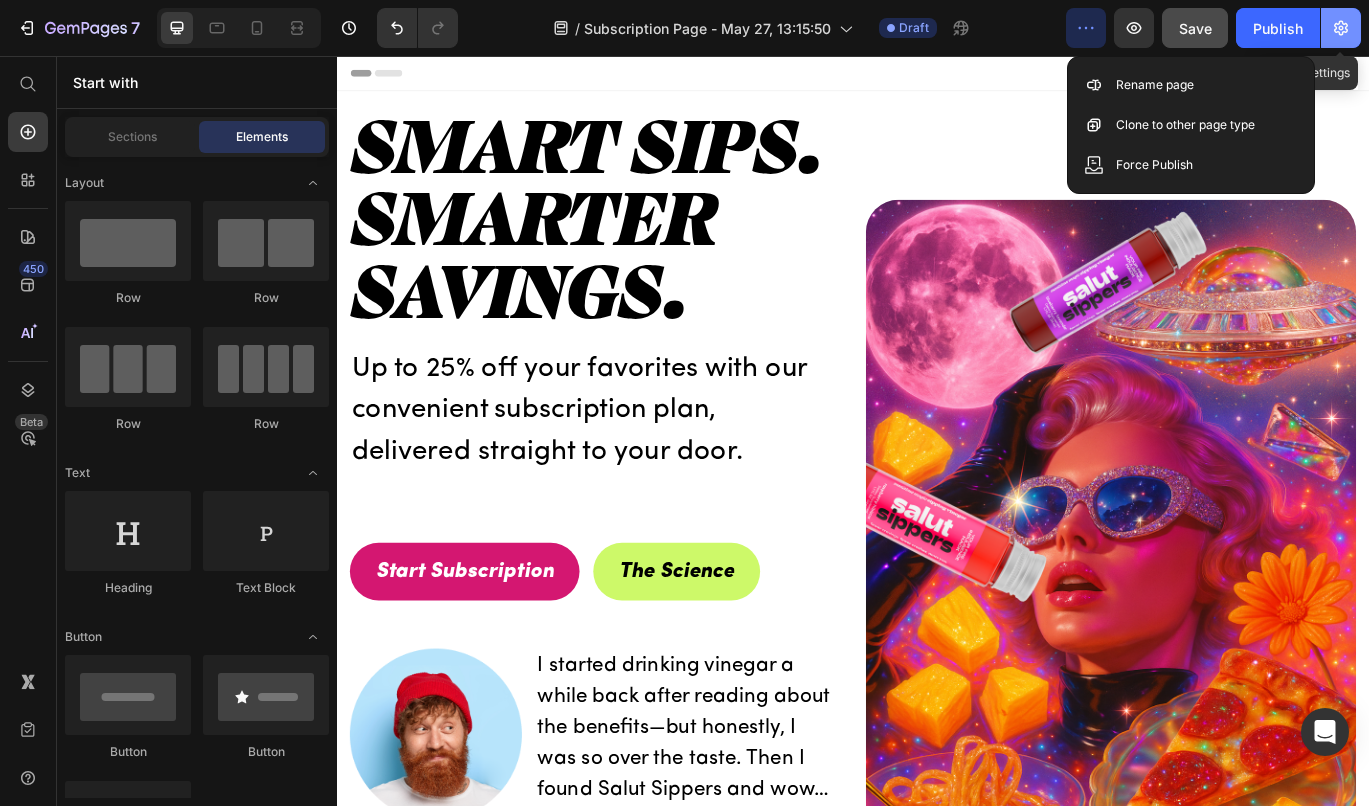 click 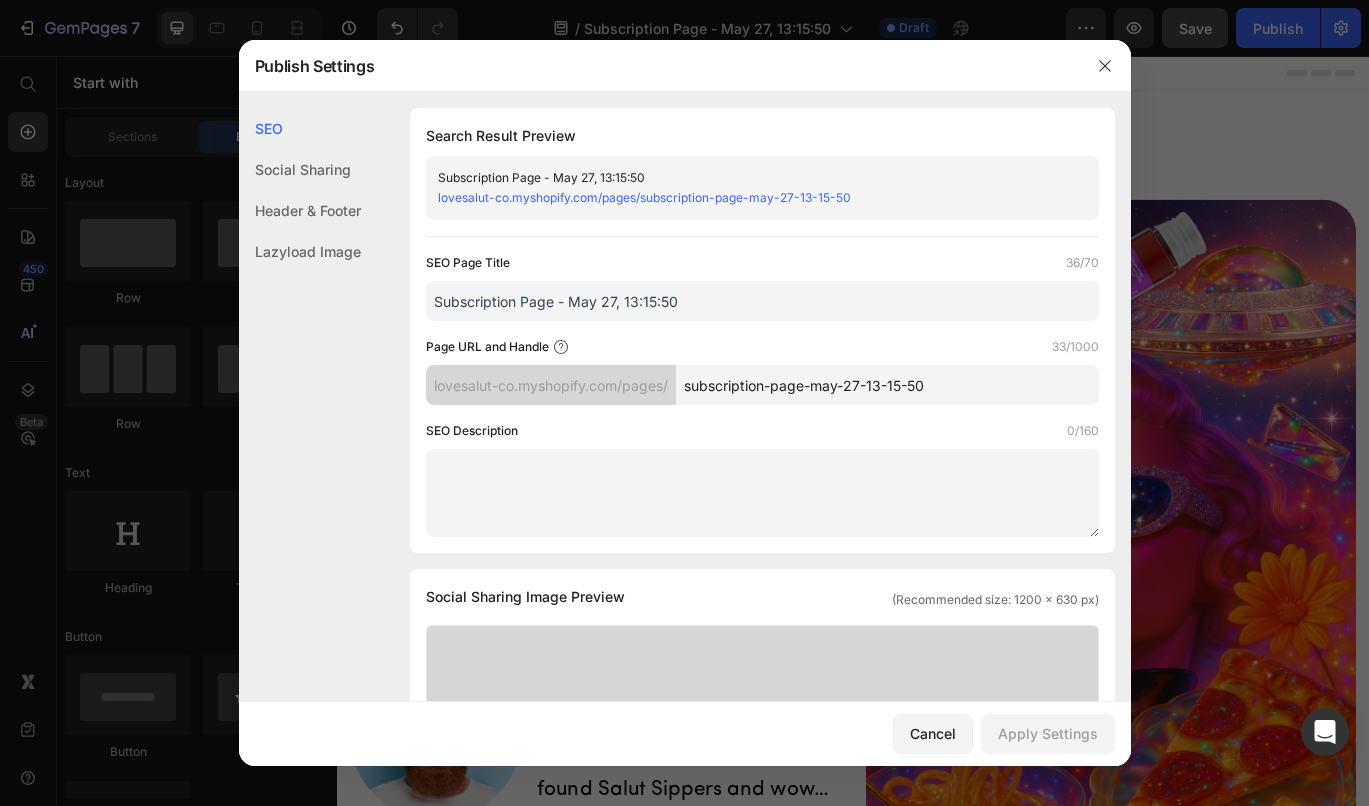 click on "Header & Footer" 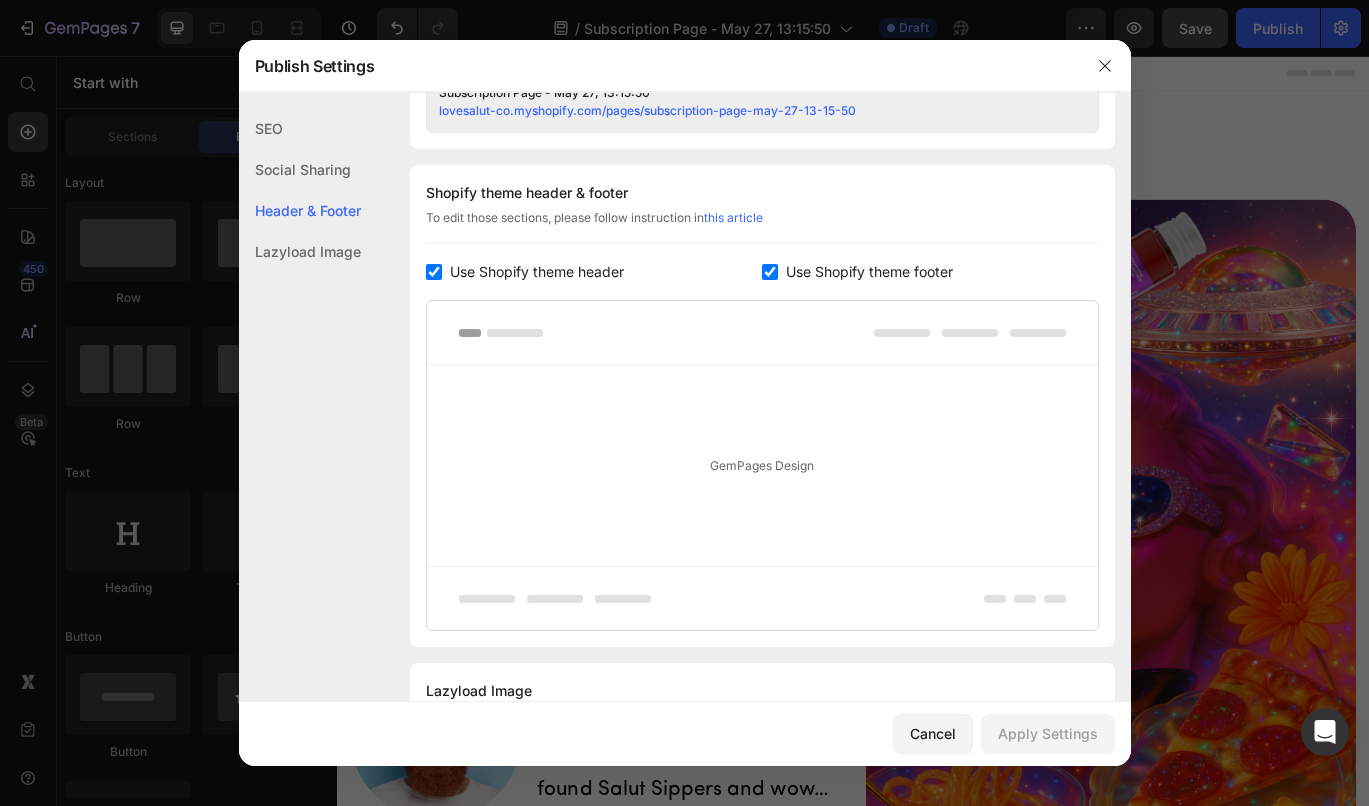 scroll, scrollTop: 937, scrollLeft: 0, axis: vertical 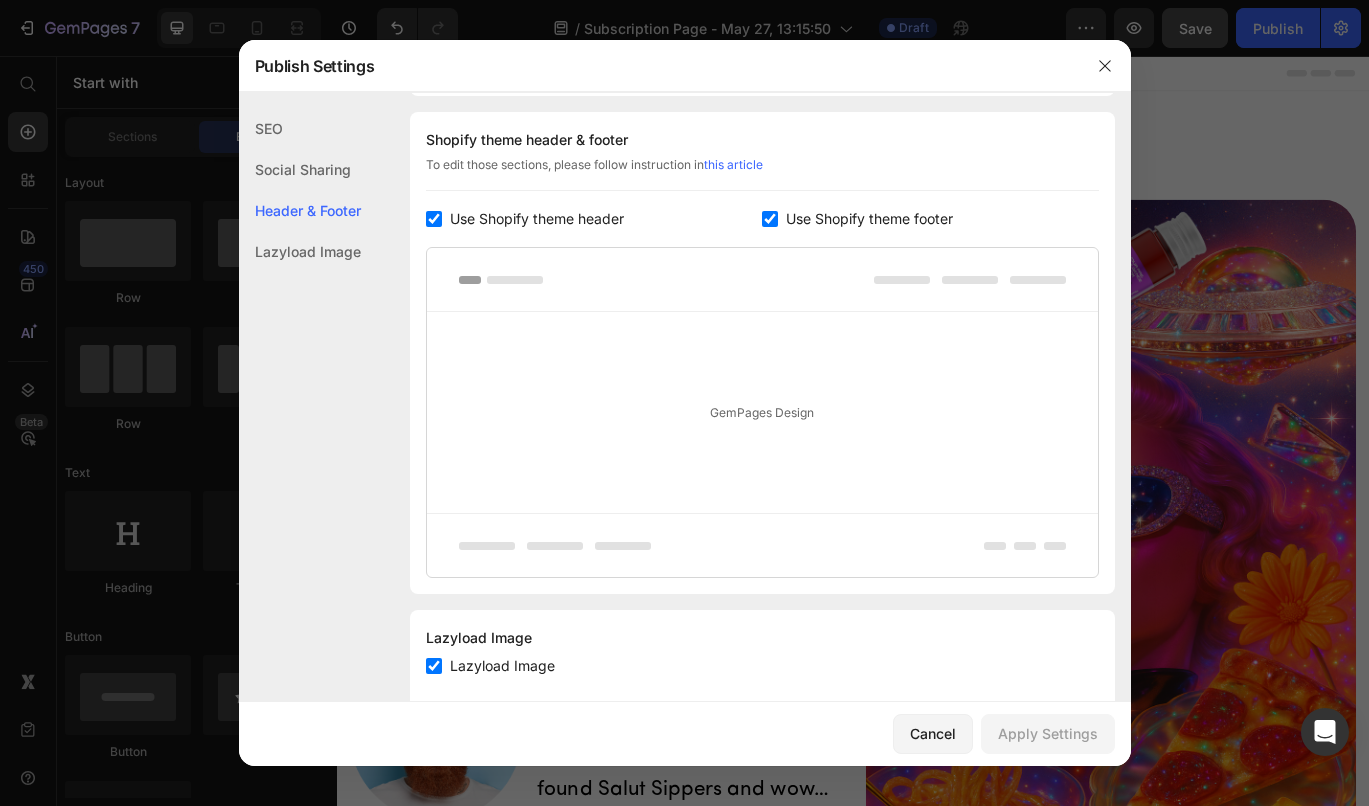 click at bounding box center [770, 219] 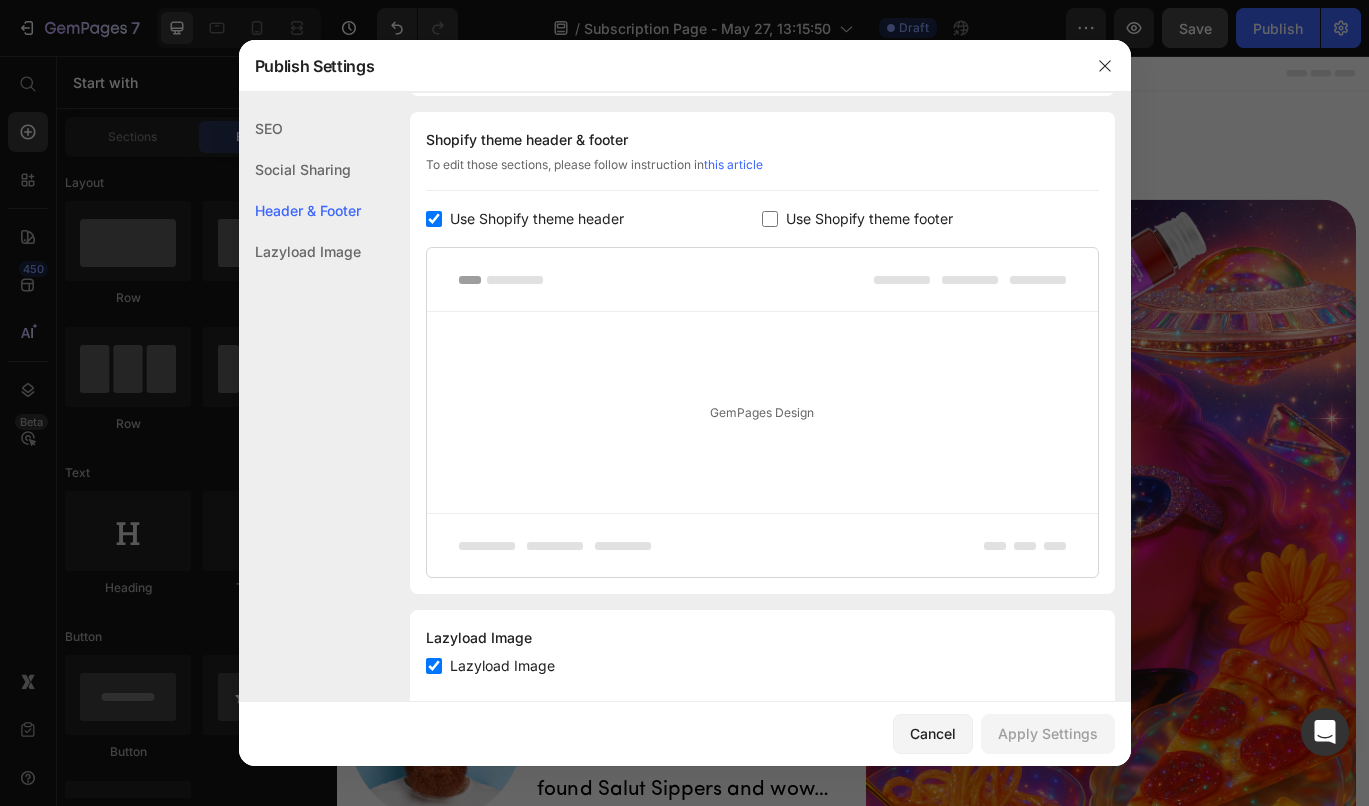 checkbox on "false" 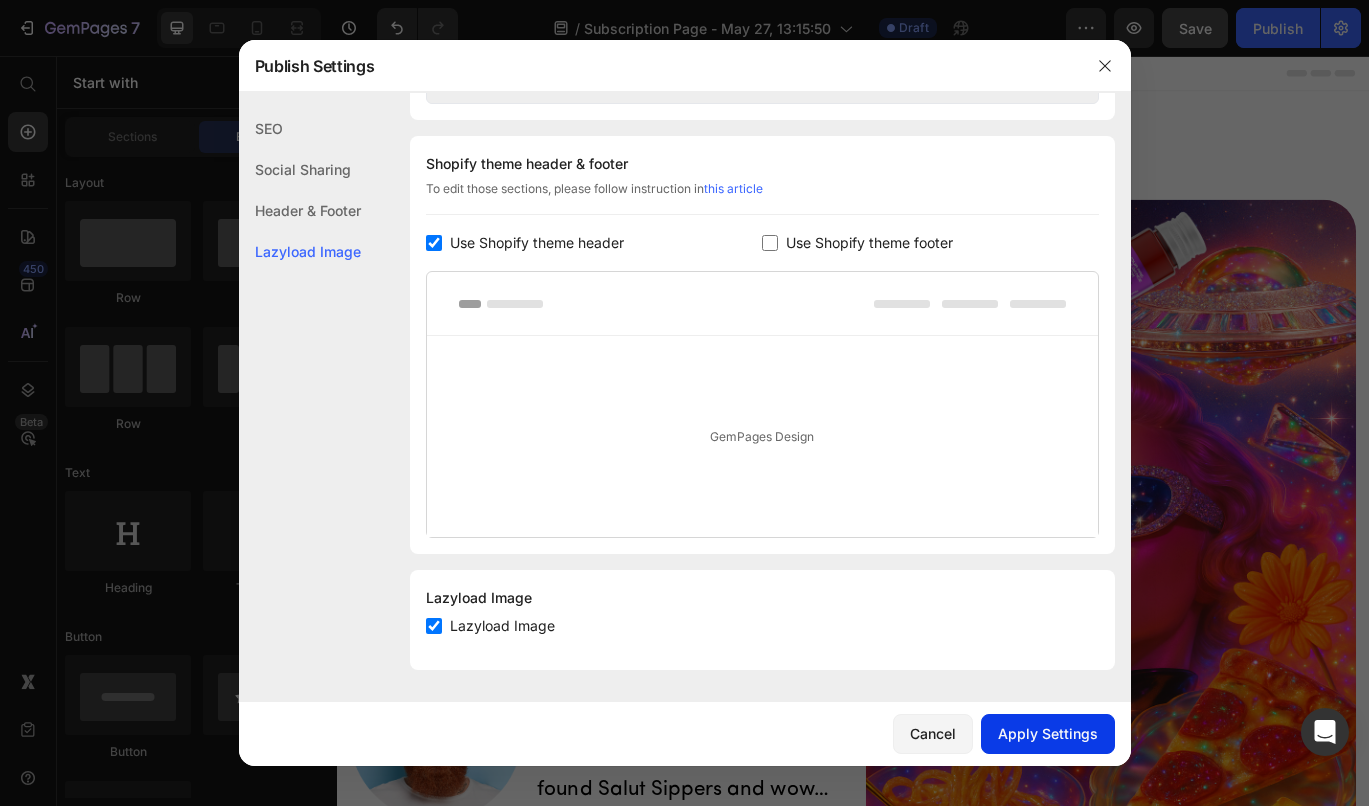 click on "Apply Settings" at bounding box center (1048, 733) 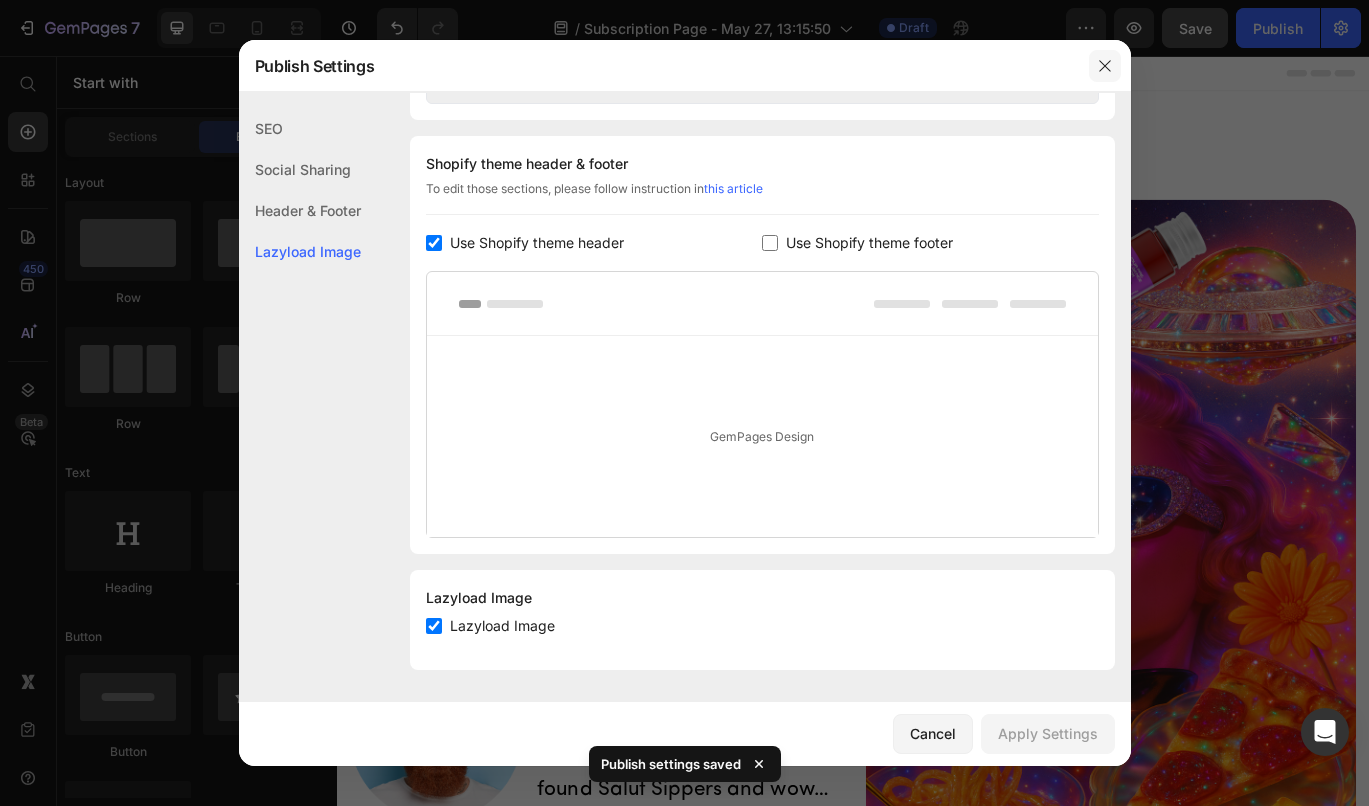 click 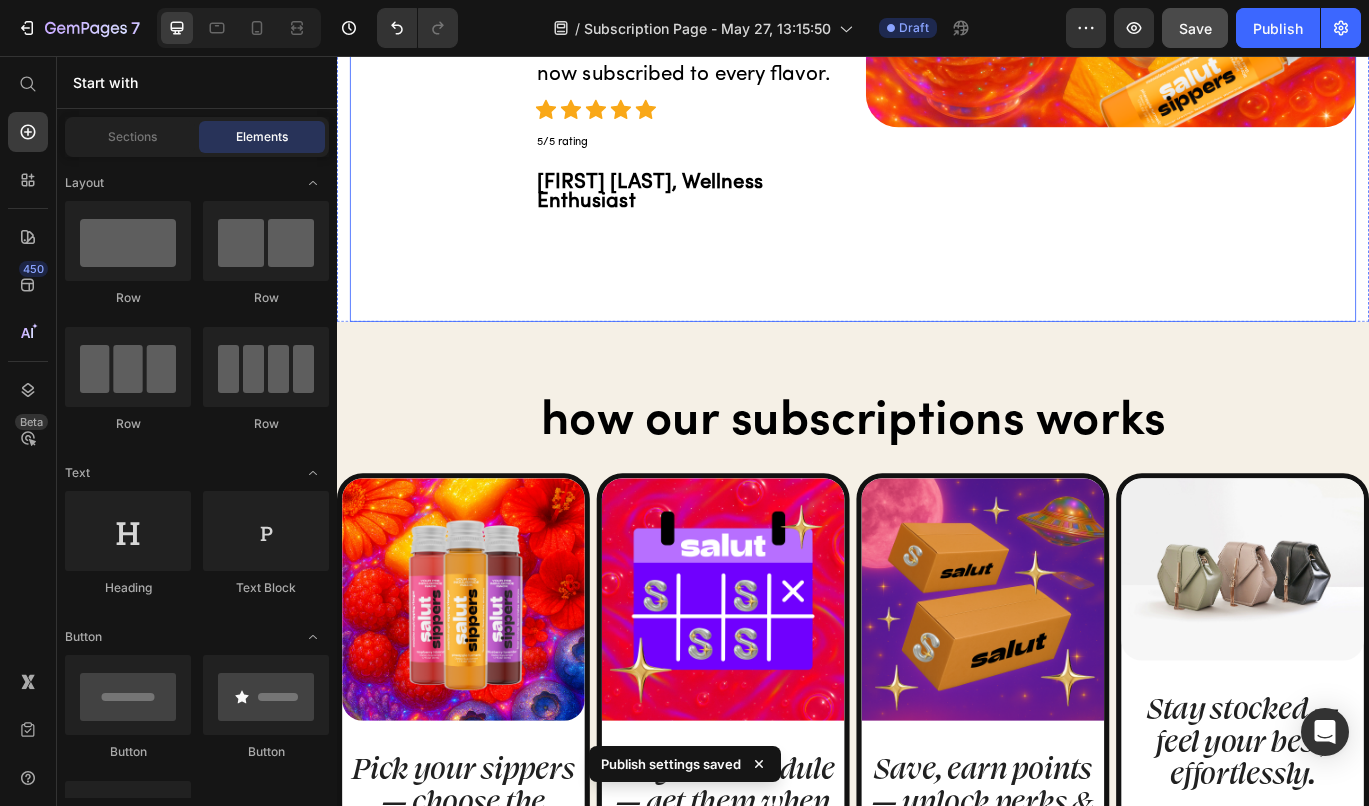 scroll, scrollTop: 1125, scrollLeft: 0, axis: vertical 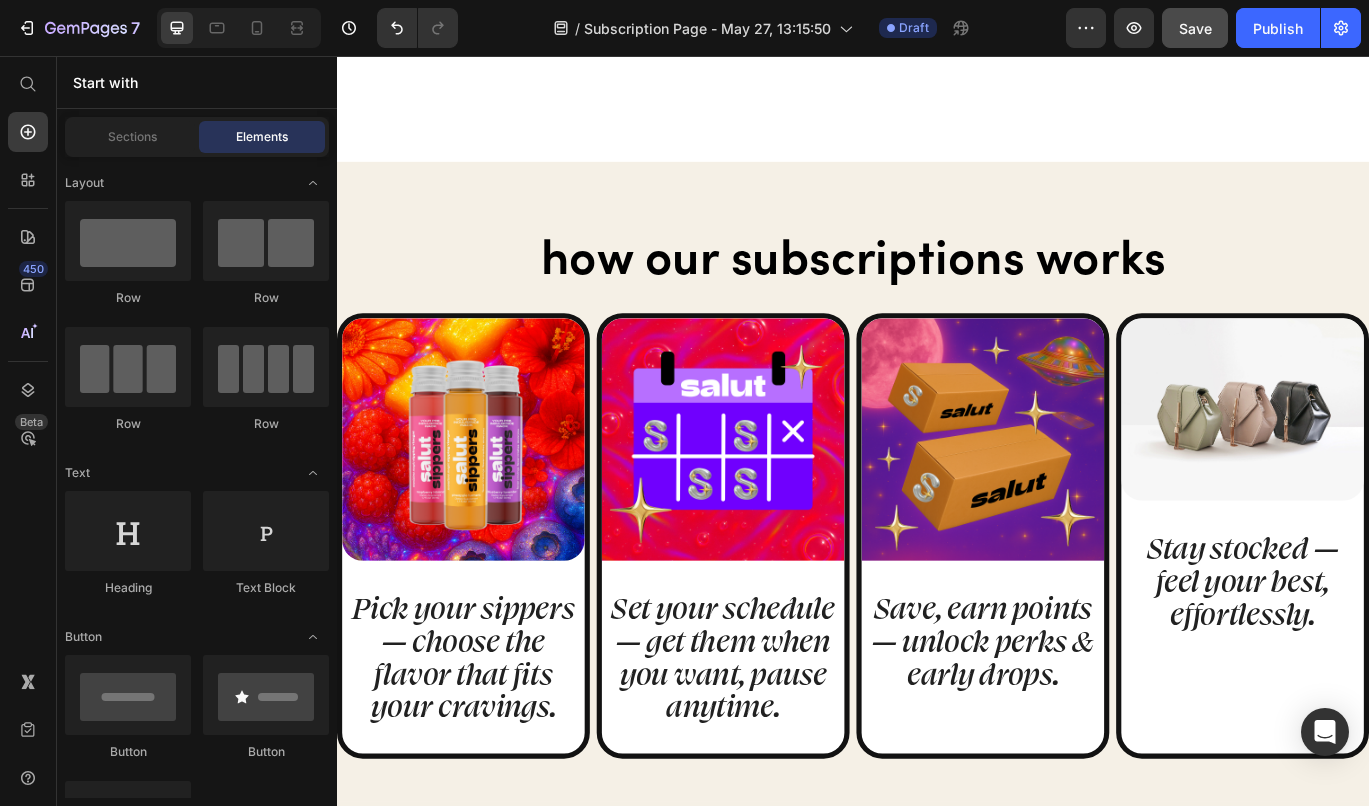 click on "Save" at bounding box center [1195, 28] 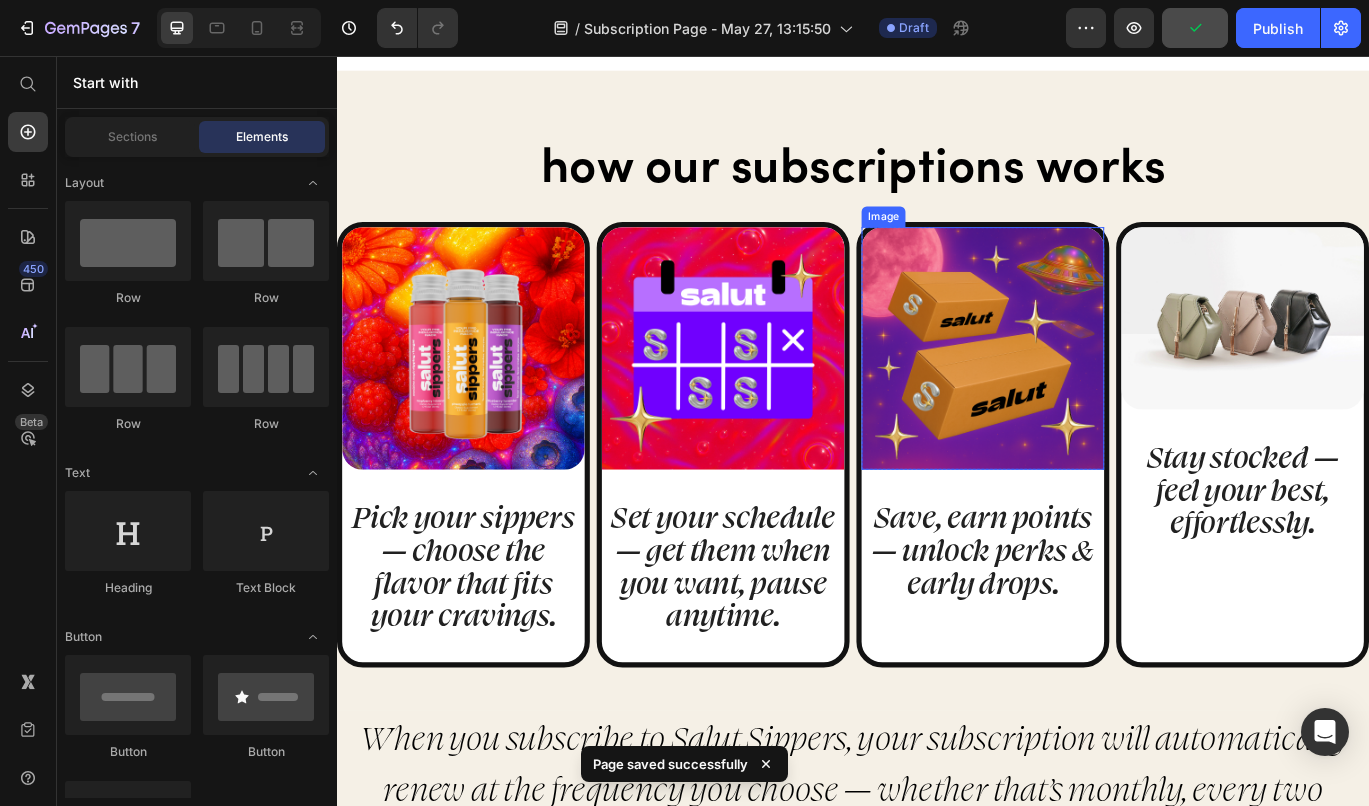 scroll, scrollTop: 1266, scrollLeft: 0, axis: vertical 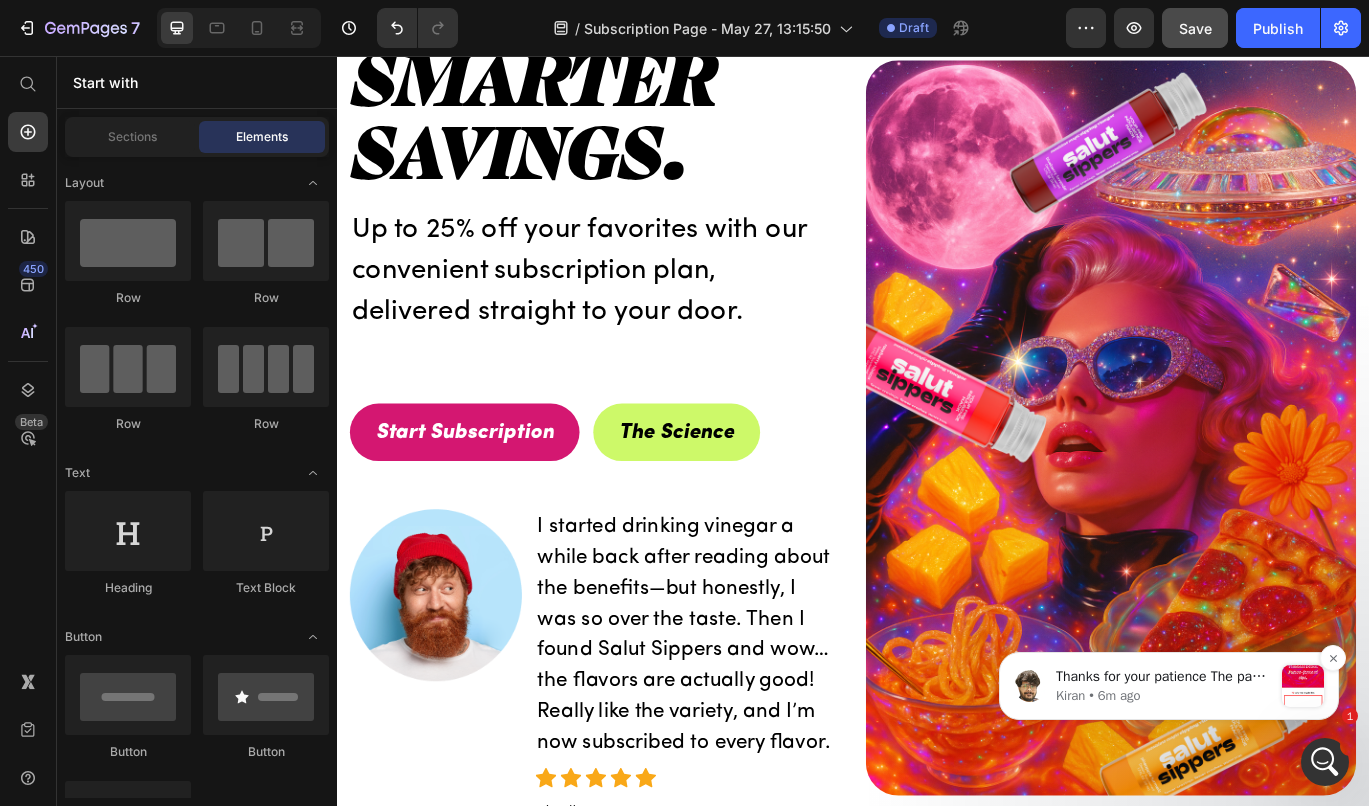 click on "Kiran • 6m ago" at bounding box center [1164, 696] 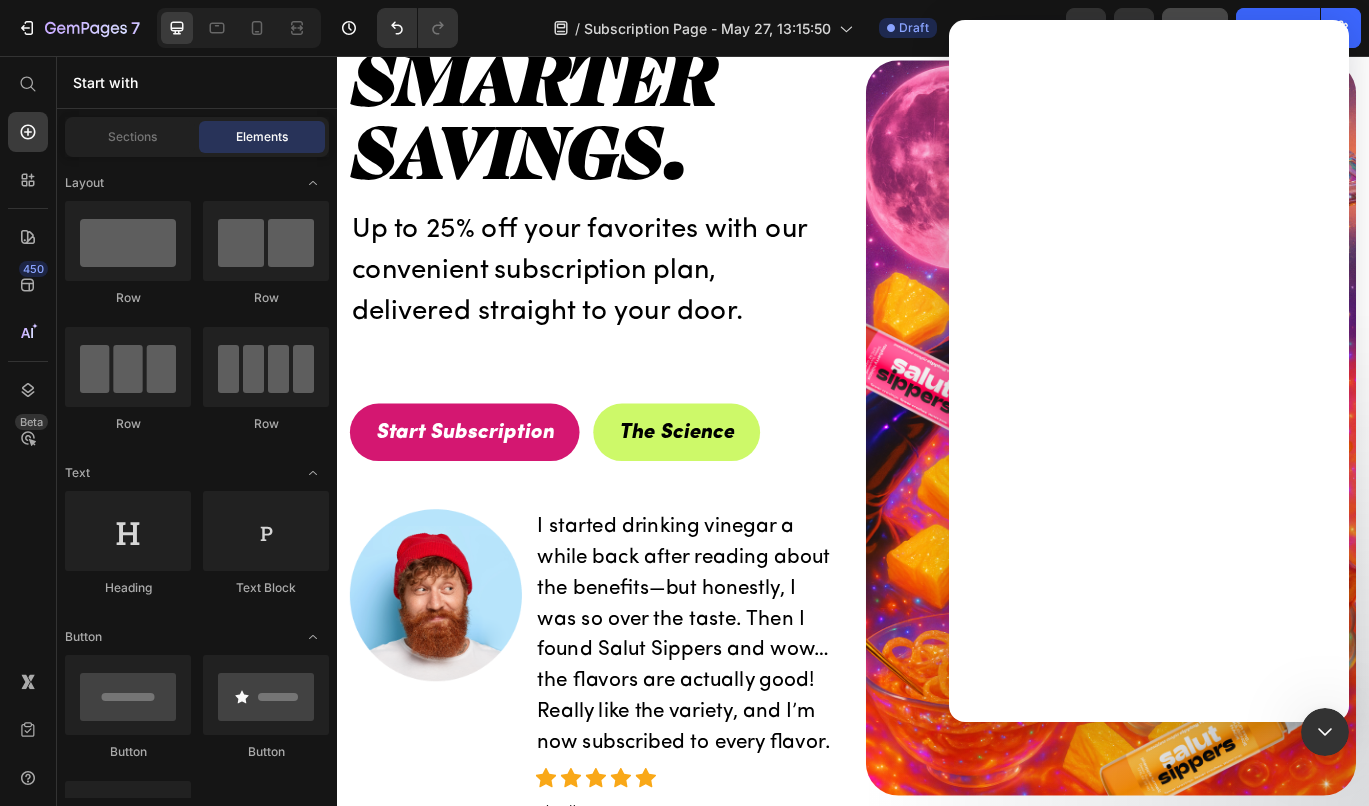 scroll, scrollTop: 0, scrollLeft: 0, axis: both 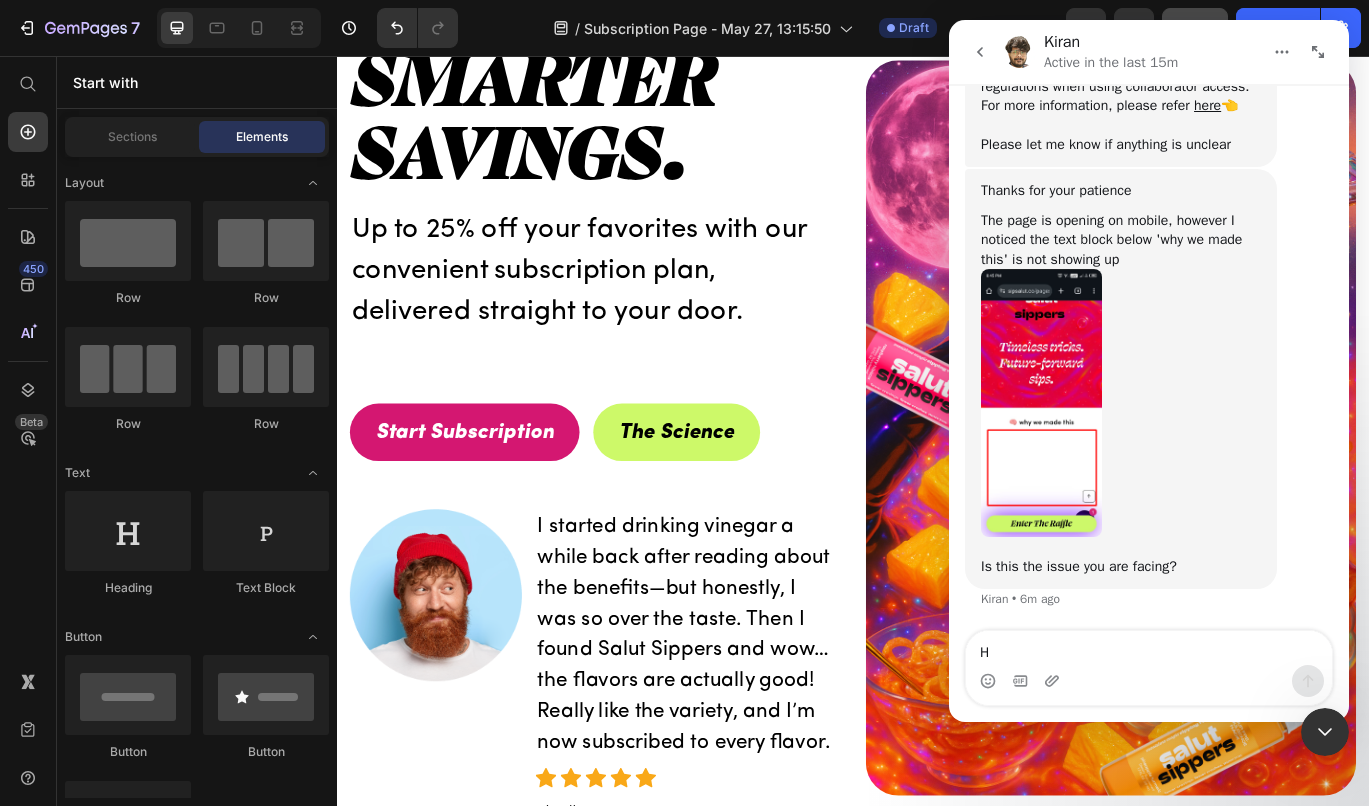 type on "Hi" 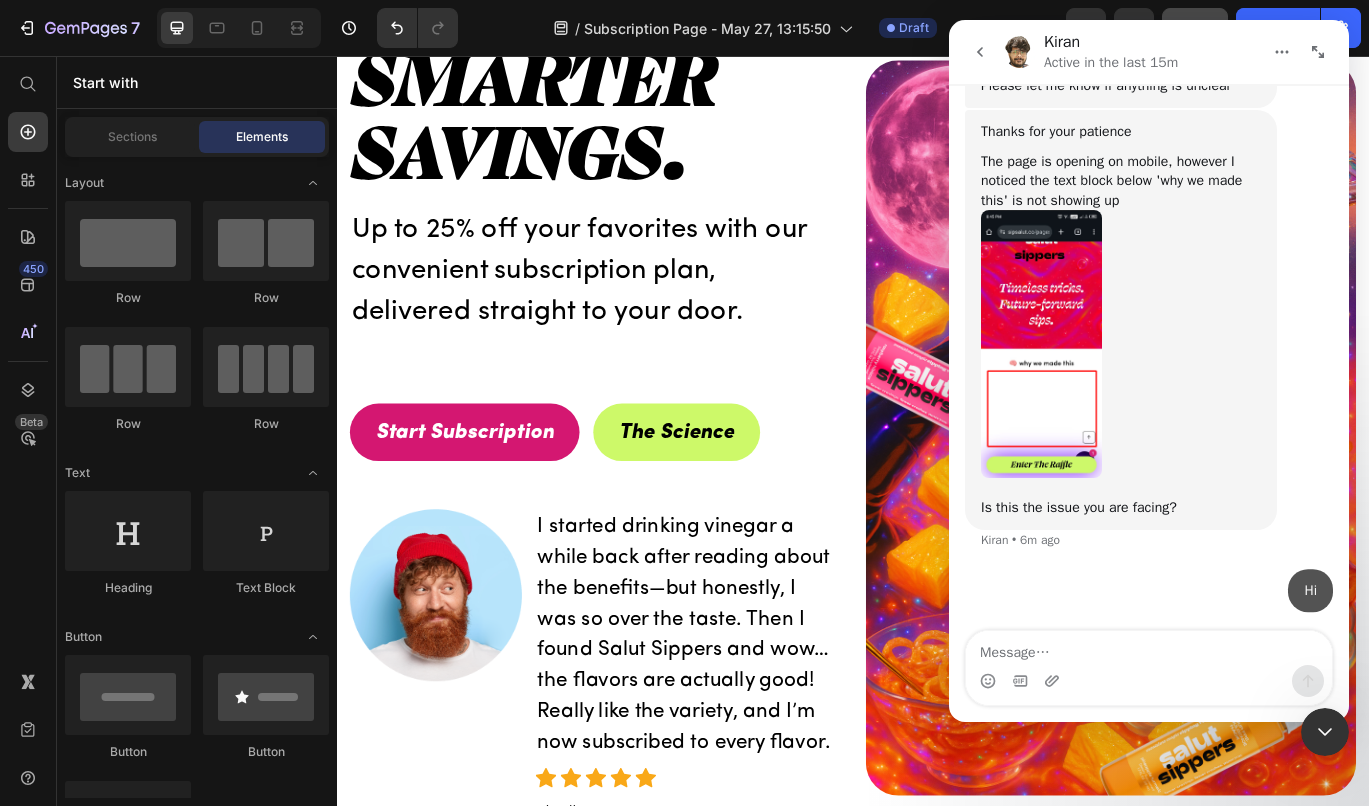 scroll, scrollTop: 1448, scrollLeft: 0, axis: vertical 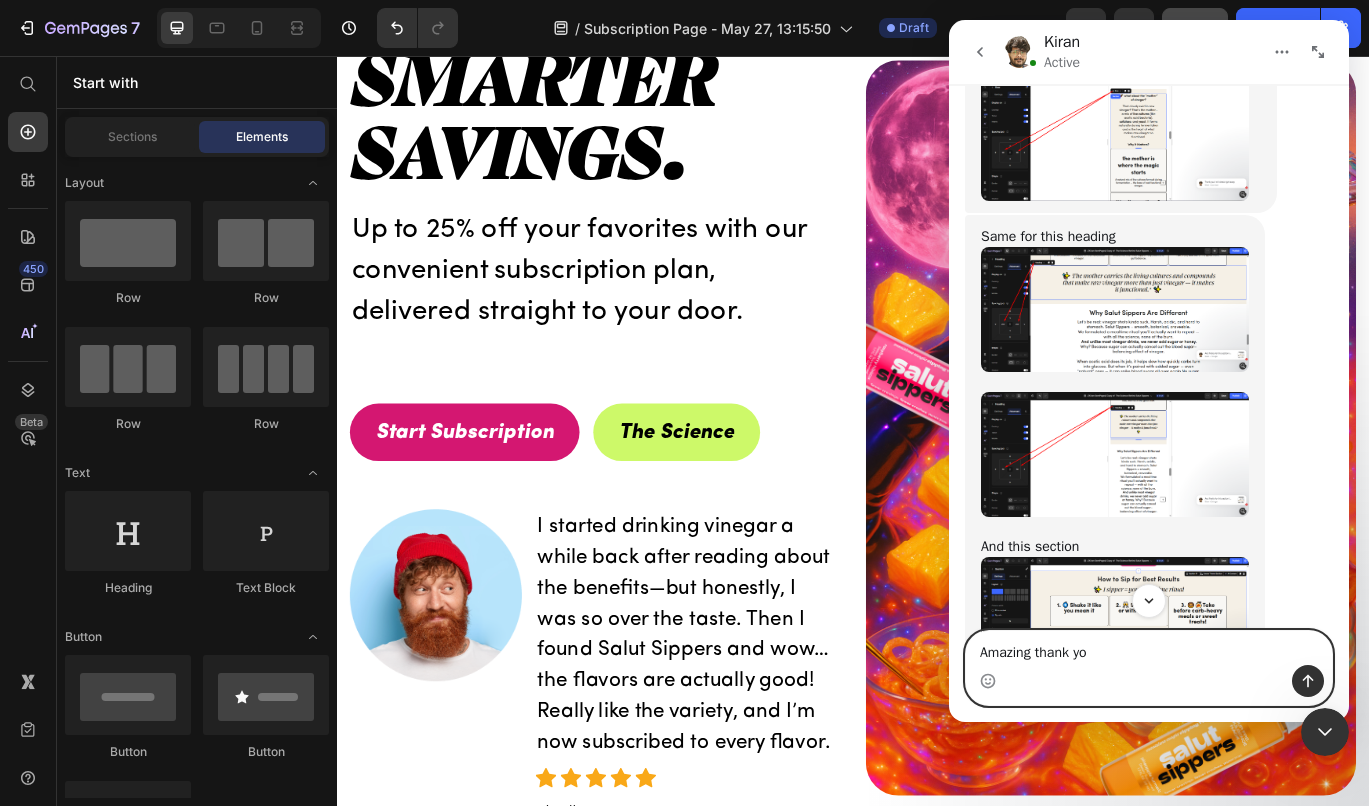 type on "Amazing thank you" 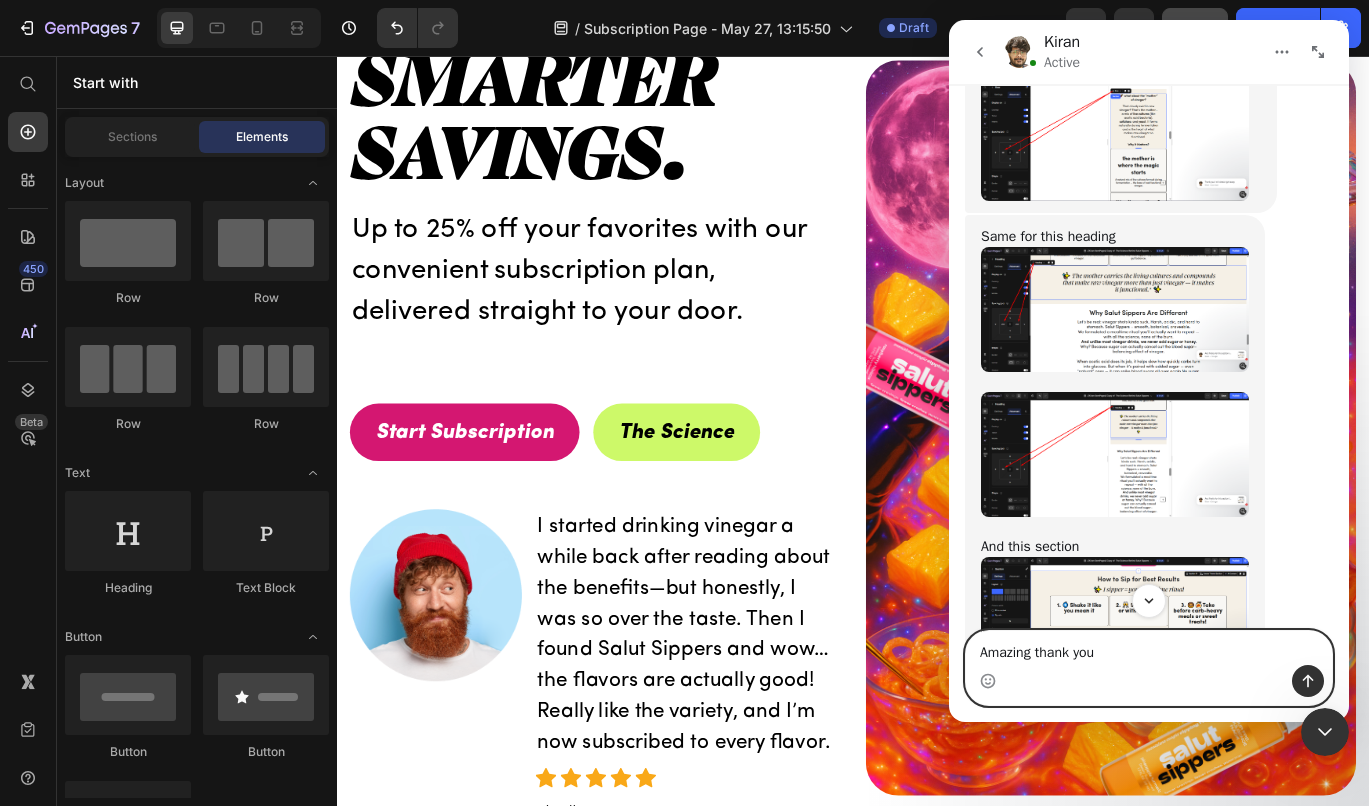 type 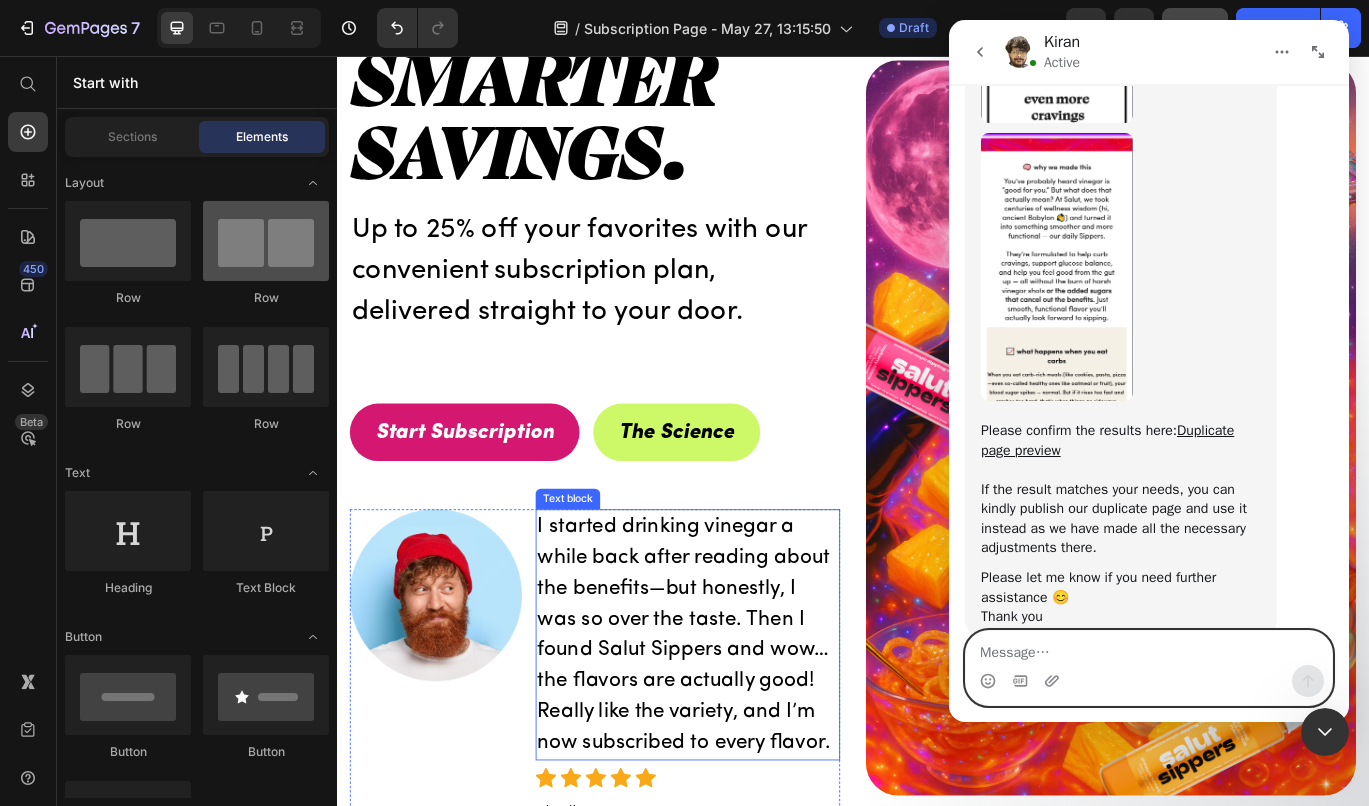 scroll, scrollTop: 5160, scrollLeft: 0, axis: vertical 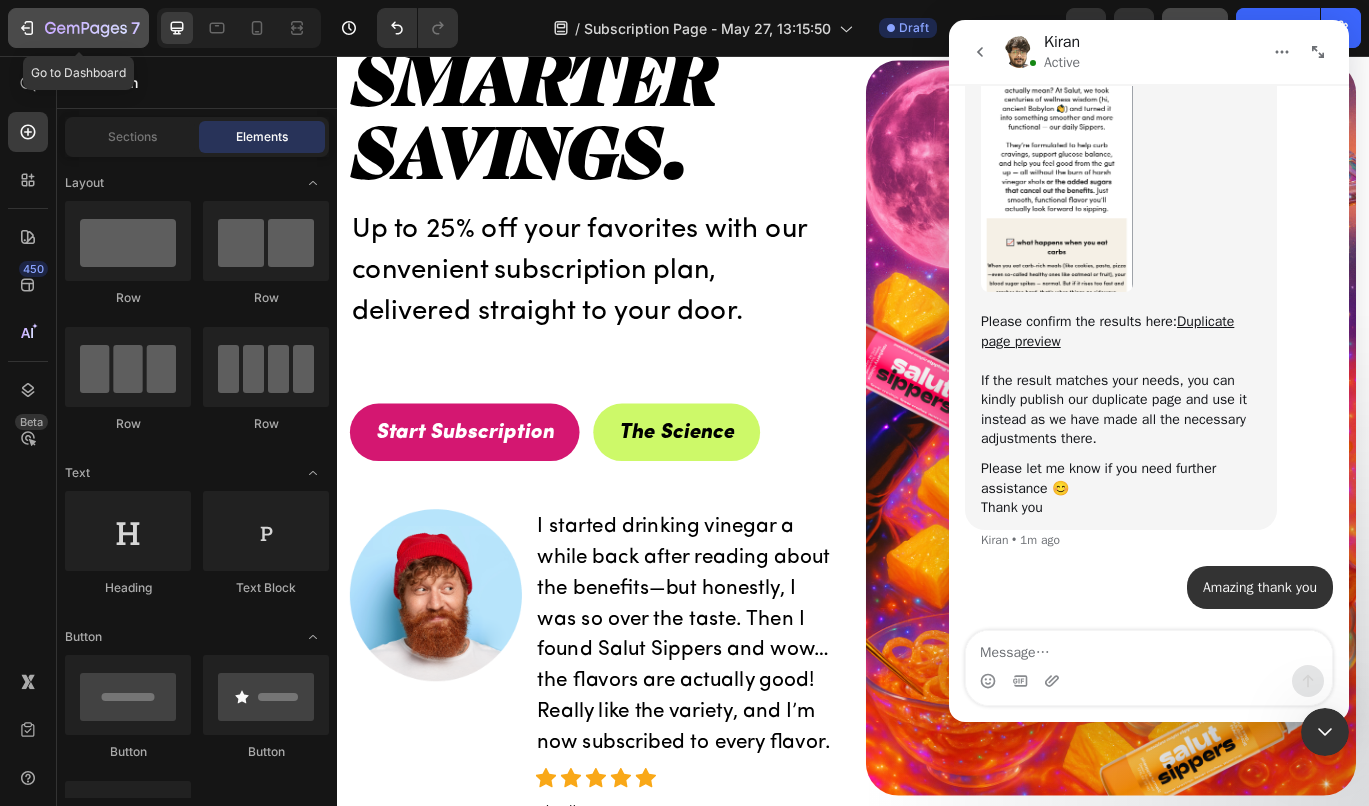 click 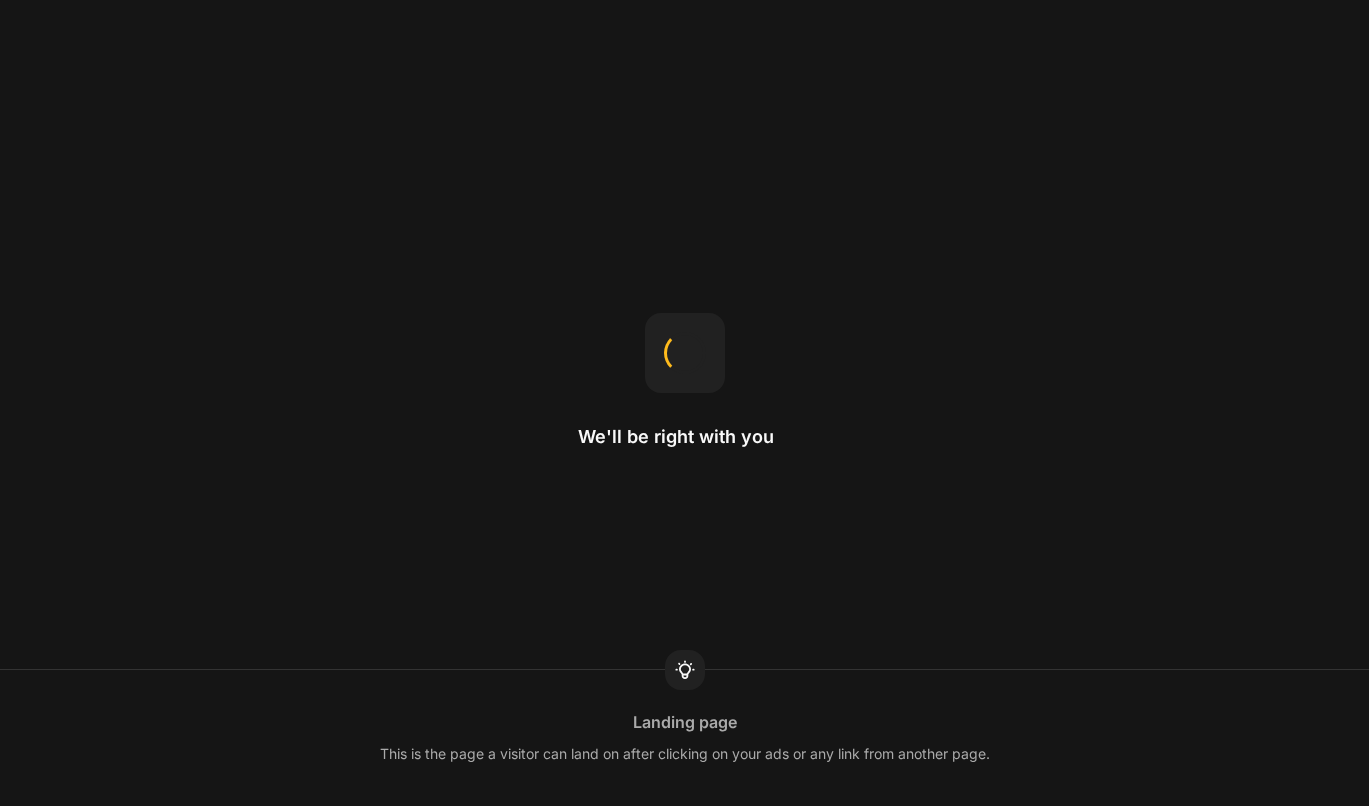 scroll, scrollTop: 0, scrollLeft: 0, axis: both 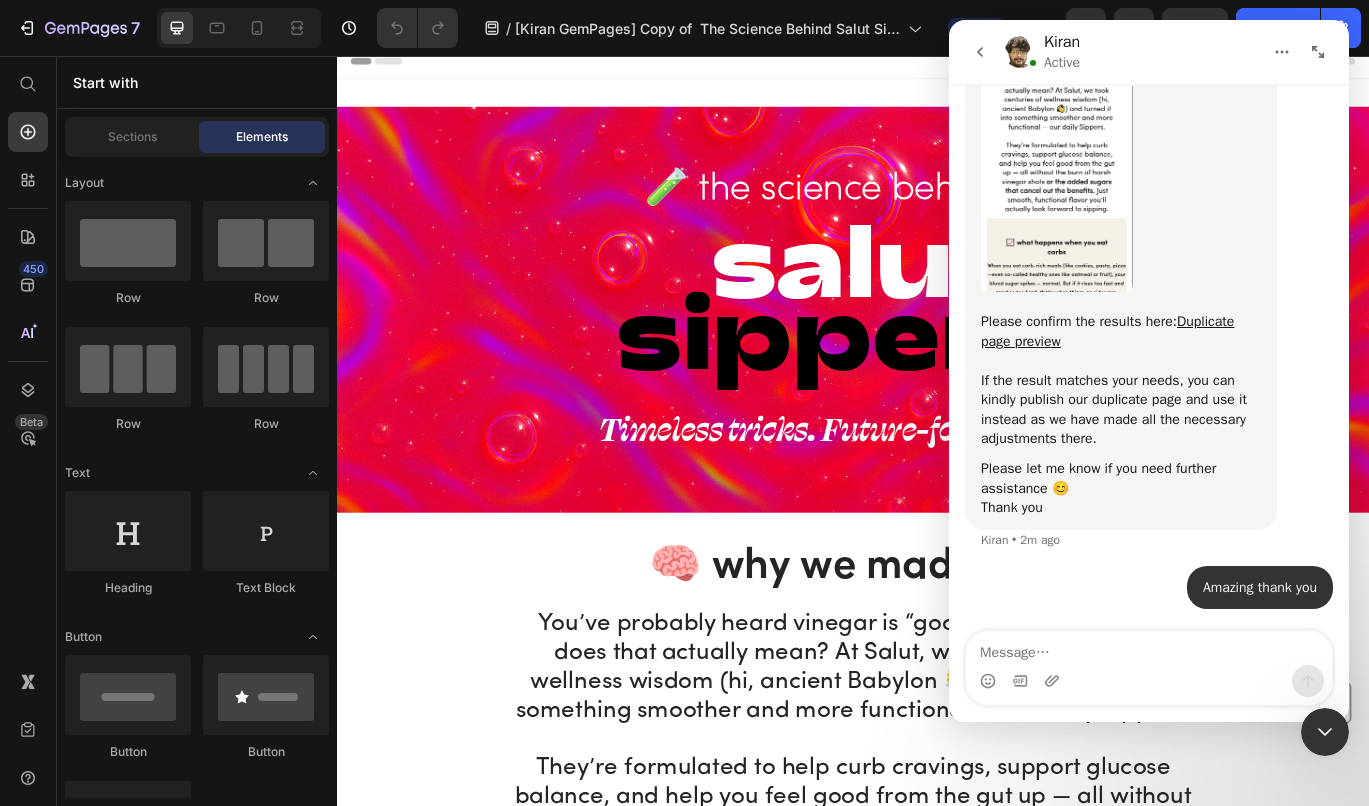 click 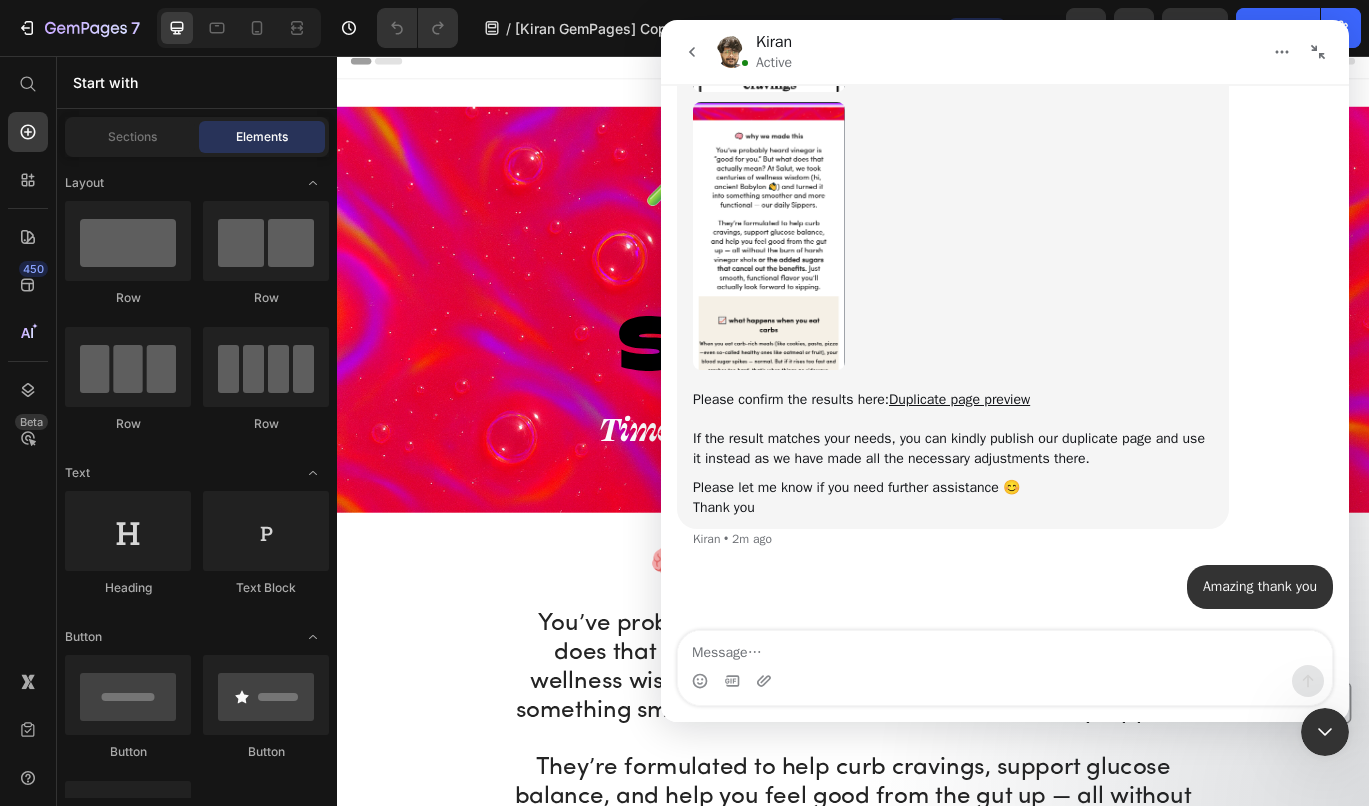 scroll, scrollTop: 4610, scrollLeft: 0, axis: vertical 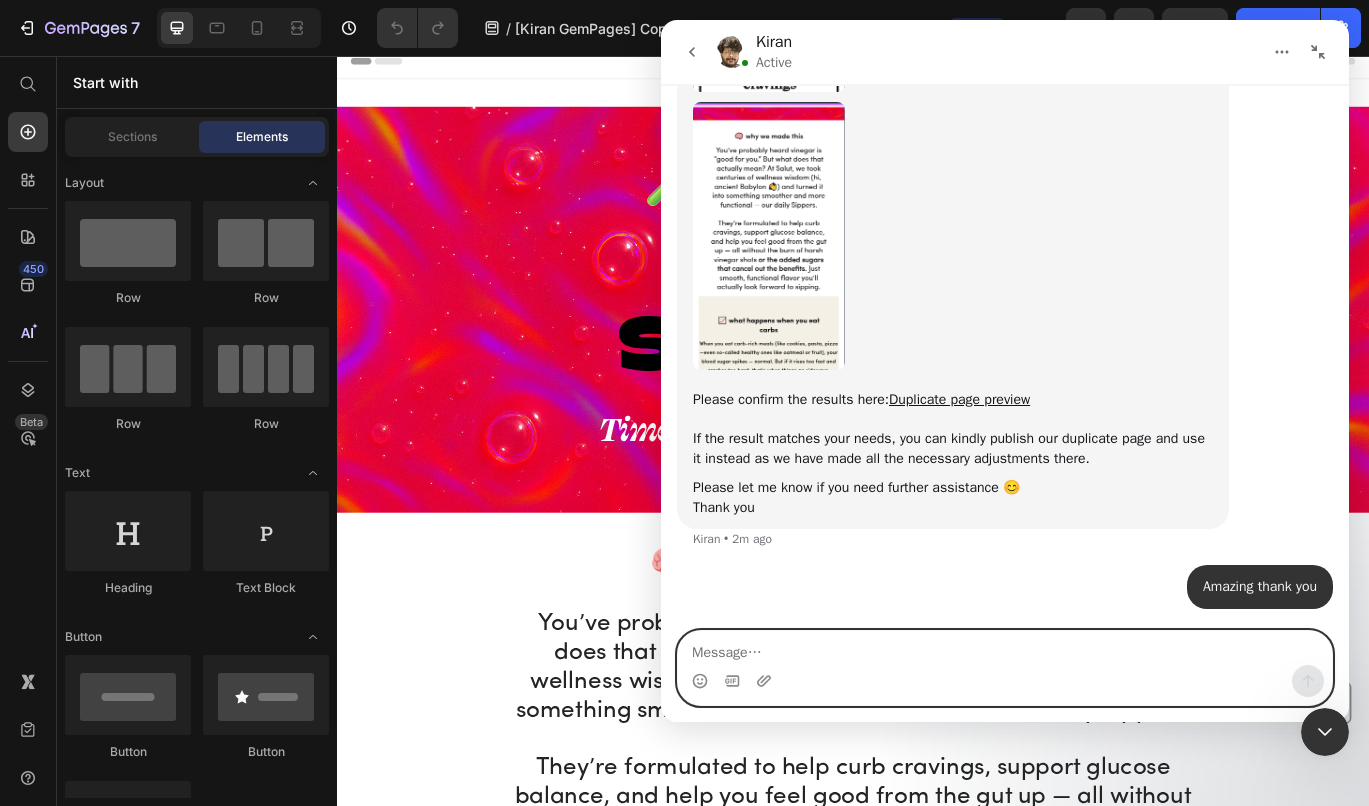 click at bounding box center [1005, 648] 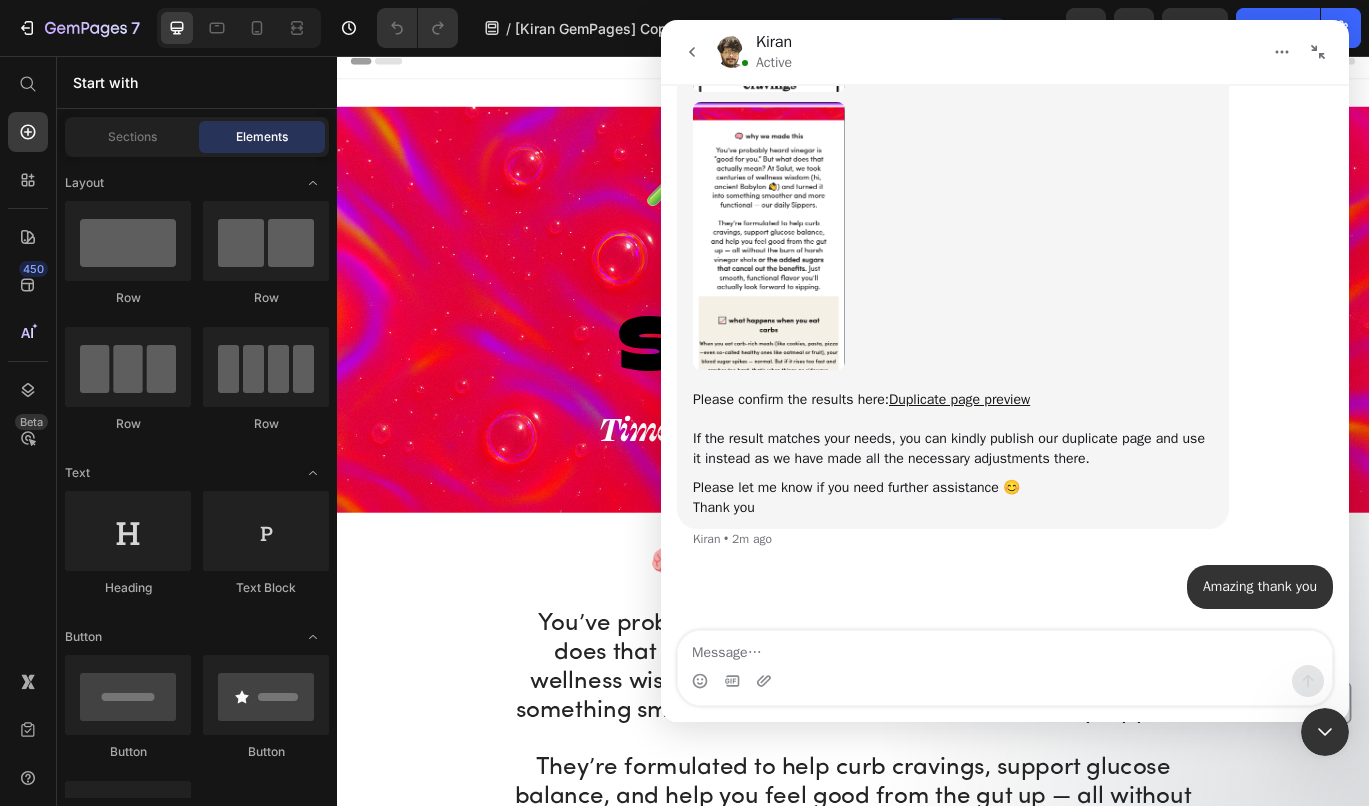 click at bounding box center [1318, 52] 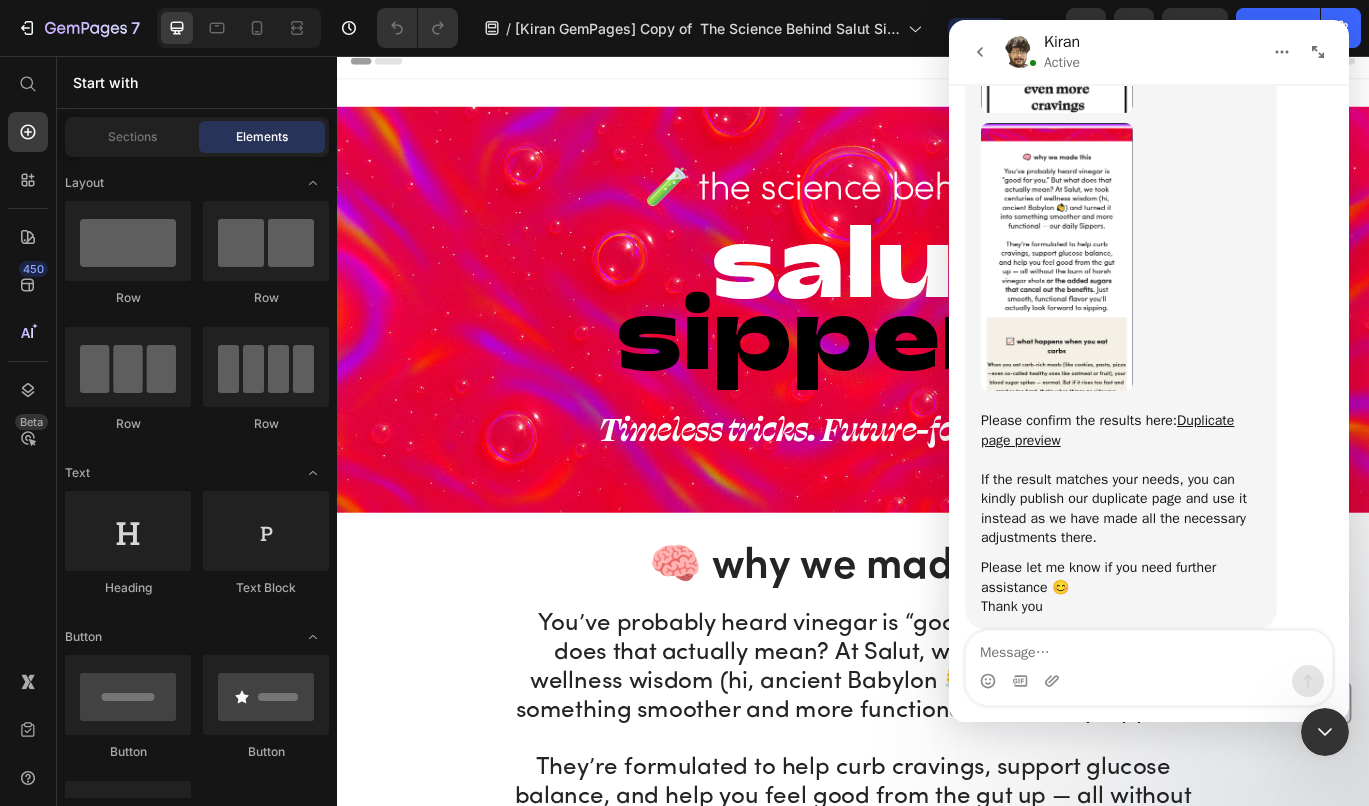 scroll, scrollTop: 5160, scrollLeft: 0, axis: vertical 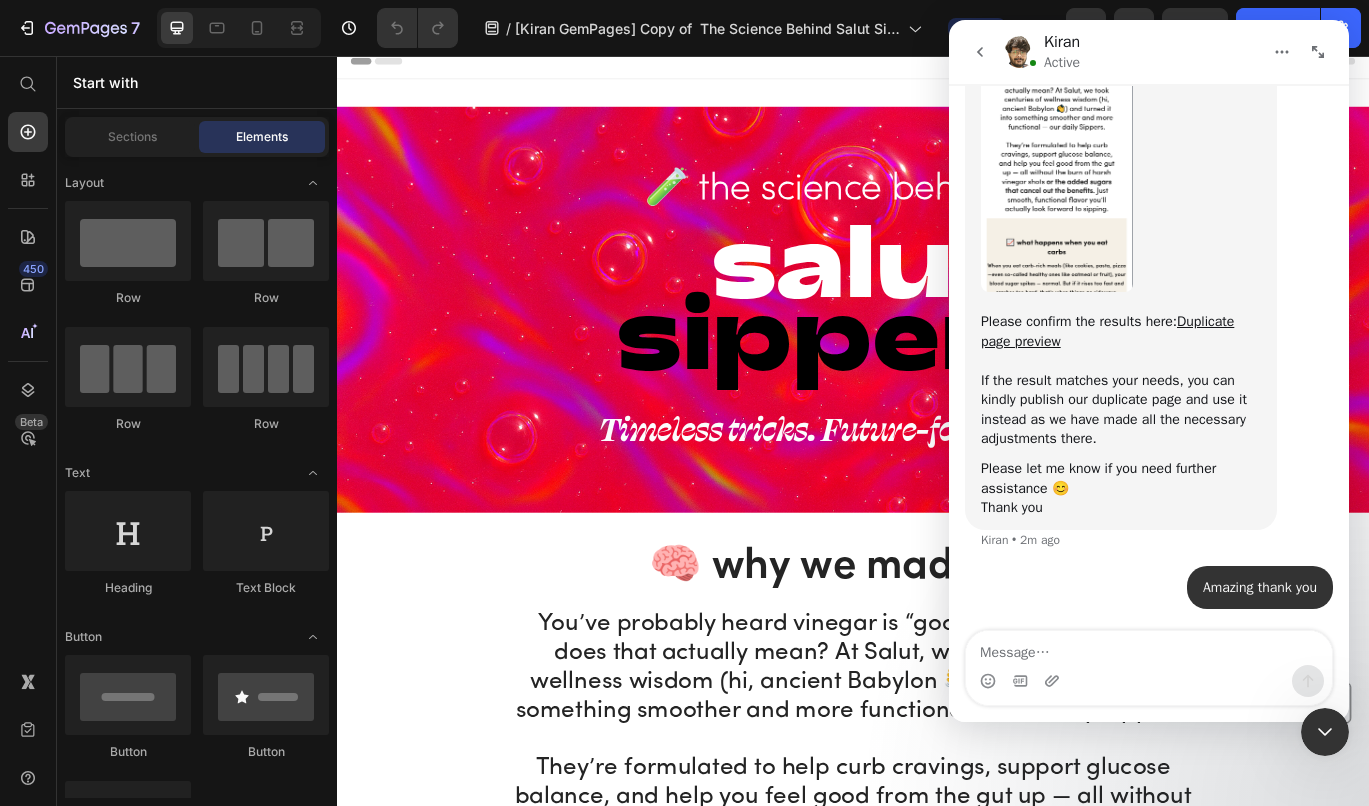 click 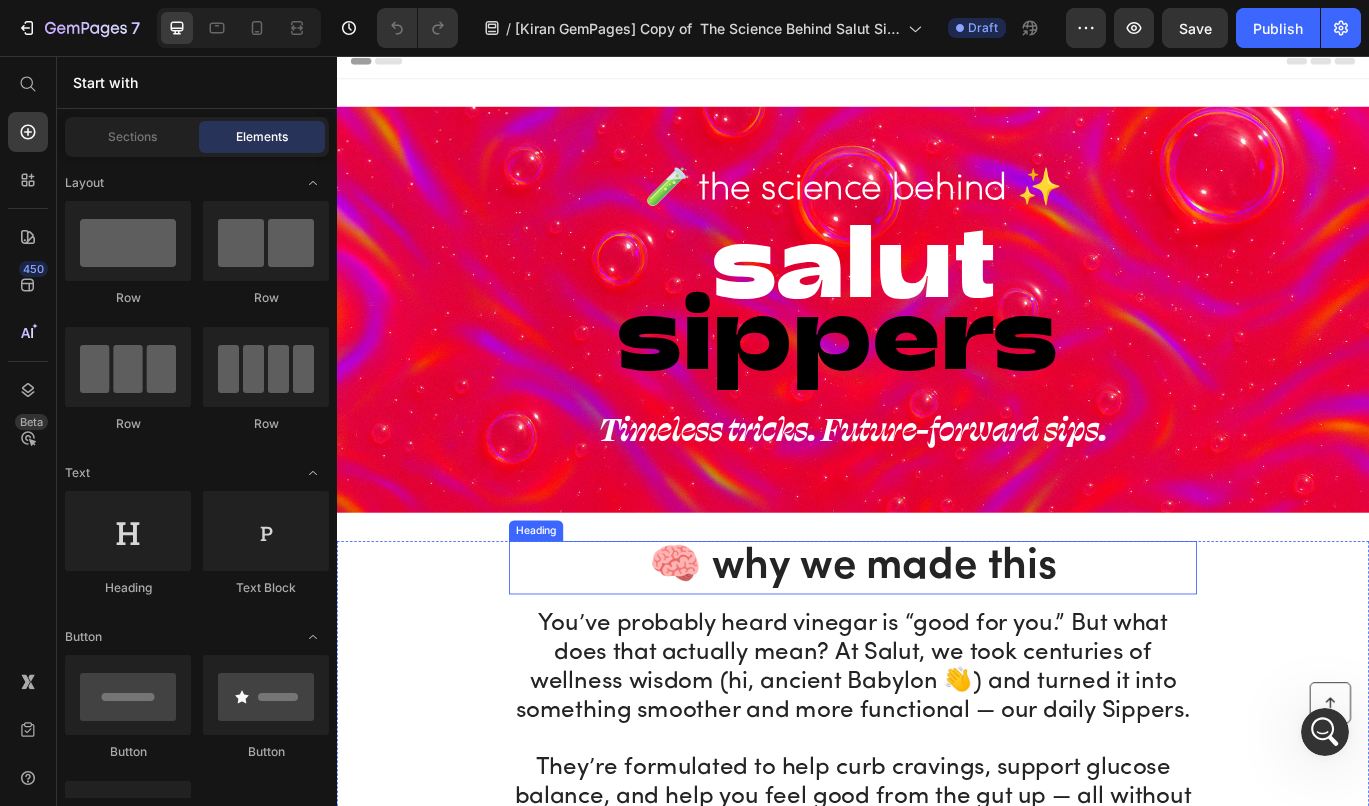 scroll, scrollTop: 0, scrollLeft: 0, axis: both 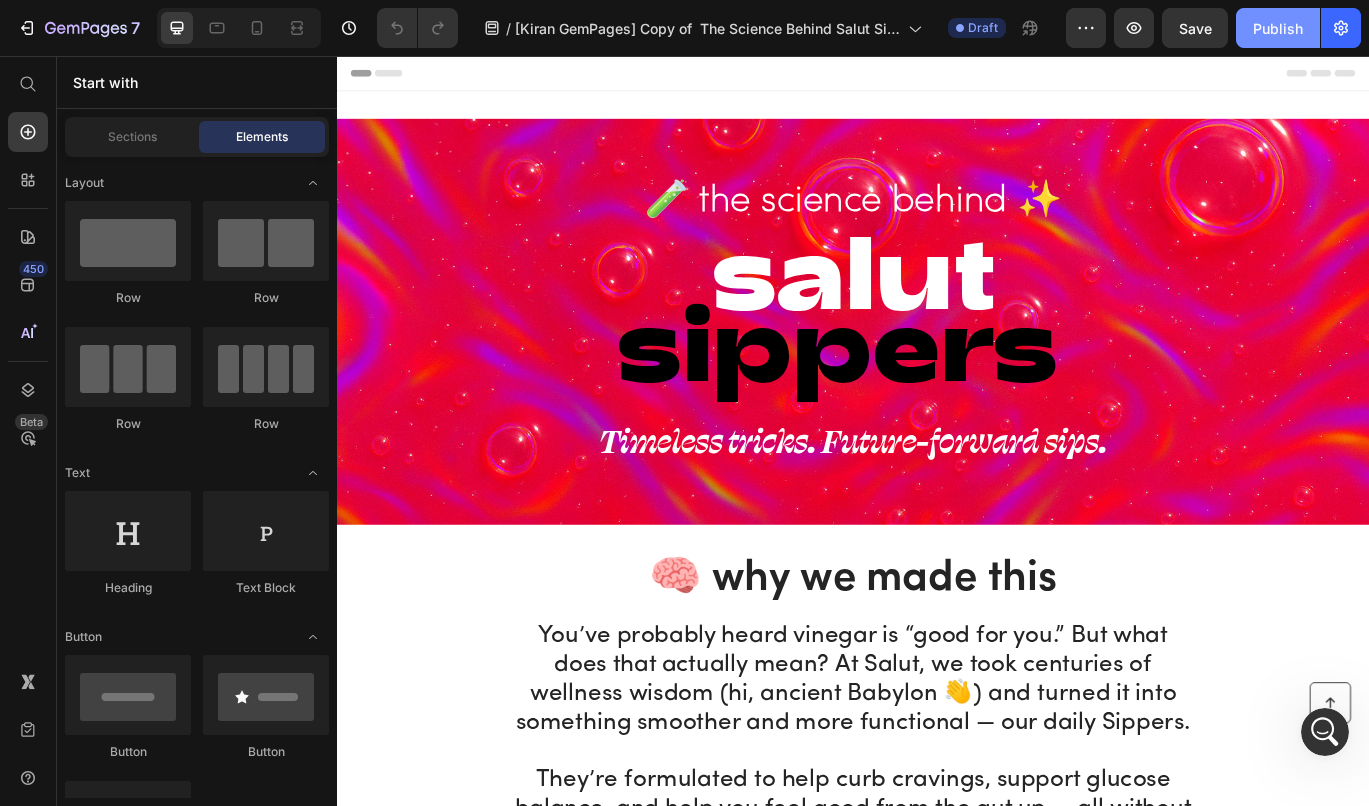 click on "Publish" at bounding box center [1278, 28] 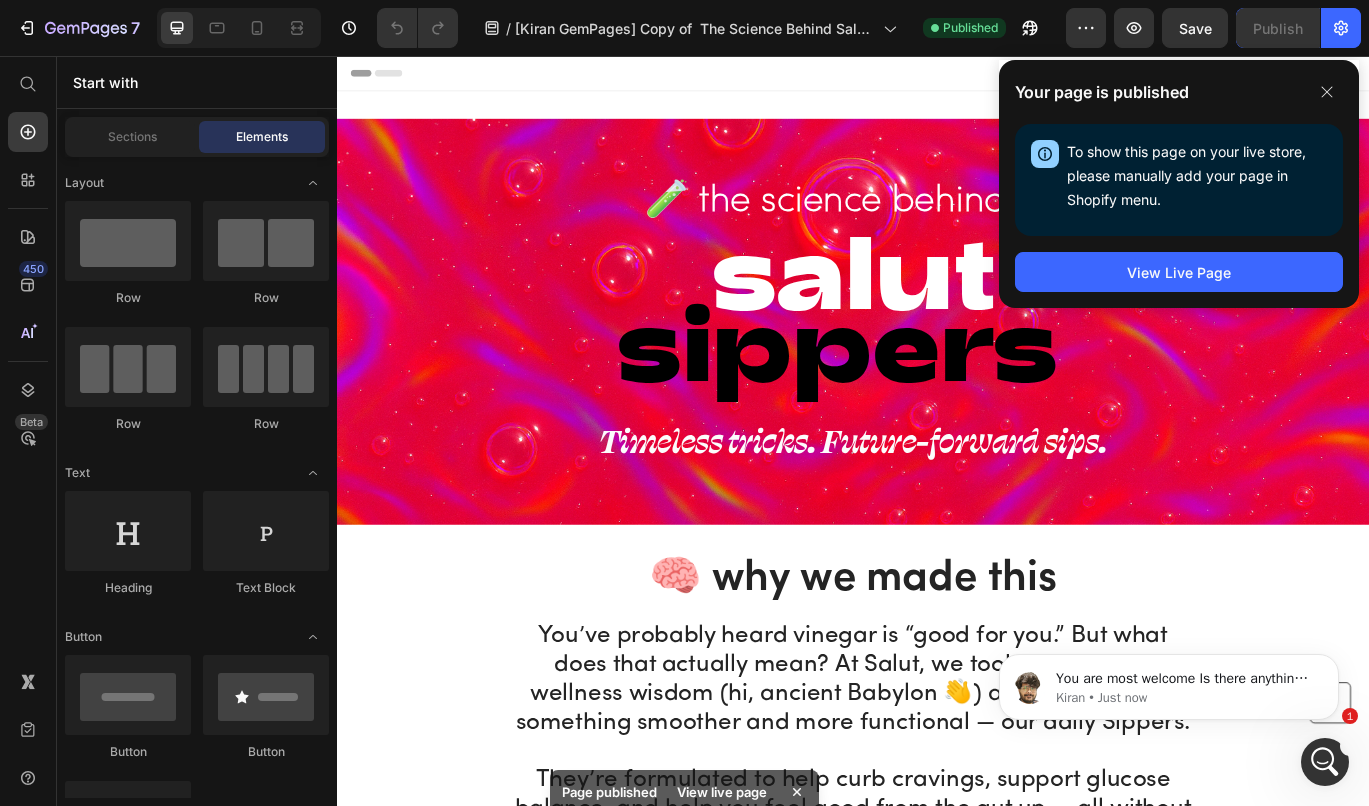 scroll, scrollTop: 0, scrollLeft: 0, axis: both 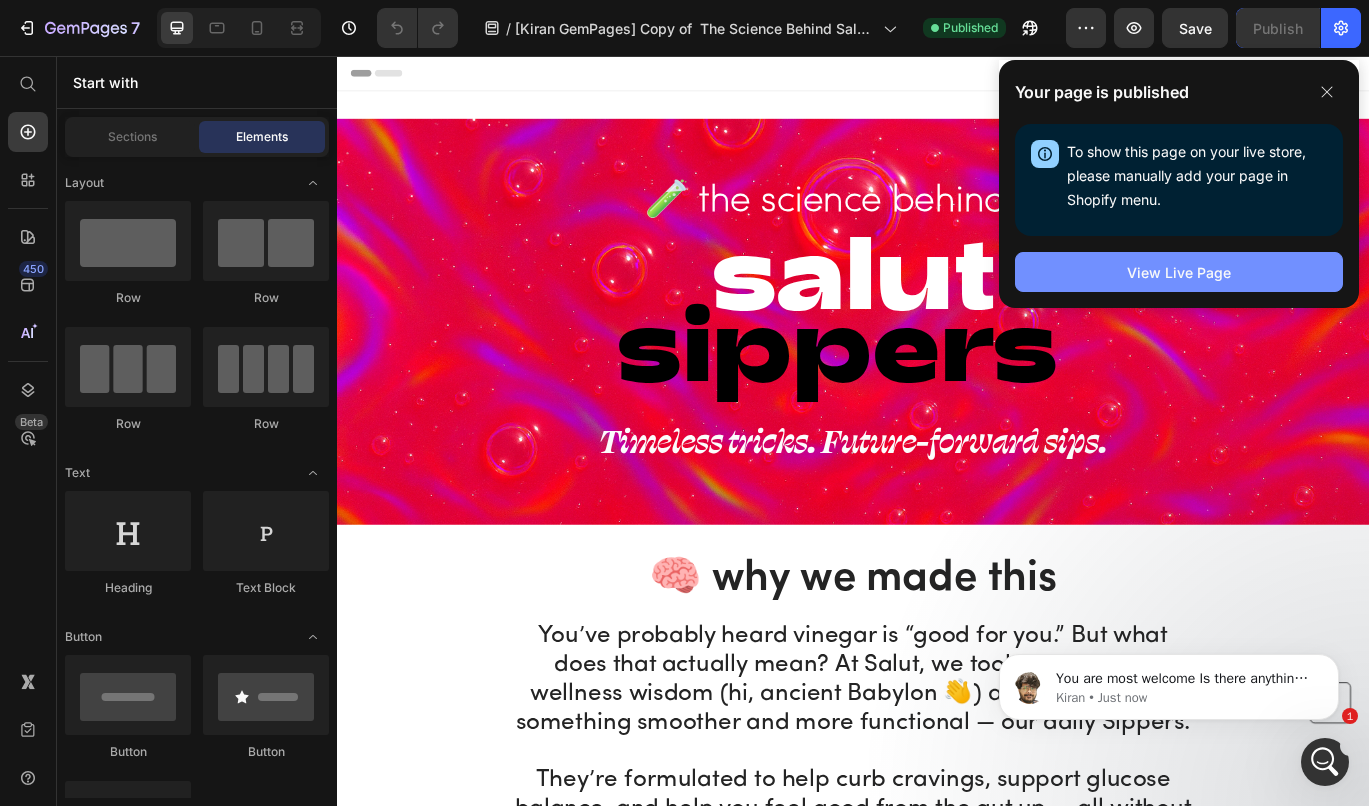click on "View Live Page" at bounding box center (1179, 272) 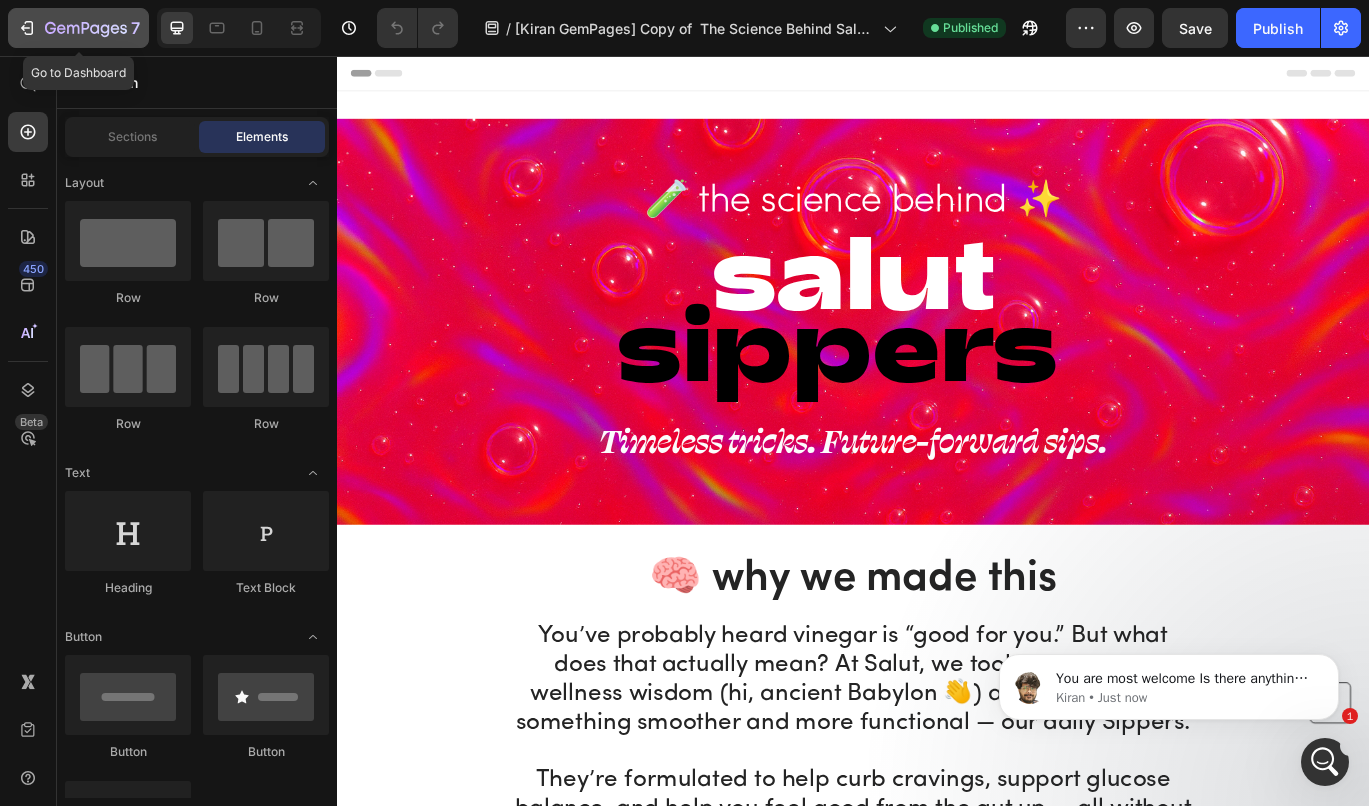 click 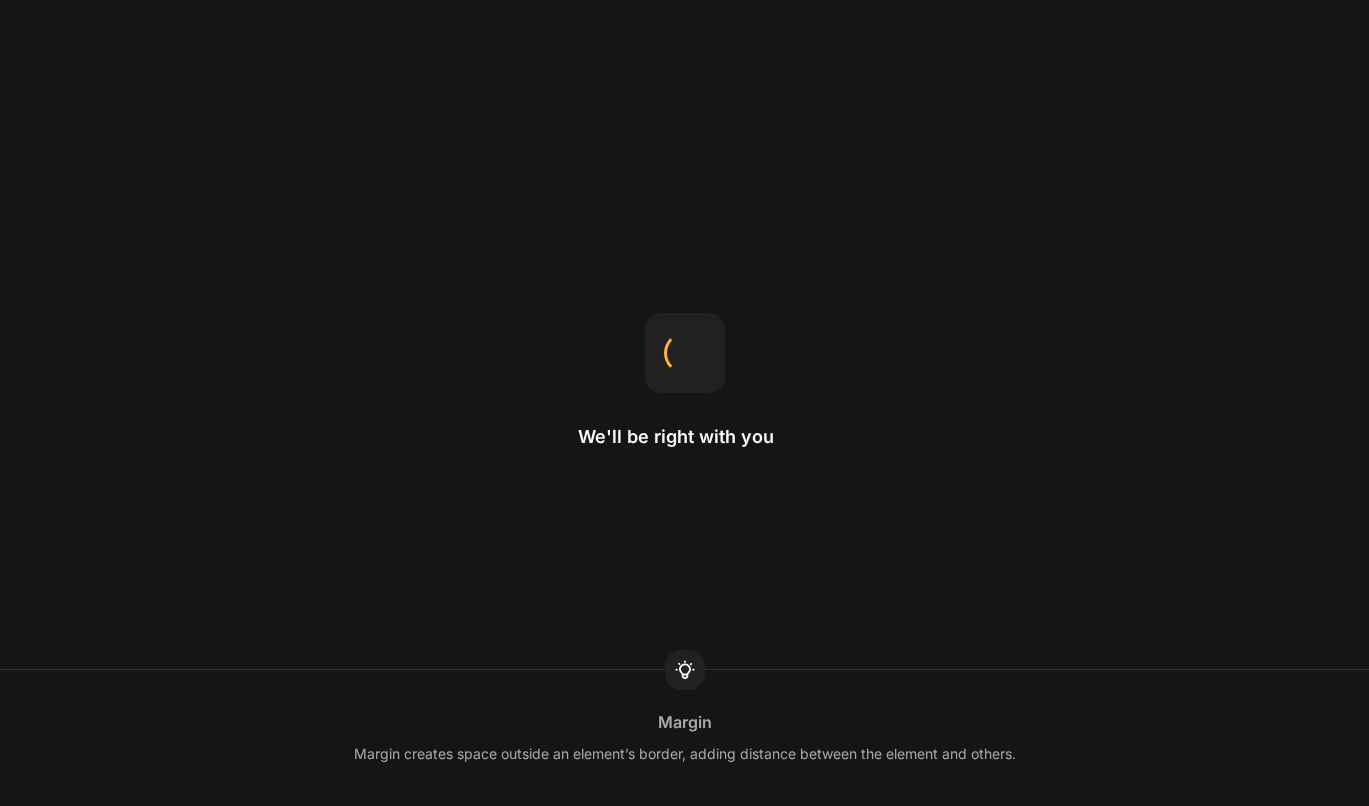scroll, scrollTop: 0, scrollLeft: 0, axis: both 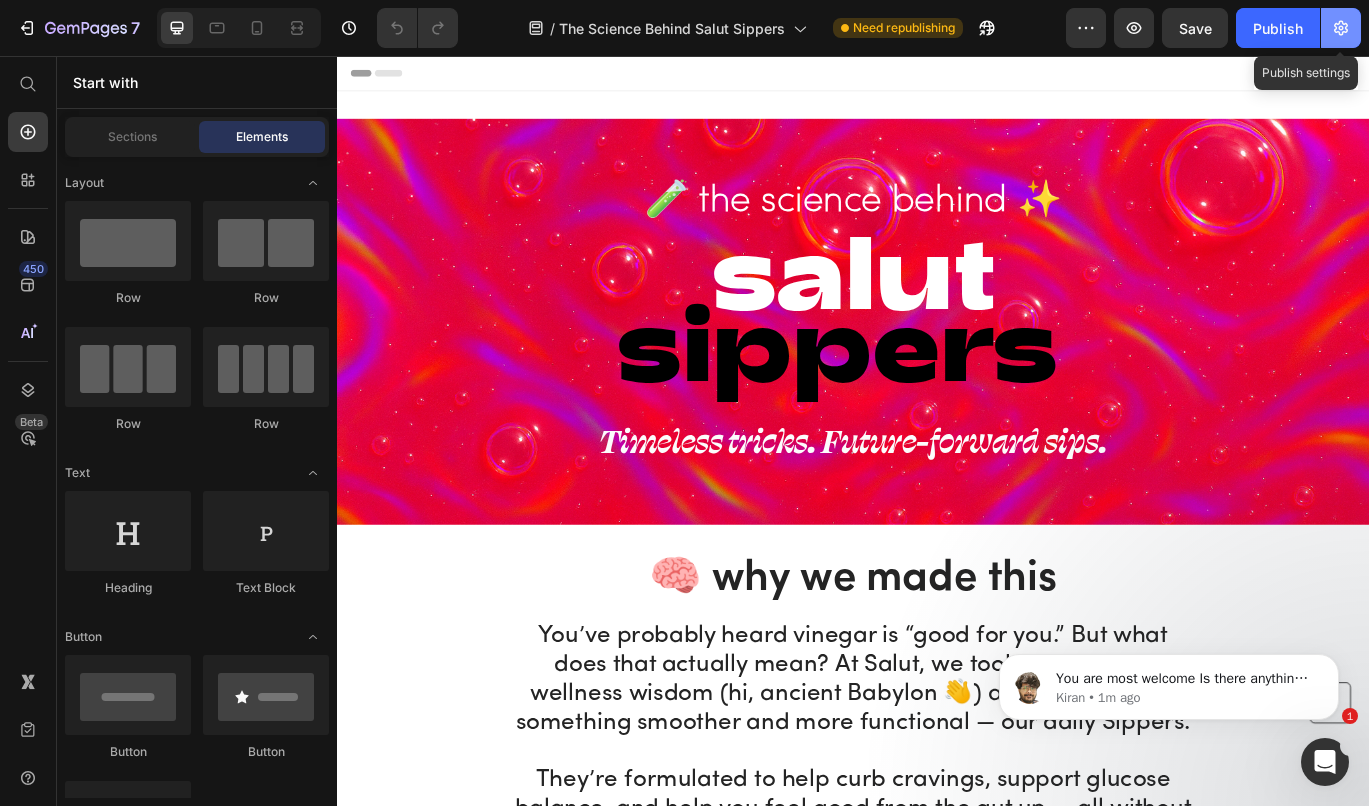 click 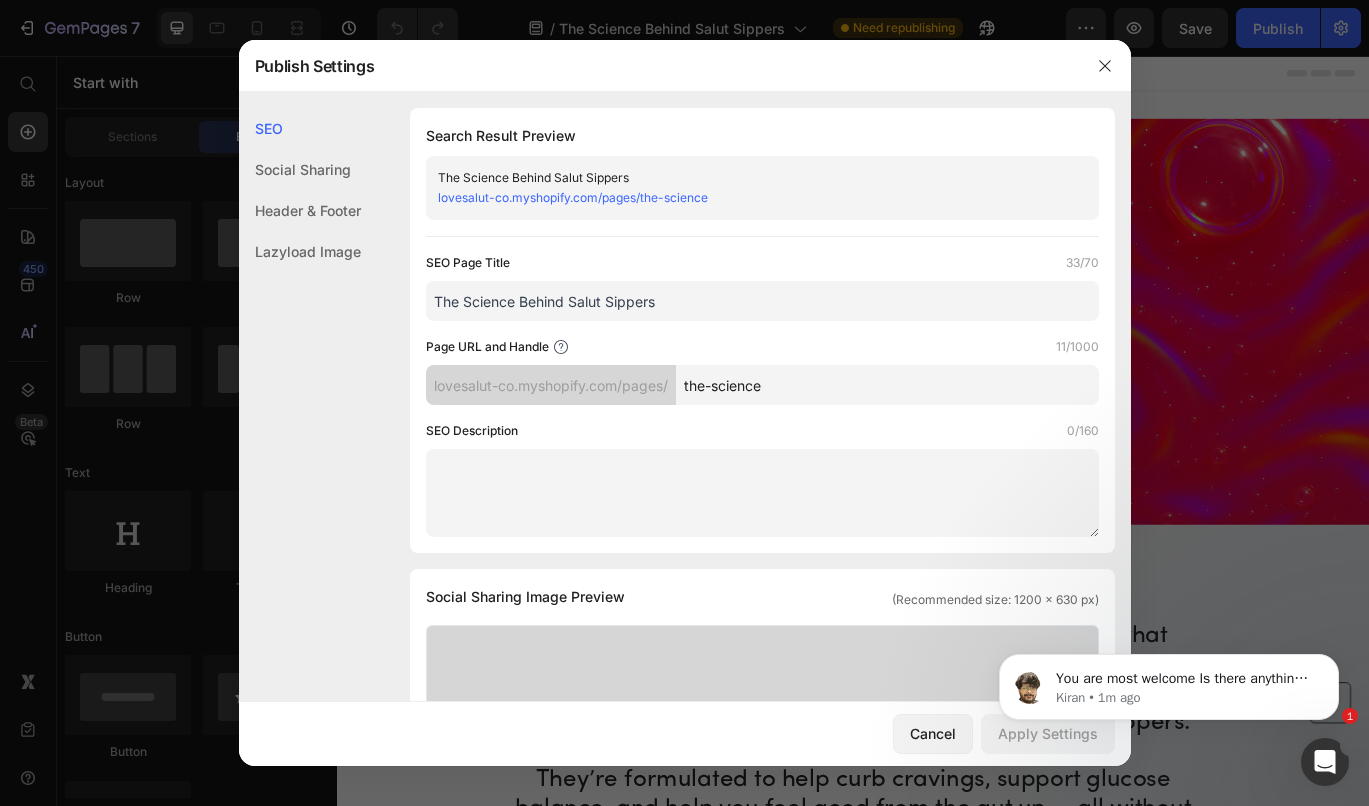drag, startPoint x: 784, startPoint y: 390, endPoint x: 678, endPoint y: 390, distance: 106 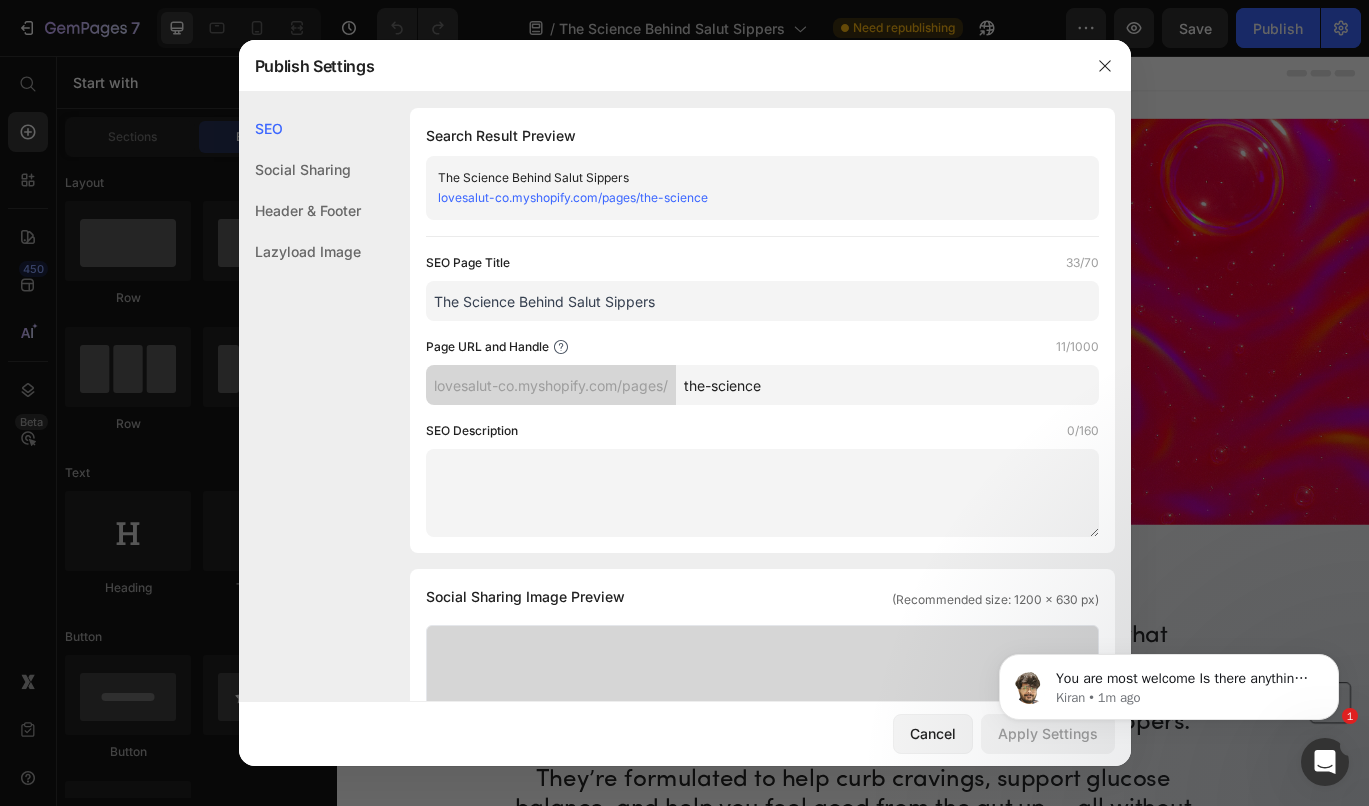 click on "the-science" at bounding box center (887, 385) 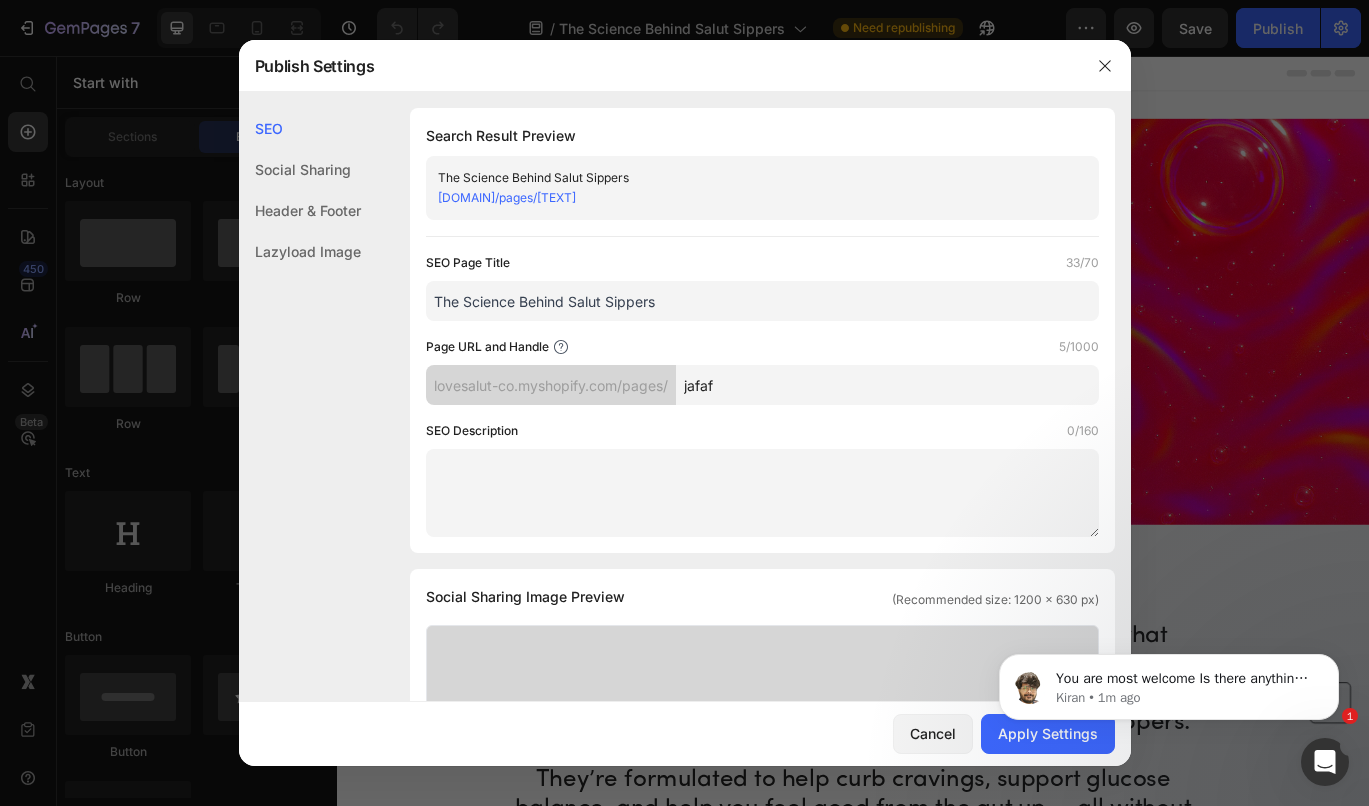 type on "jafaf" 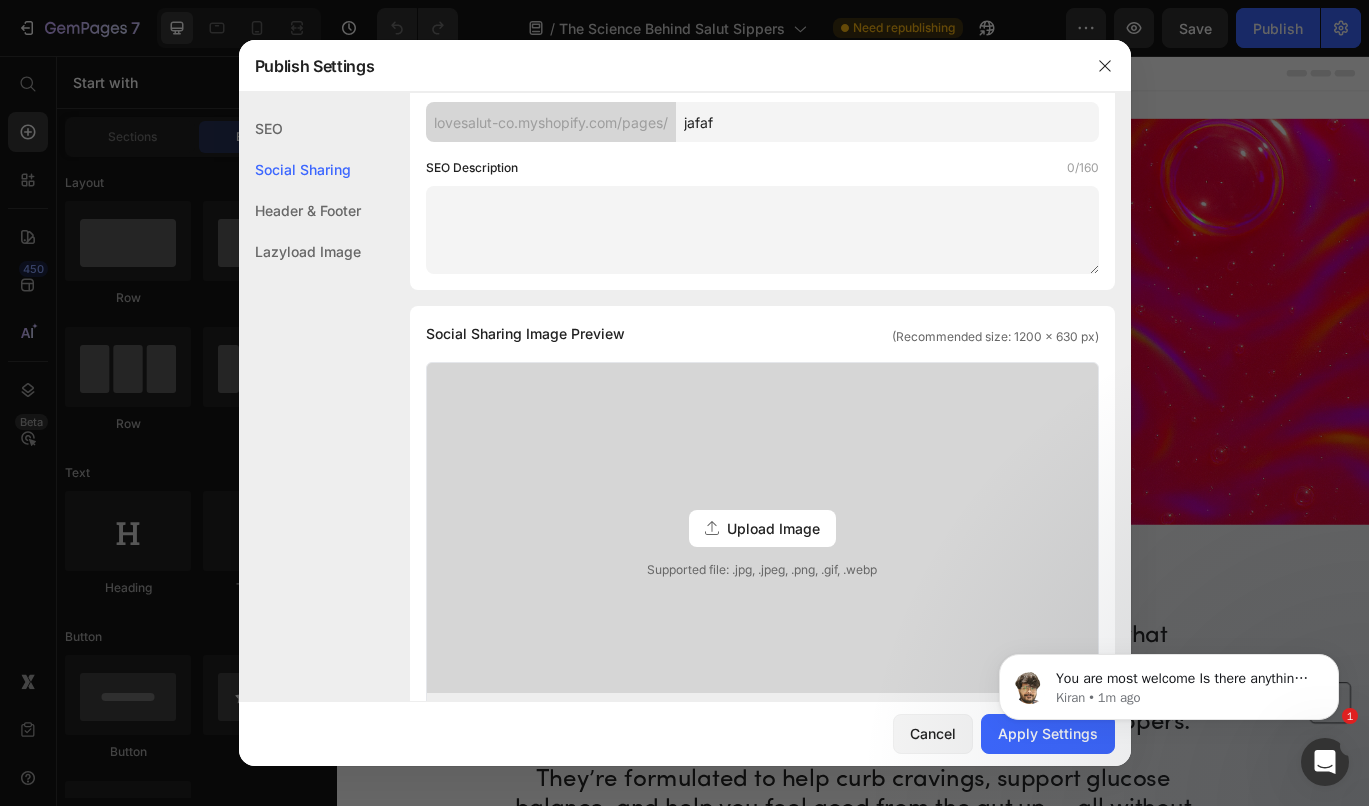 scroll, scrollTop: 775, scrollLeft: 0, axis: vertical 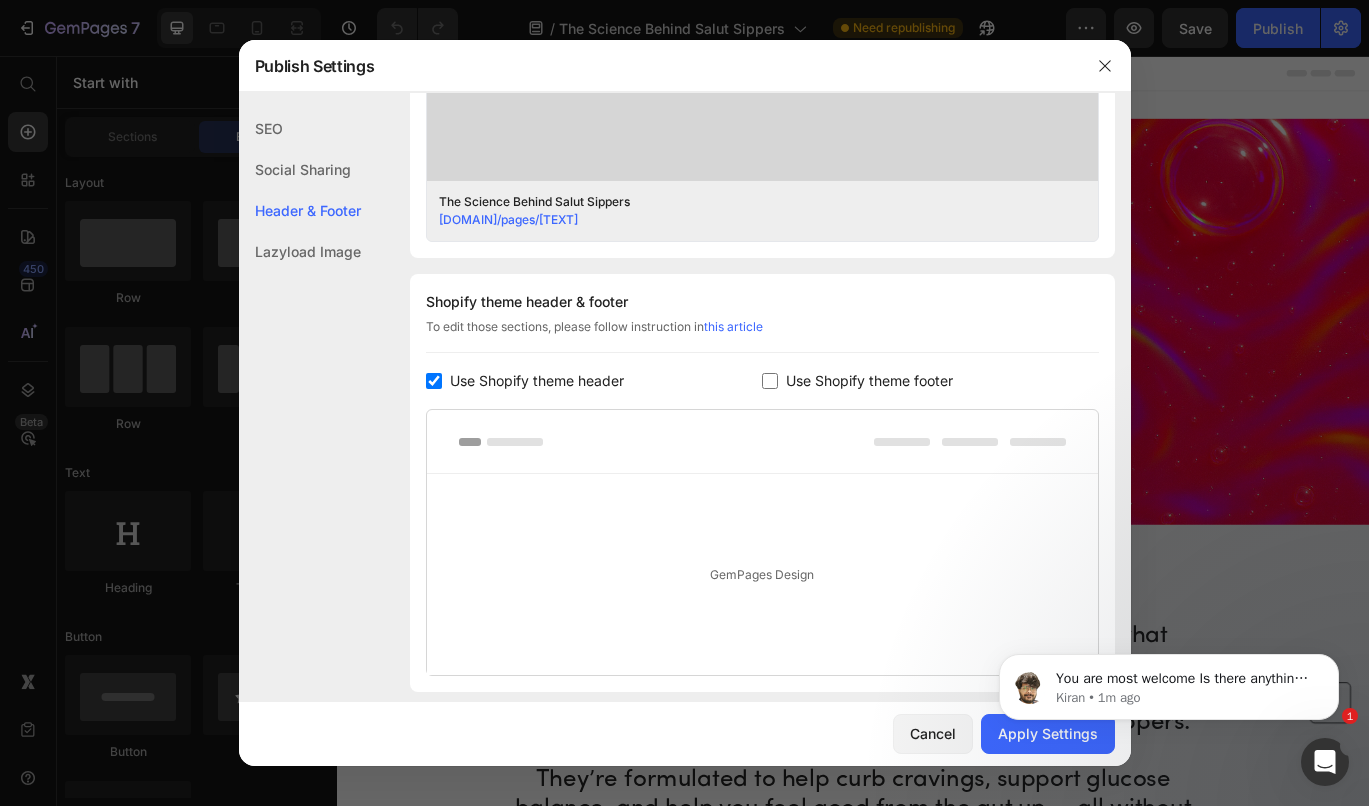 click on "You are most welcome  Is there anything else I can help with? Kiran • 1m ago" at bounding box center (1169, 682) 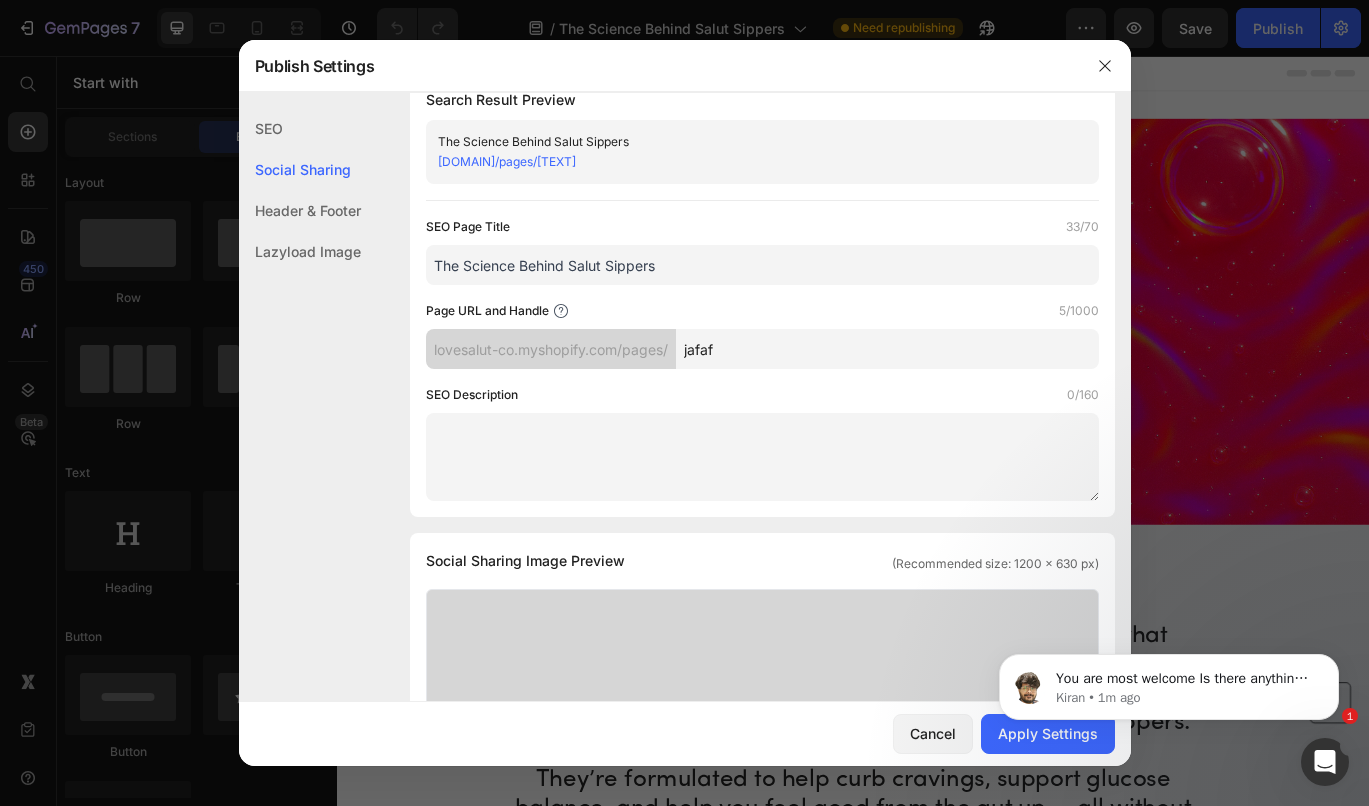 scroll, scrollTop: 0, scrollLeft: 0, axis: both 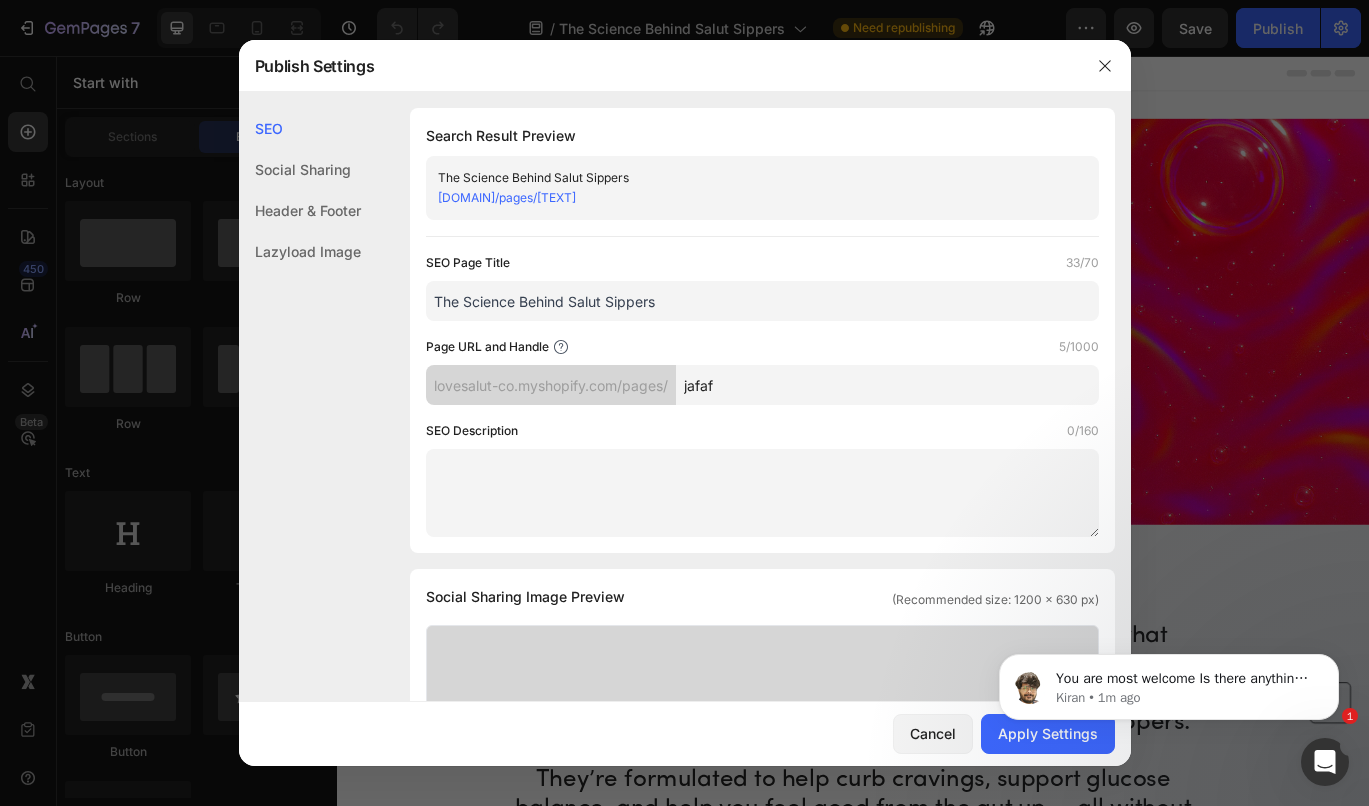 click on "You are most welcome  Is there anything else I can help with? Kiran • 1m ago" at bounding box center [1169, 595] 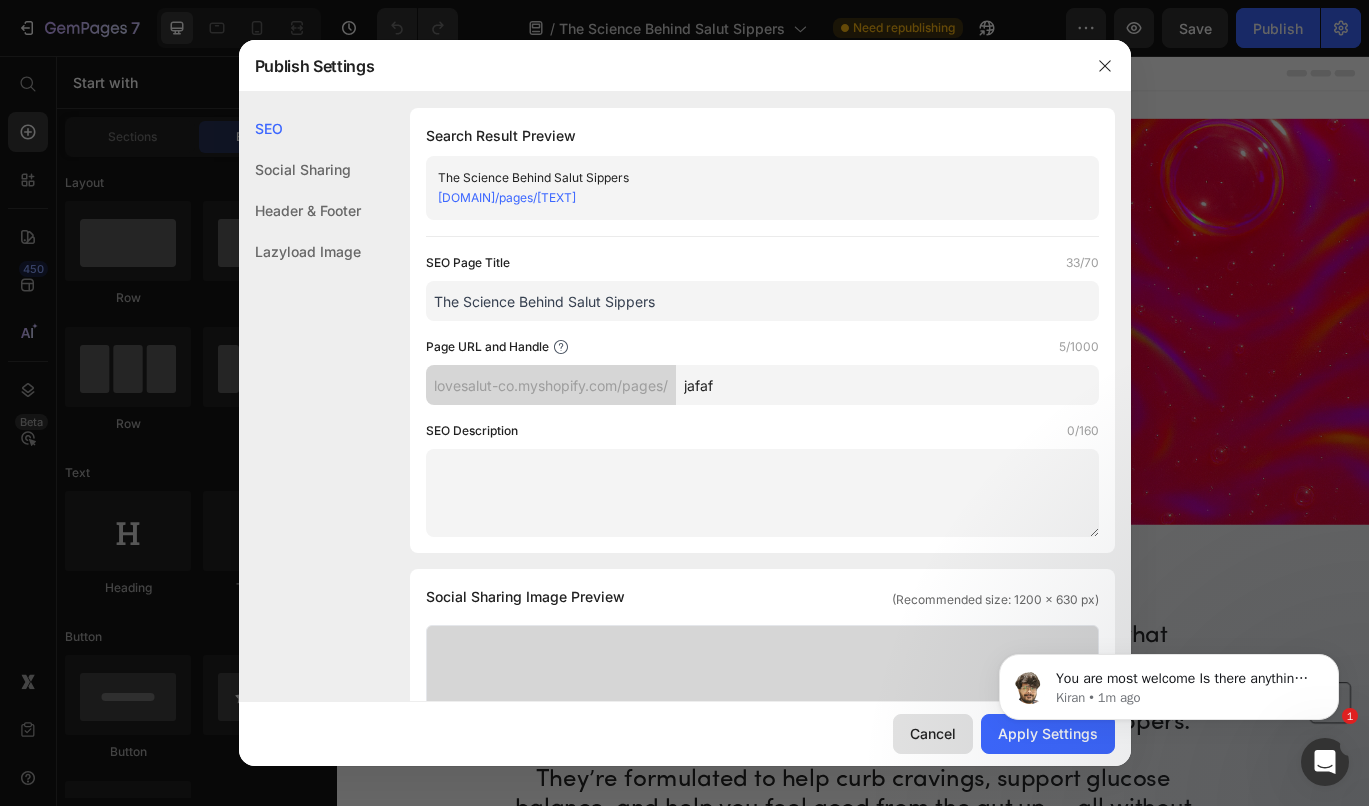click on "Cancel" 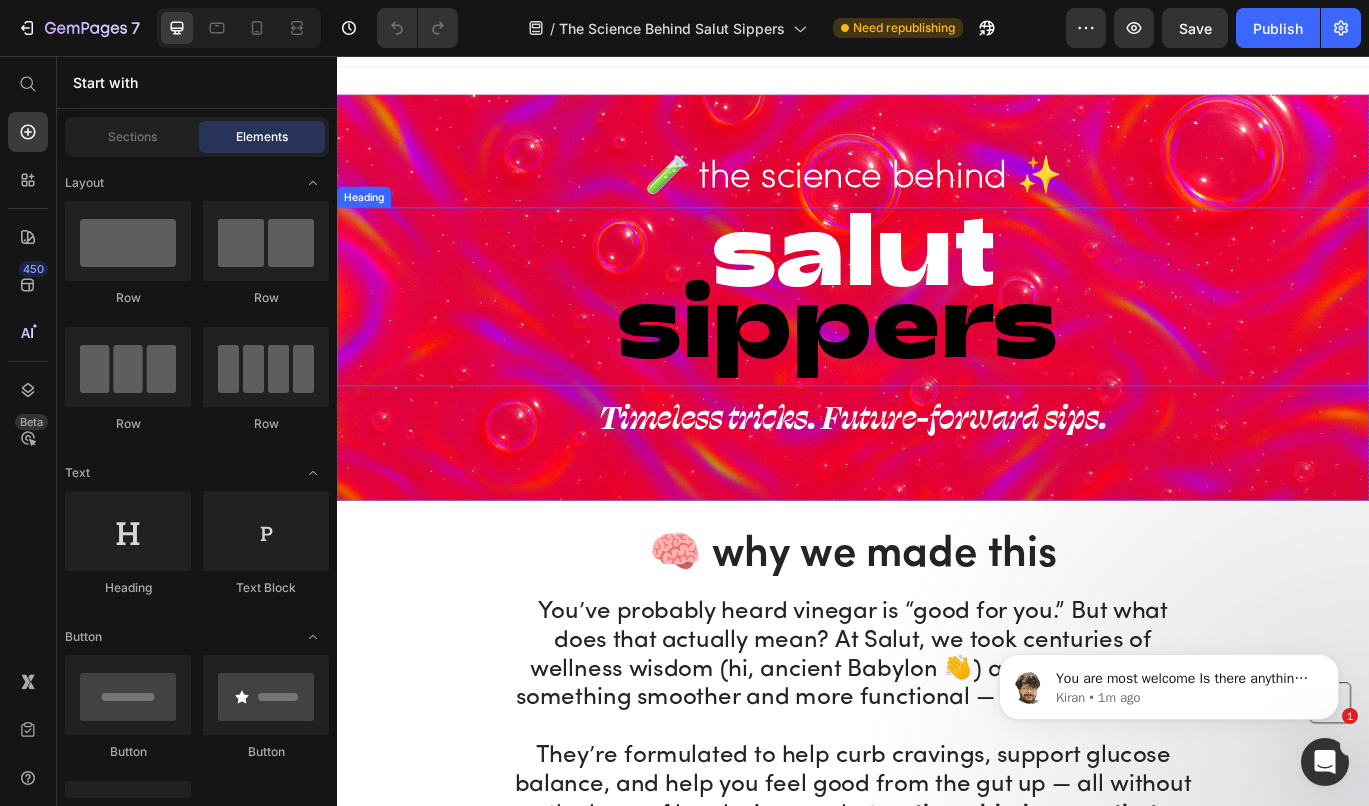 scroll, scrollTop: 0, scrollLeft: 0, axis: both 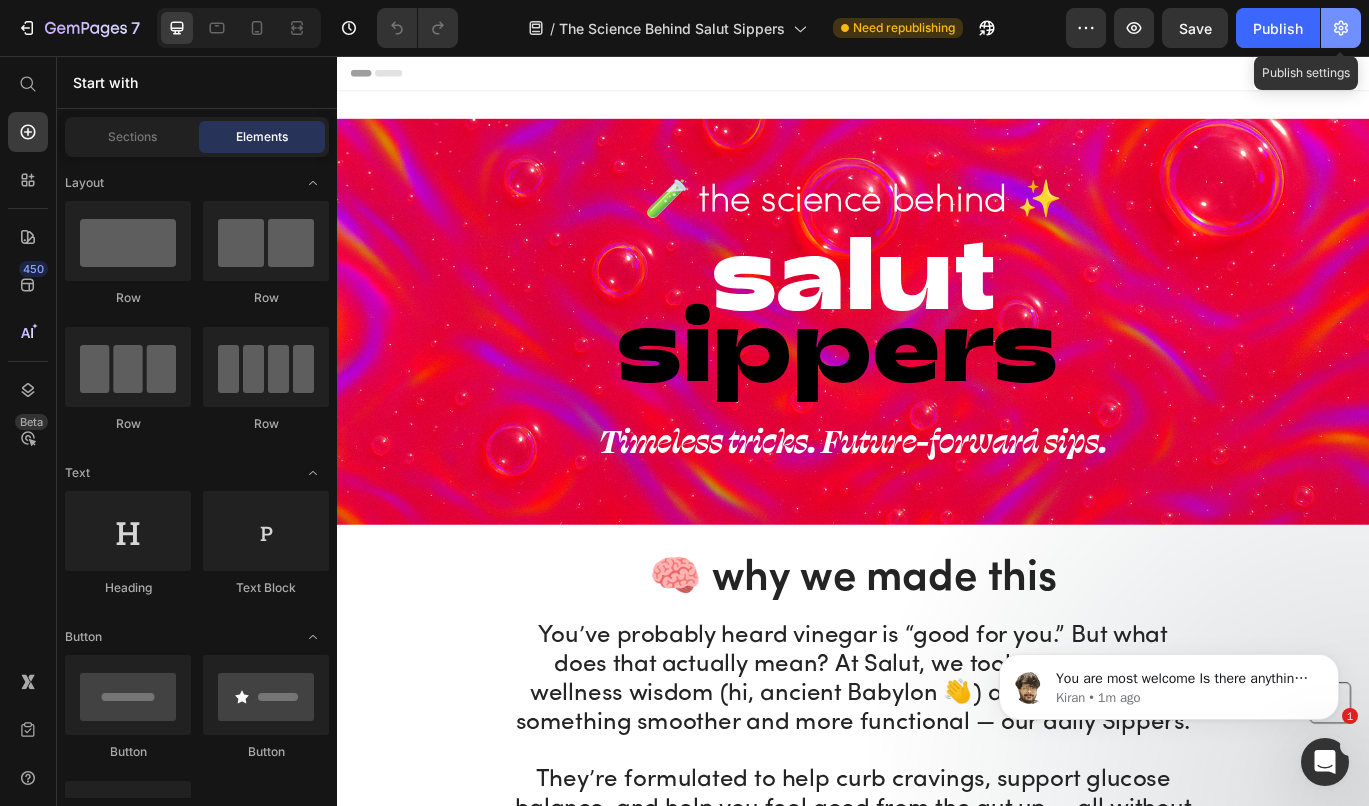 click 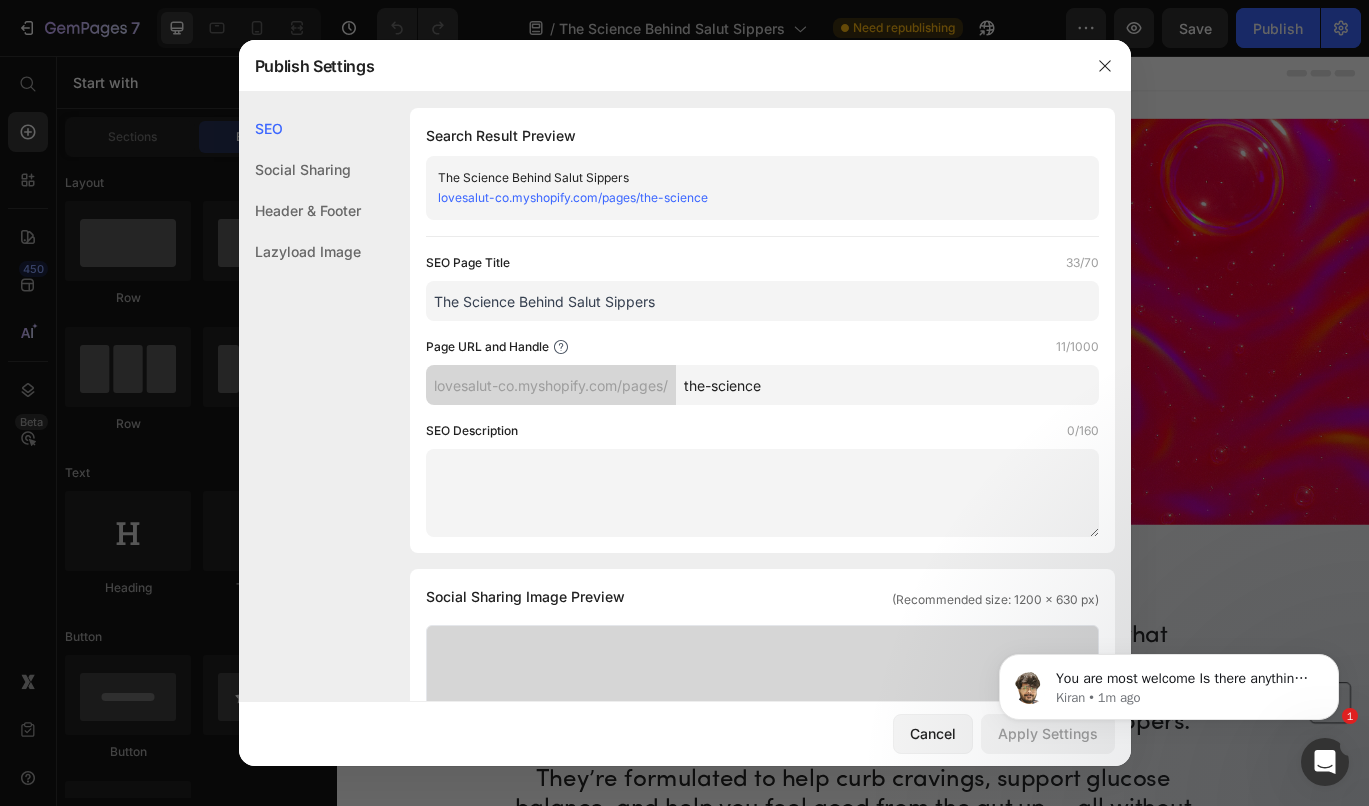 click on "the-science" at bounding box center [887, 385] 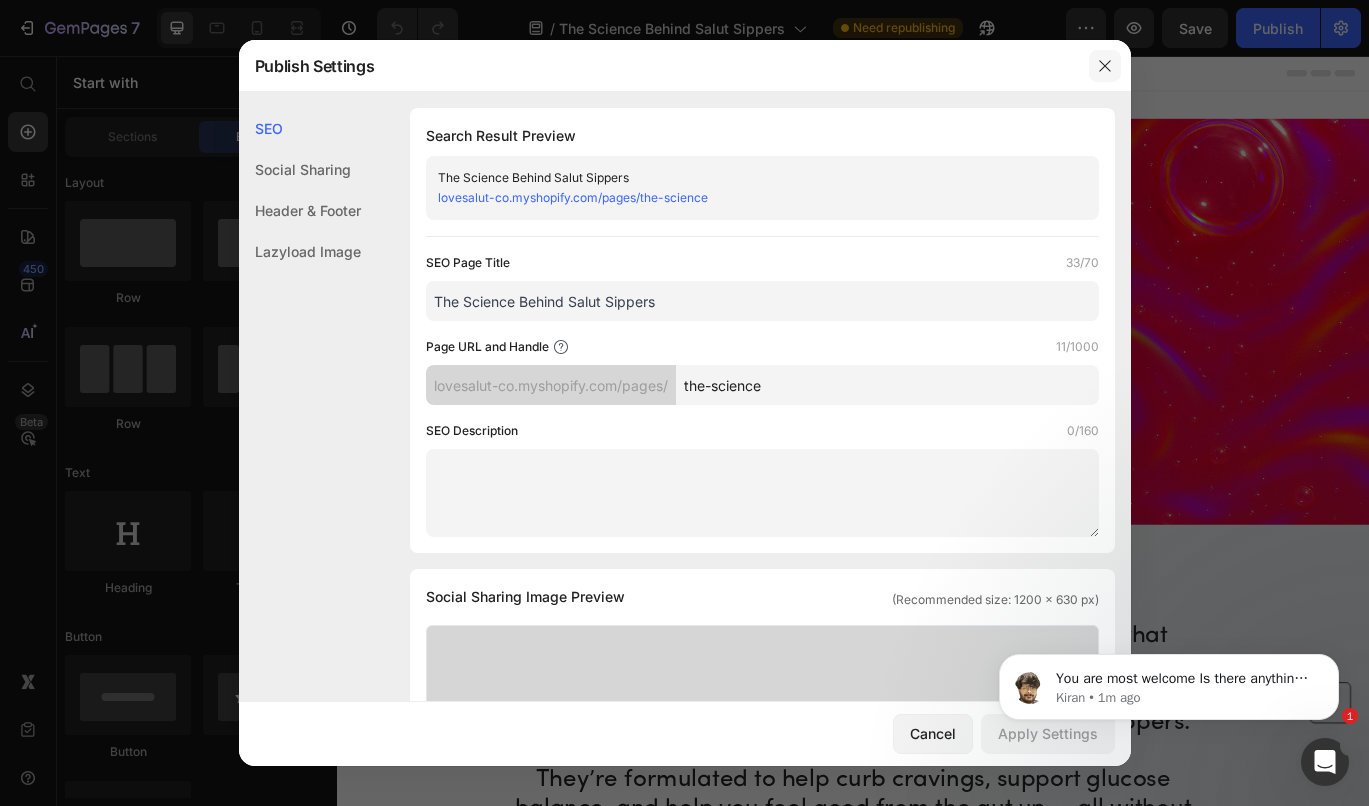 click 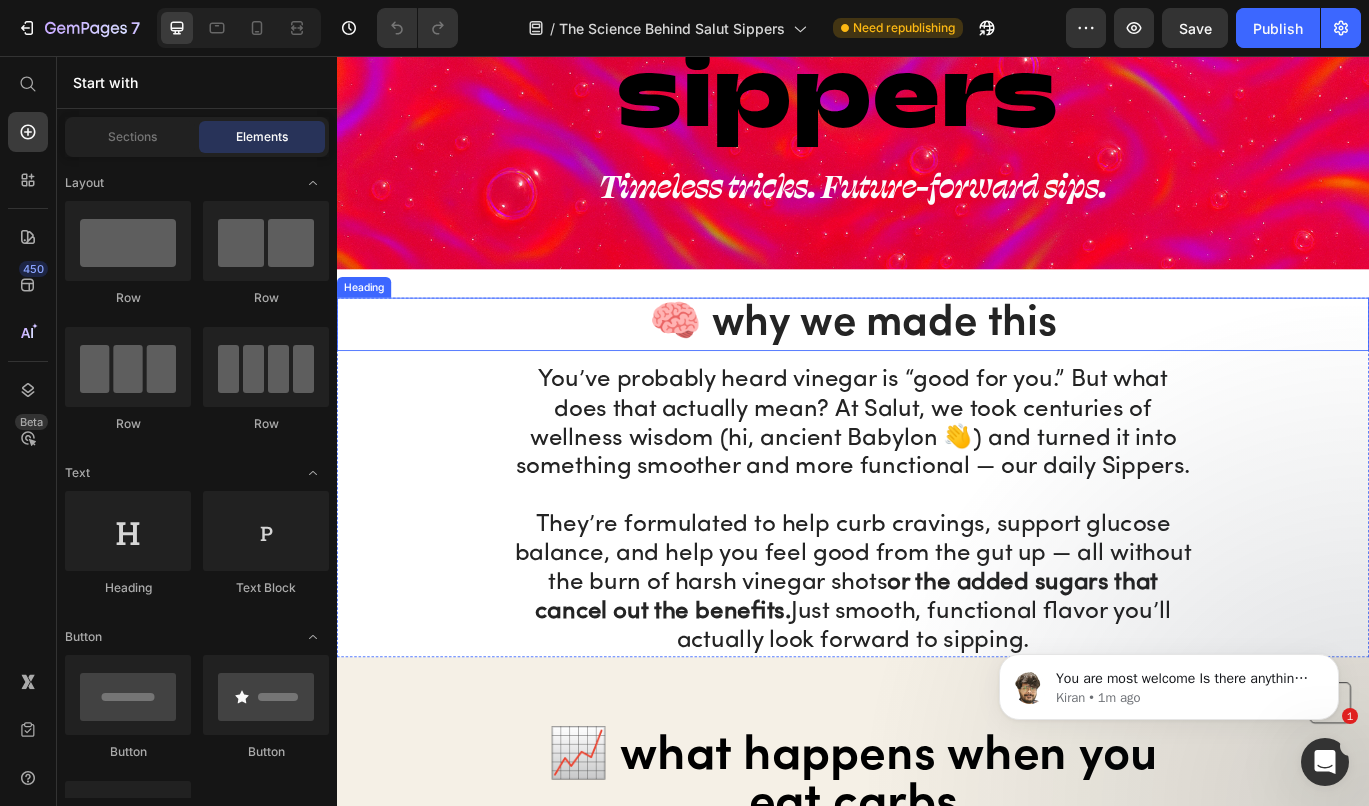 scroll, scrollTop: 0, scrollLeft: 0, axis: both 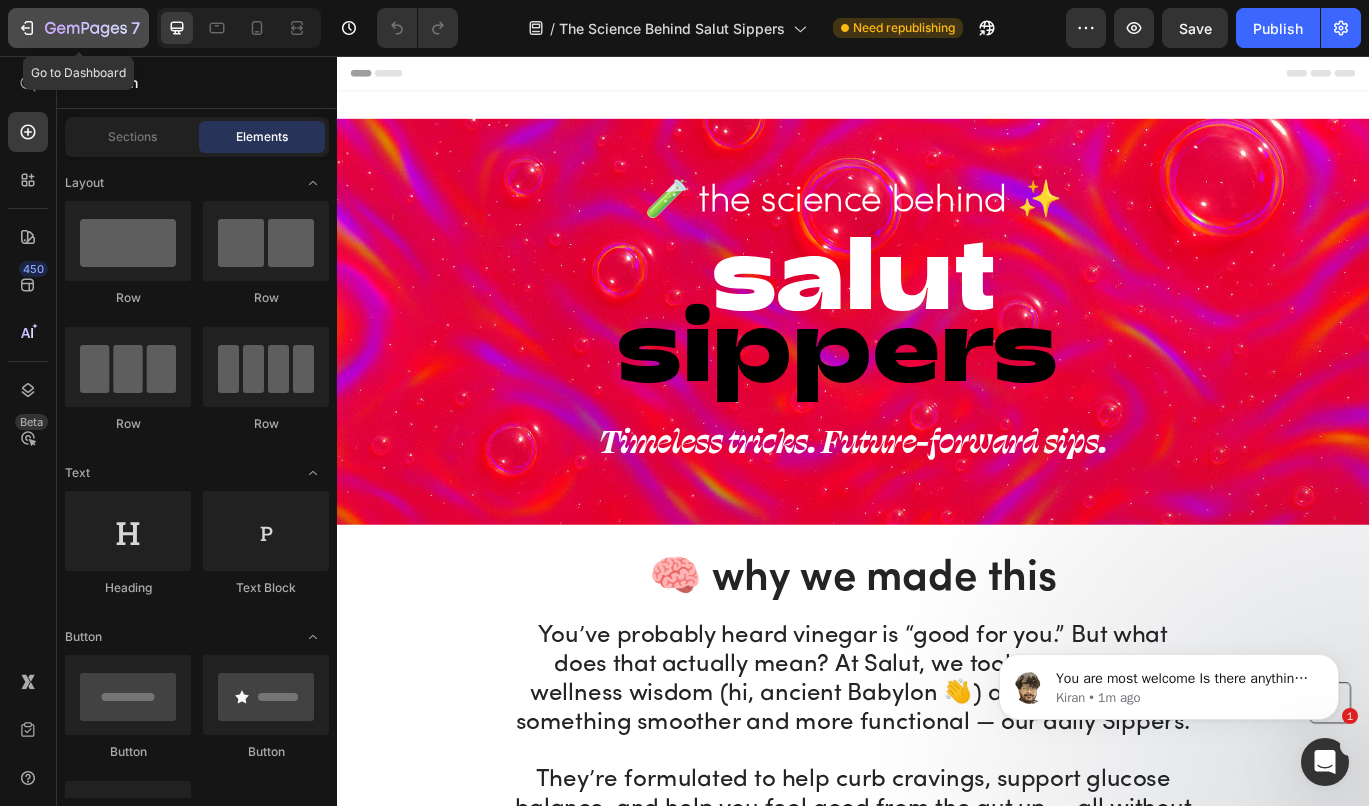 click on "7" 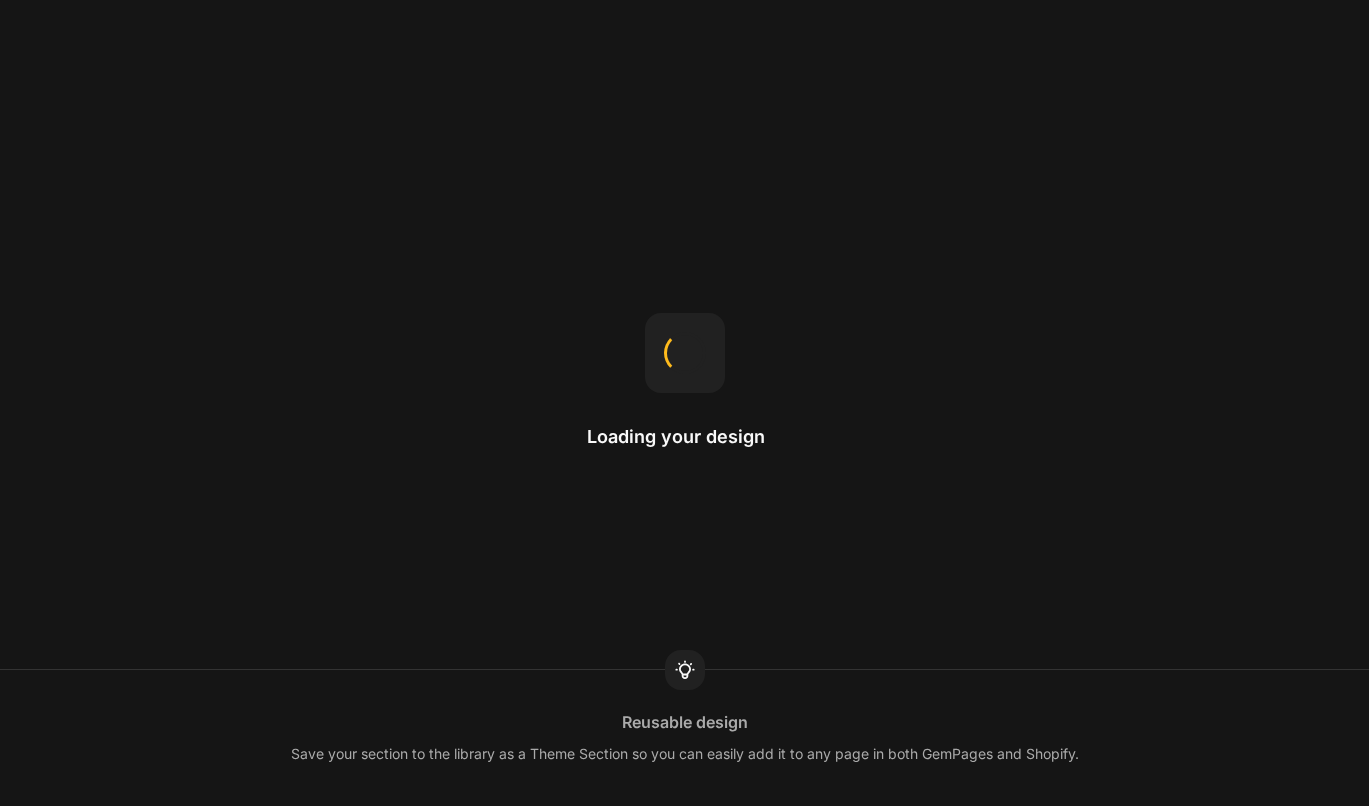 scroll, scrollTop: 0, scrollLeft: 0, axis: both 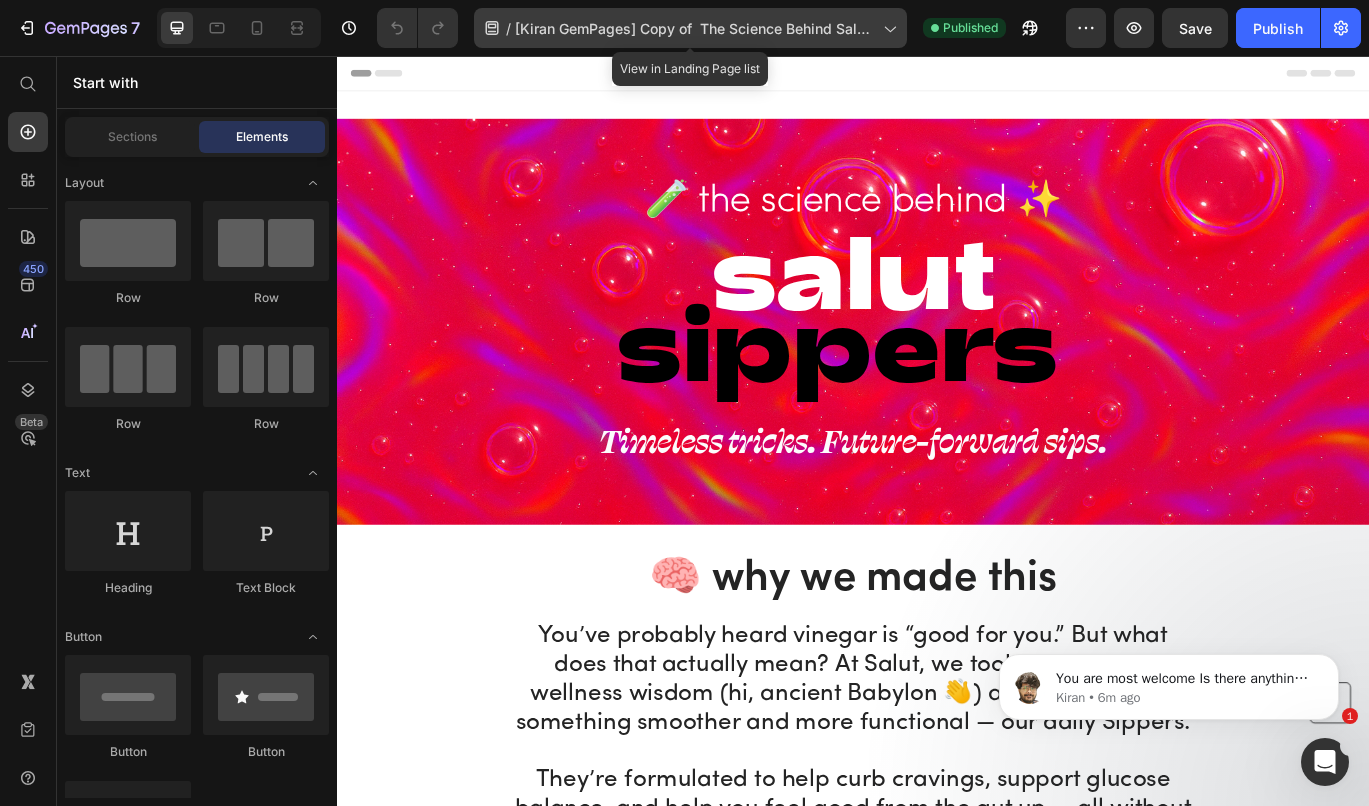 click on "[Kiran GemPages] Copy of  The Science Behind Salut Sippers" at bounding box center (695, 28) 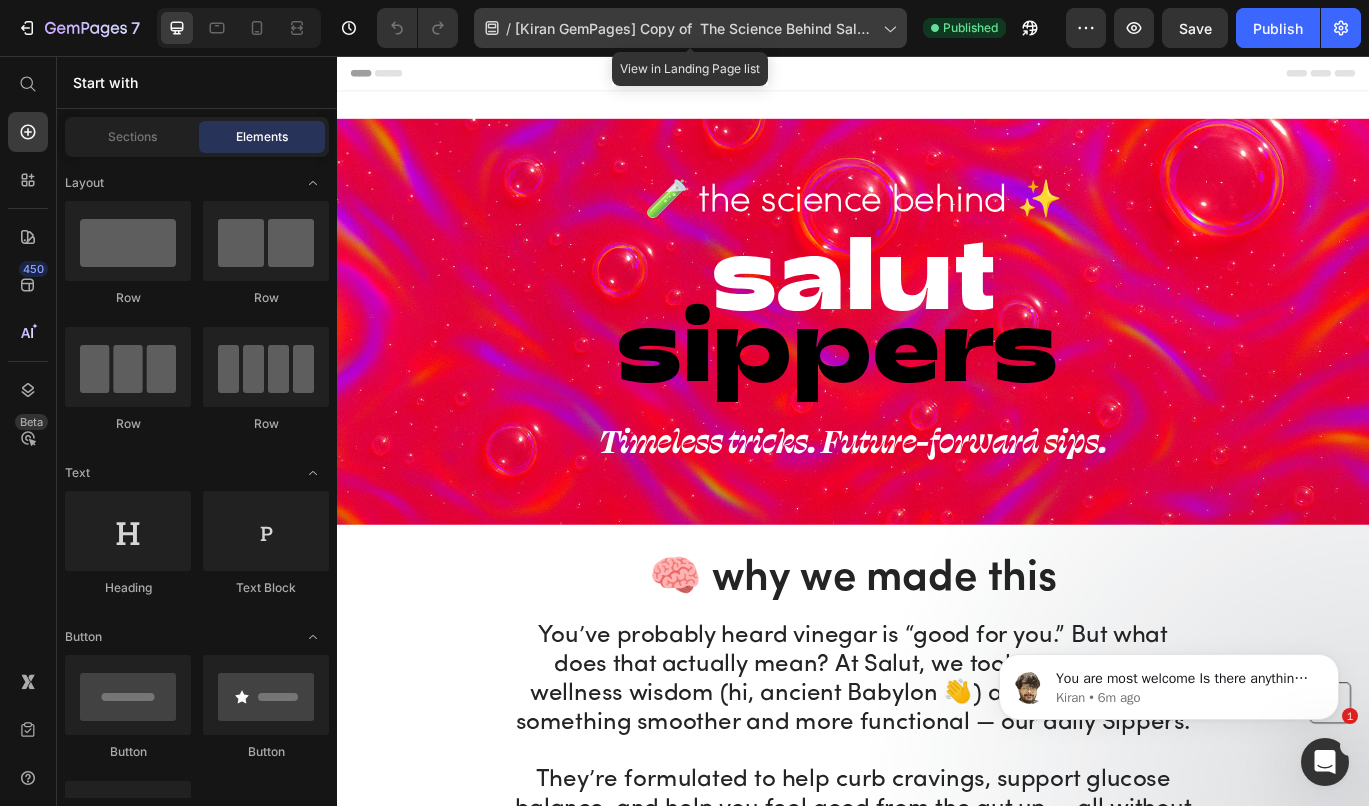 click on "[Kiran GemPages] Copy of  The Science Behind Salut Sippers" at bounding box center (695, 28) 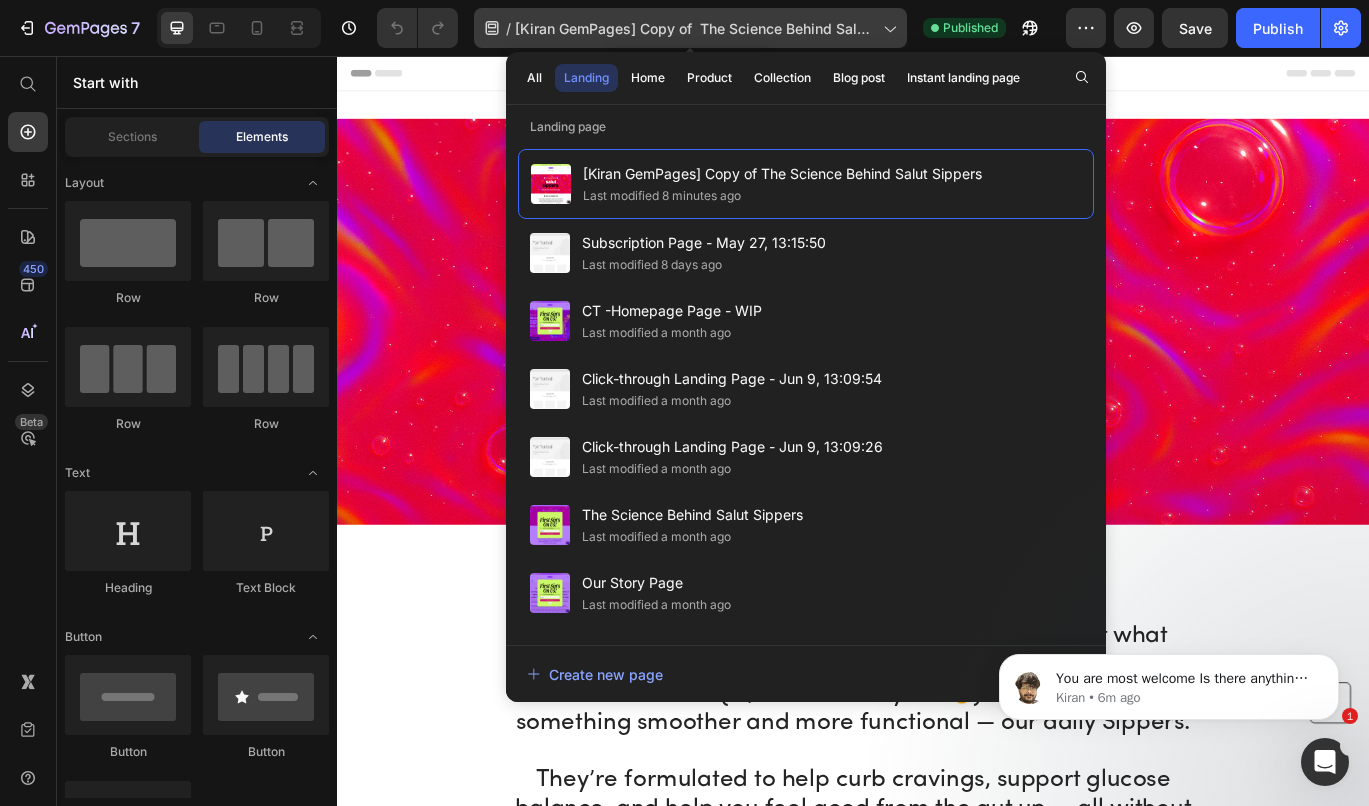 click on "[Kiran GemPages] Copy of  The Science Behind Salut Sippers" at bounding box center (695, 28) 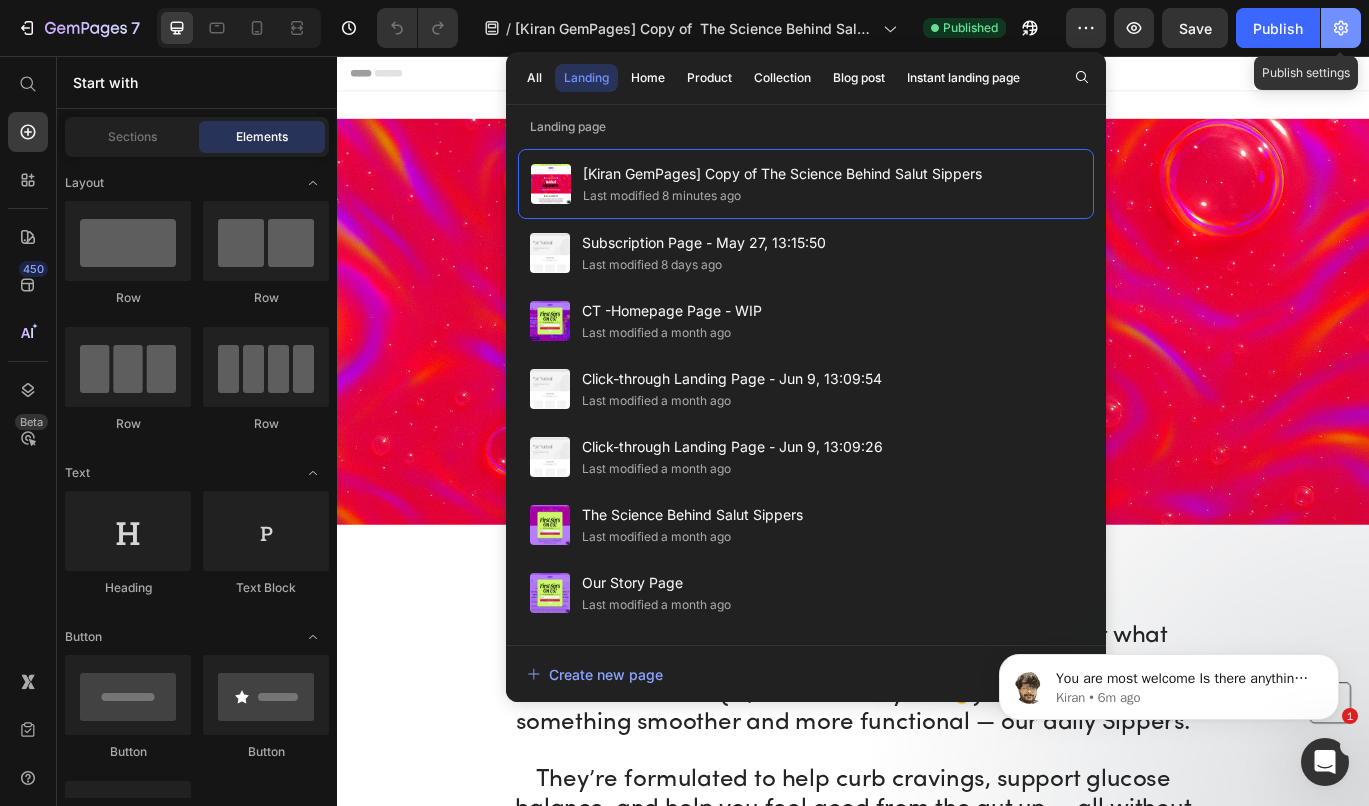 click 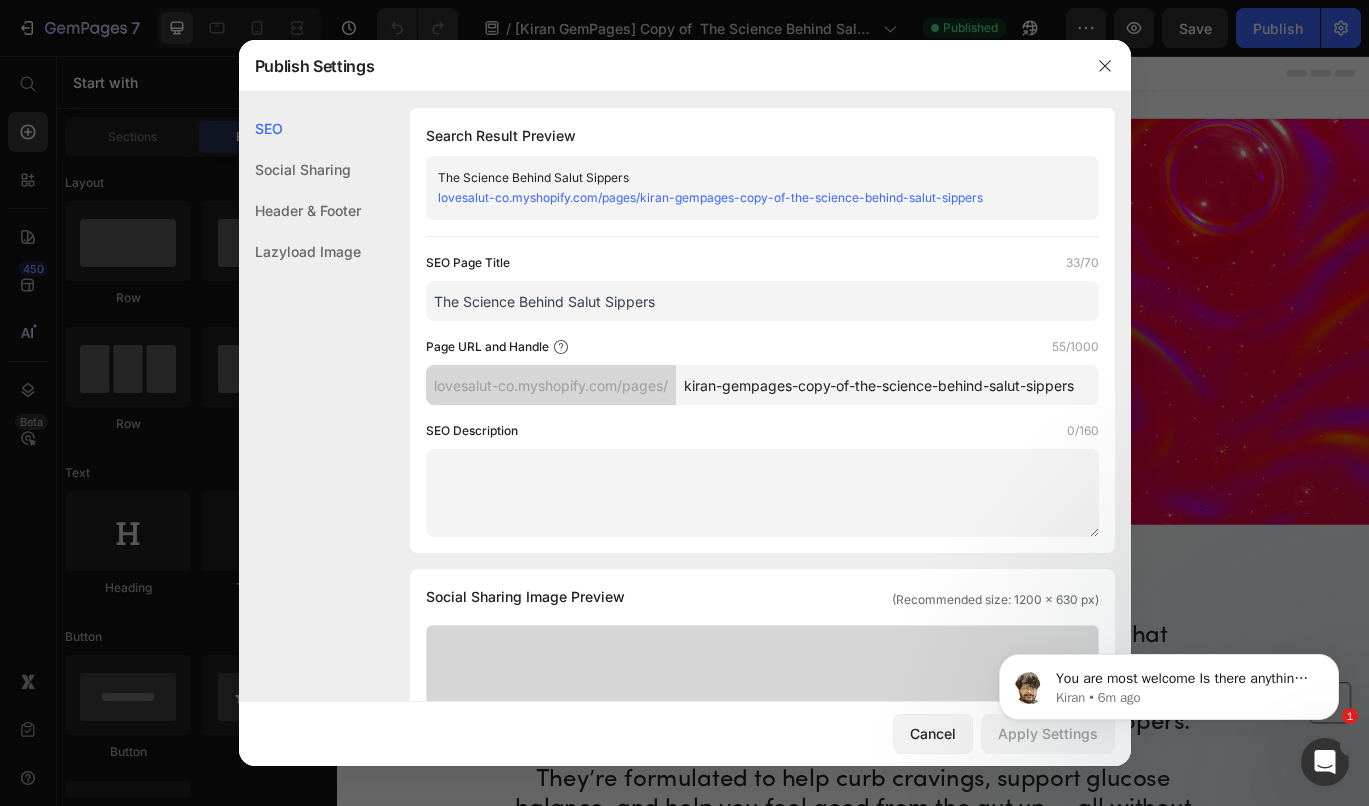 drag, startPoint x: 681, startPoint y: 388, endPoint x: 1122, endPoint y: 390, distance: 441.00455 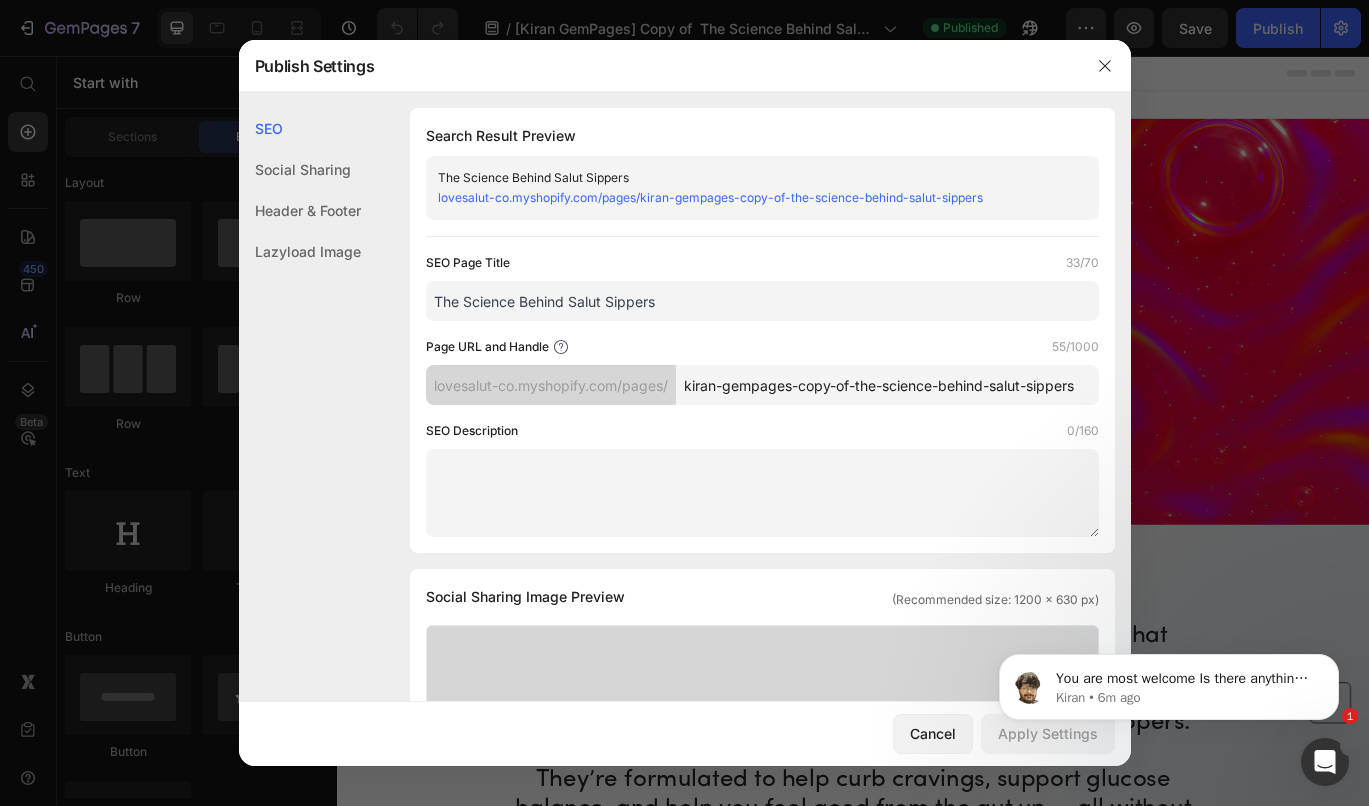 click on "SEO Search Result Preview  The Science Behind Salut Sippers lovesalut-co.myshopify.com/pages/kiran-gempages-copy-of-the-science-behind-salut-sippers SEO Page Title  33/70  The Science Behind Salut Sippers  Page URL and Handle  55/1000  lovesalut-co.myshopify.com/pages/ kiran-gempages-copy-of-the-science-behind-salut-sippers  SEO Description  0/160  Social Sharing Social Sharing Image Preview (Recommended size: 1200 x 630 px) Upload Image  Supported file: .jpg, .jpeg, .png, .gif, .webp   The Science Behind Salut Sippers lovesalut-co.myshopify.com/pages/kiran-gempages-copy-of-the-science-behind-salut-sippers Header & Footer Shopify theme header & footer  To edit those sections, please follow instruction in  this article Use Shopify theme header Use Shopify theme footer GemPages Design Lazyload Image Lazyload Image Lazyload Image" at bounding box center (685, 853) 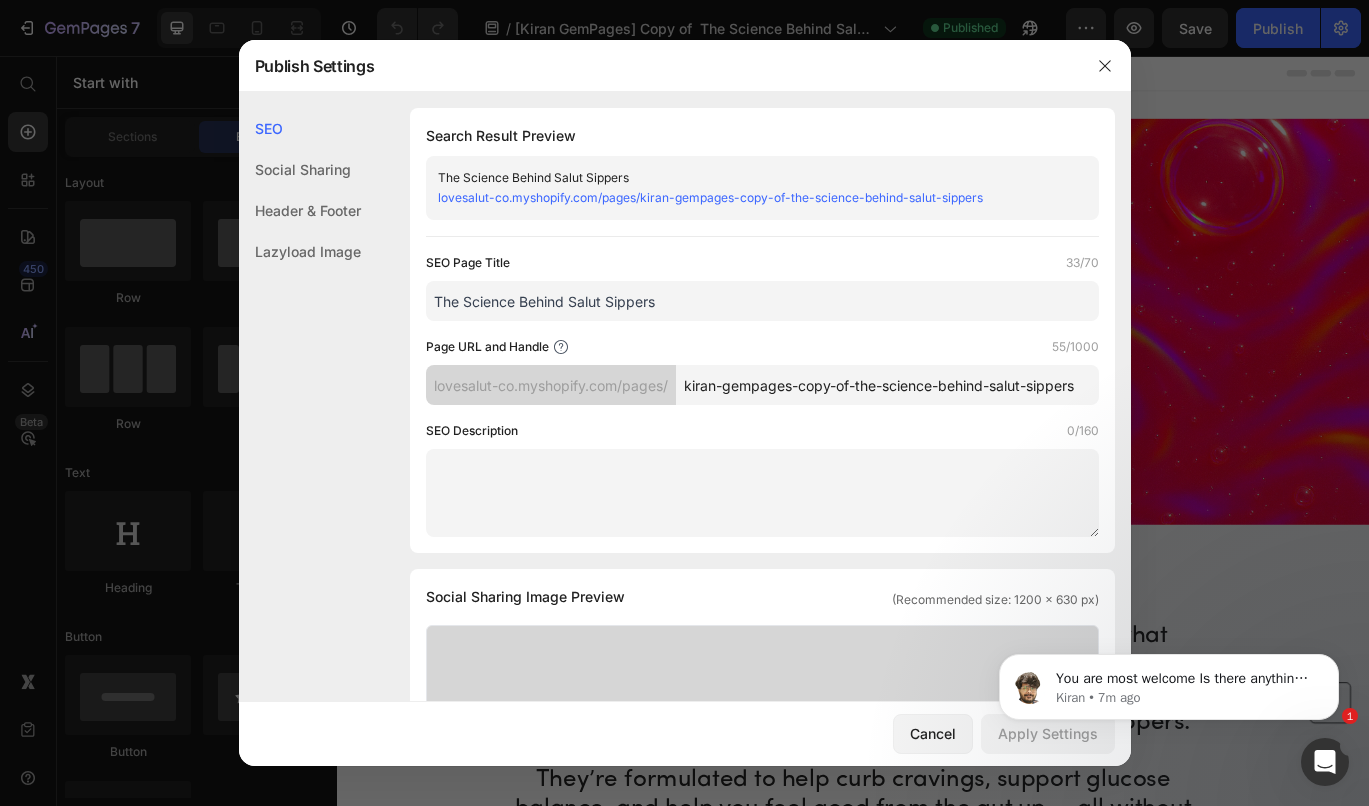 drag, startPoint x: 862, startPoint y: 386, endPoint x: 626, endPoint y: 379, distance: 236.10379 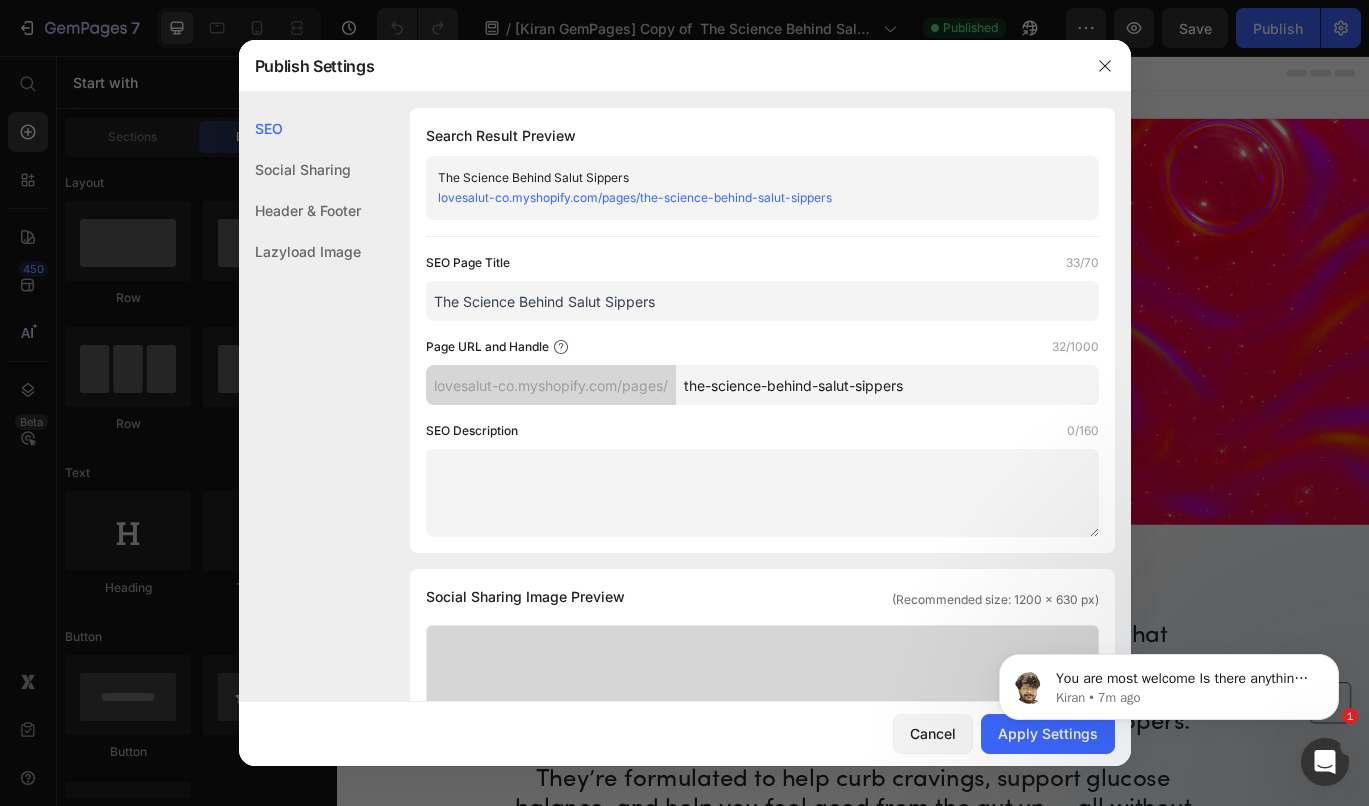drag, startPoint x: 939, startPoint y: 385, endPoint x: 782, endPoint y: 384, distance: 157.00319 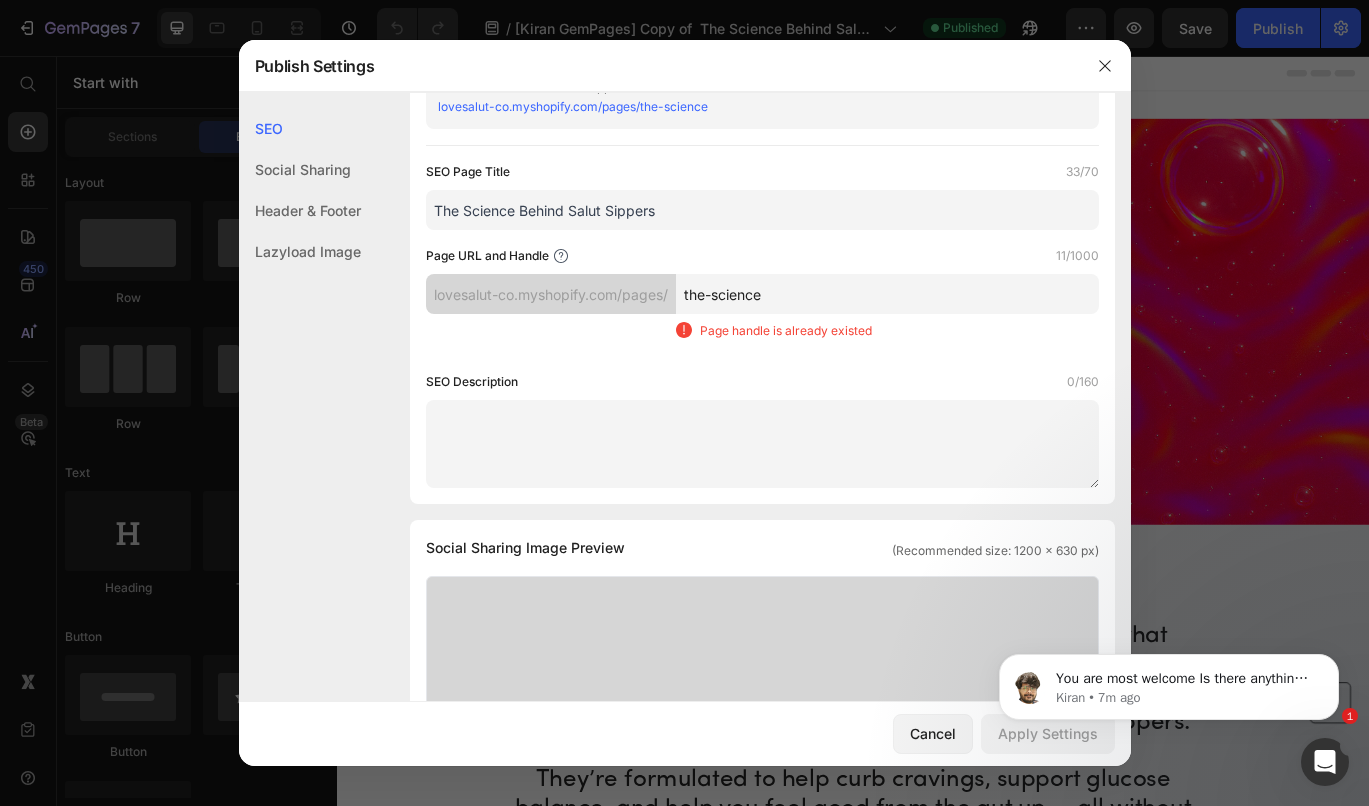 scroll, scrollTop: 0, scrollLeft: 0, axis: both 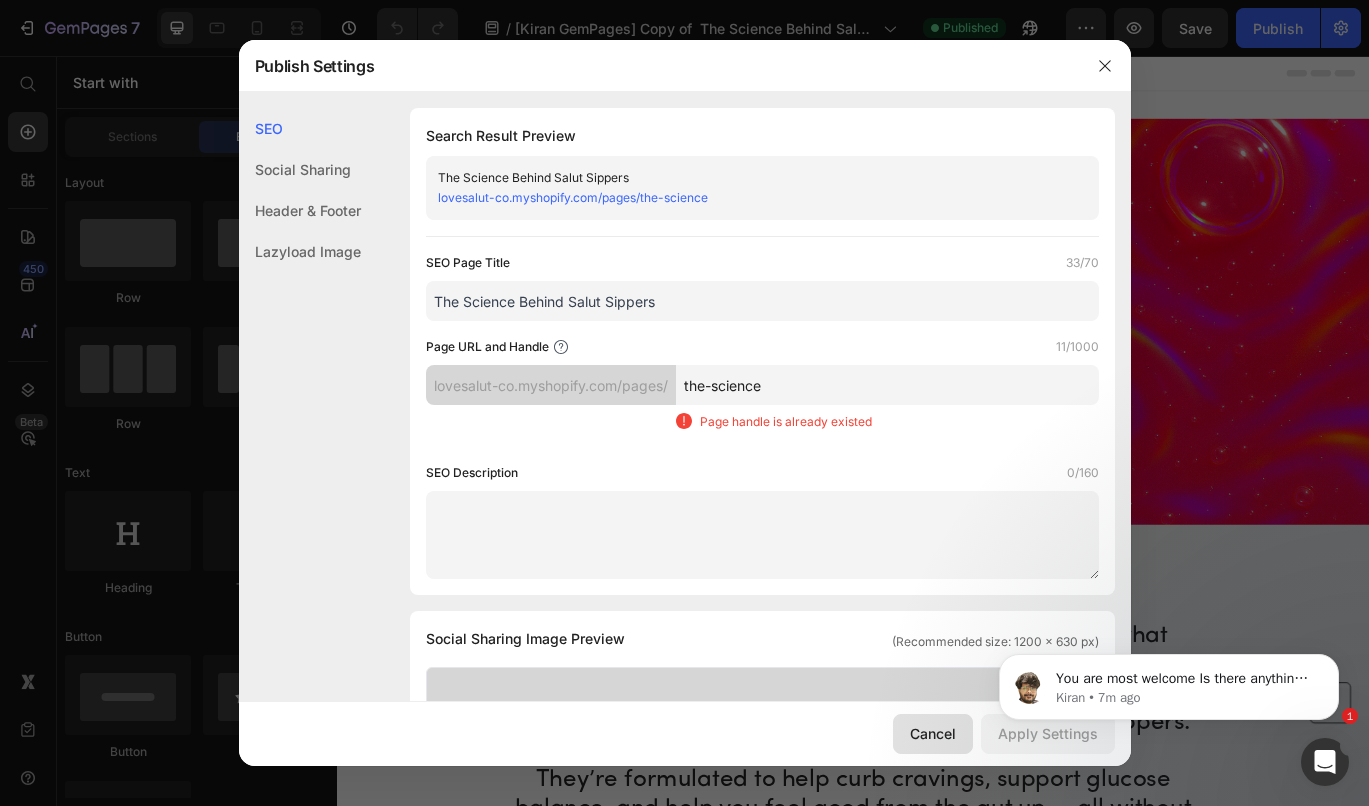 type on "the-science" 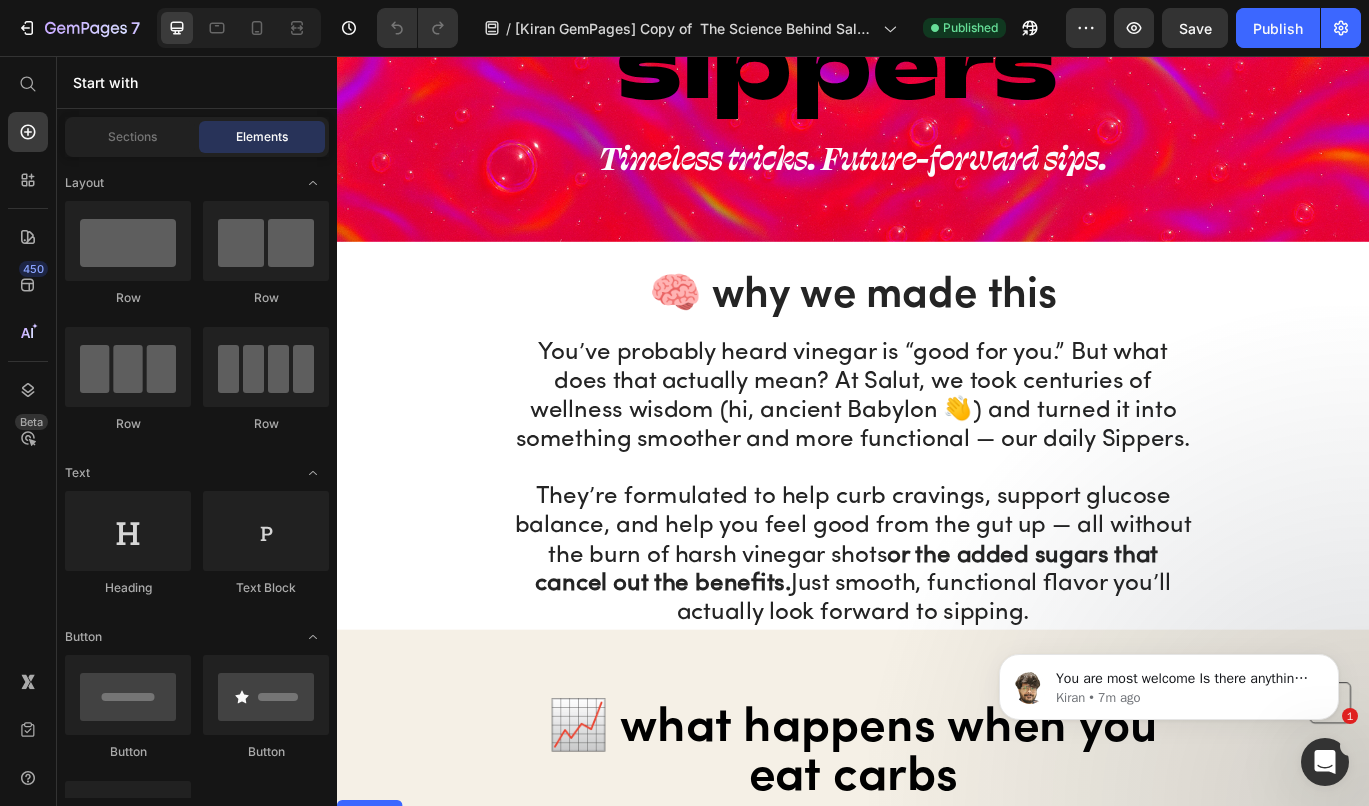 scroll, scrollTop: 0, scrollLeft: 0, axis: both 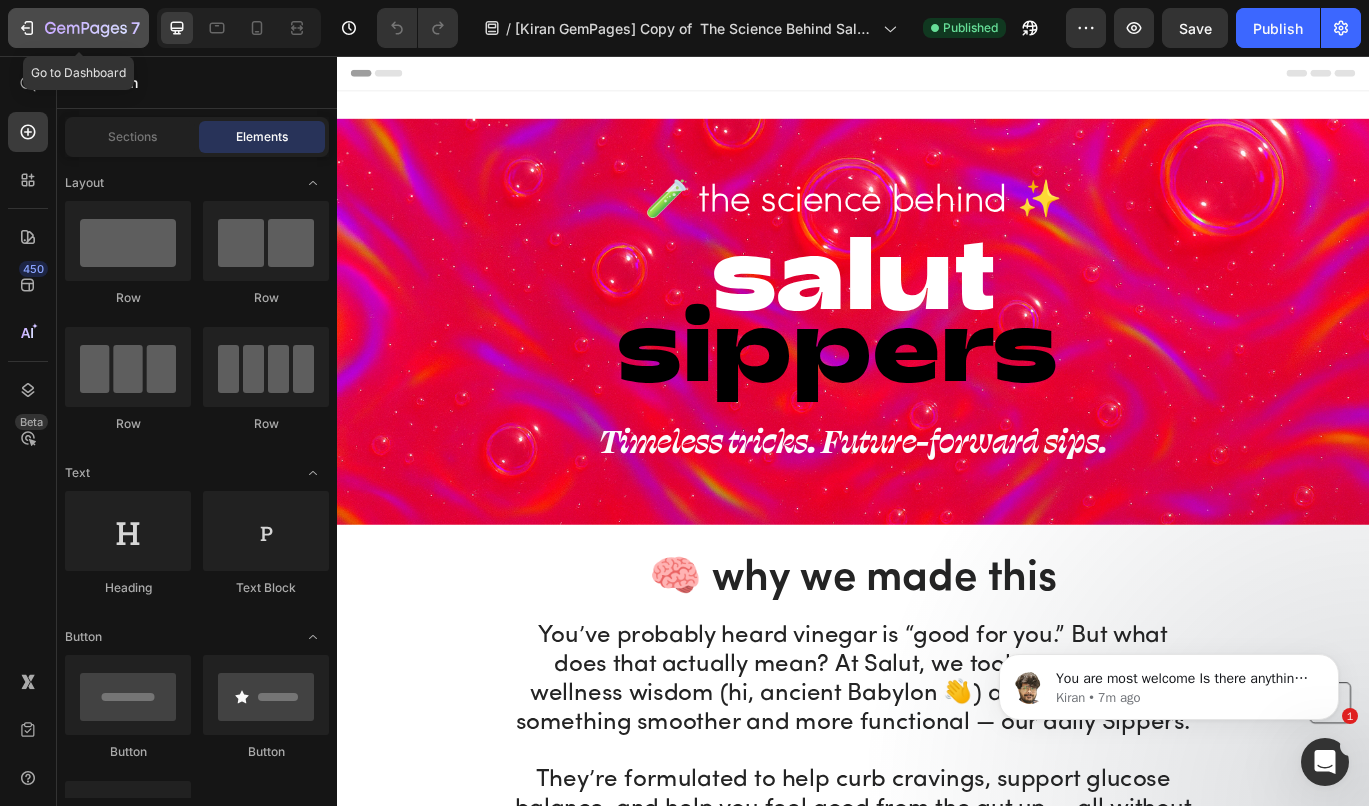 click 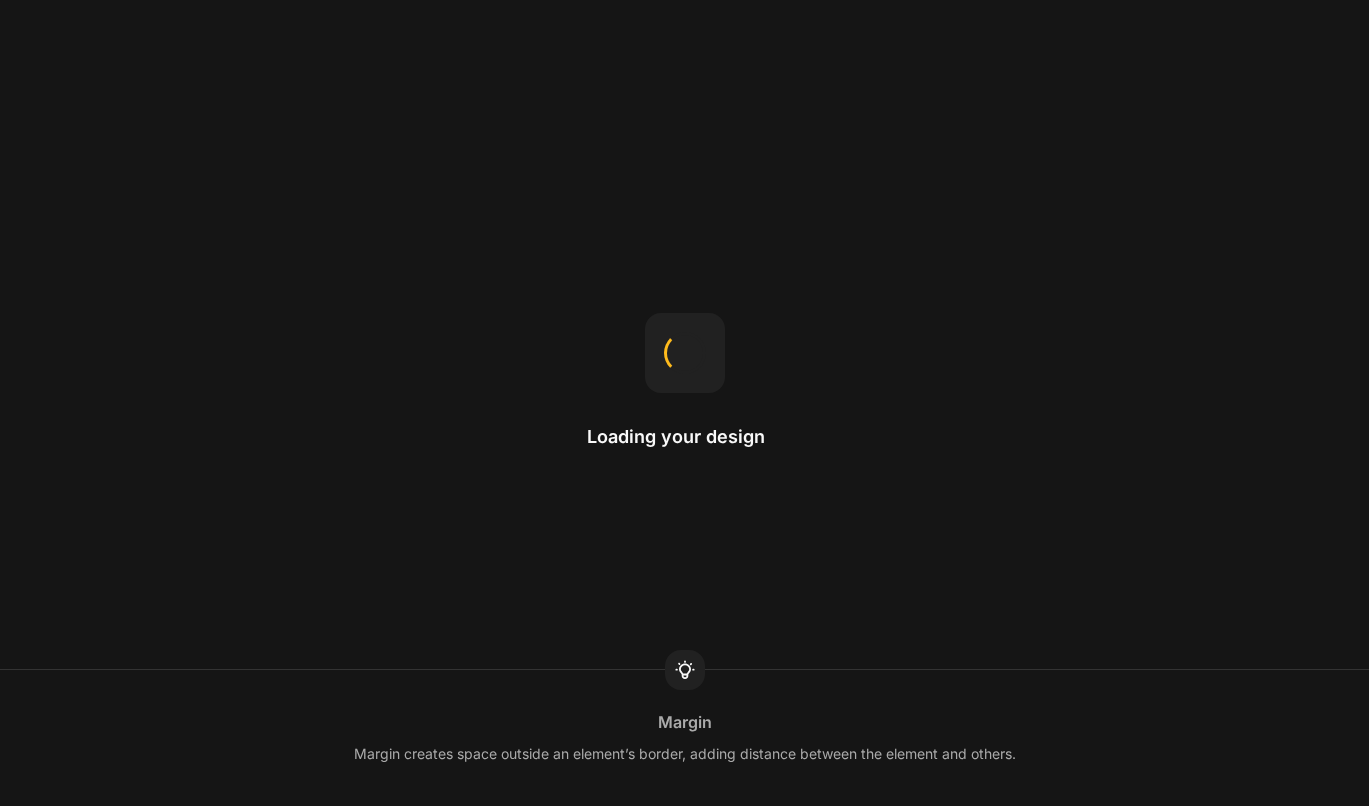 scroll, scrollTop: 0, scrollLeft: 0, axis: both 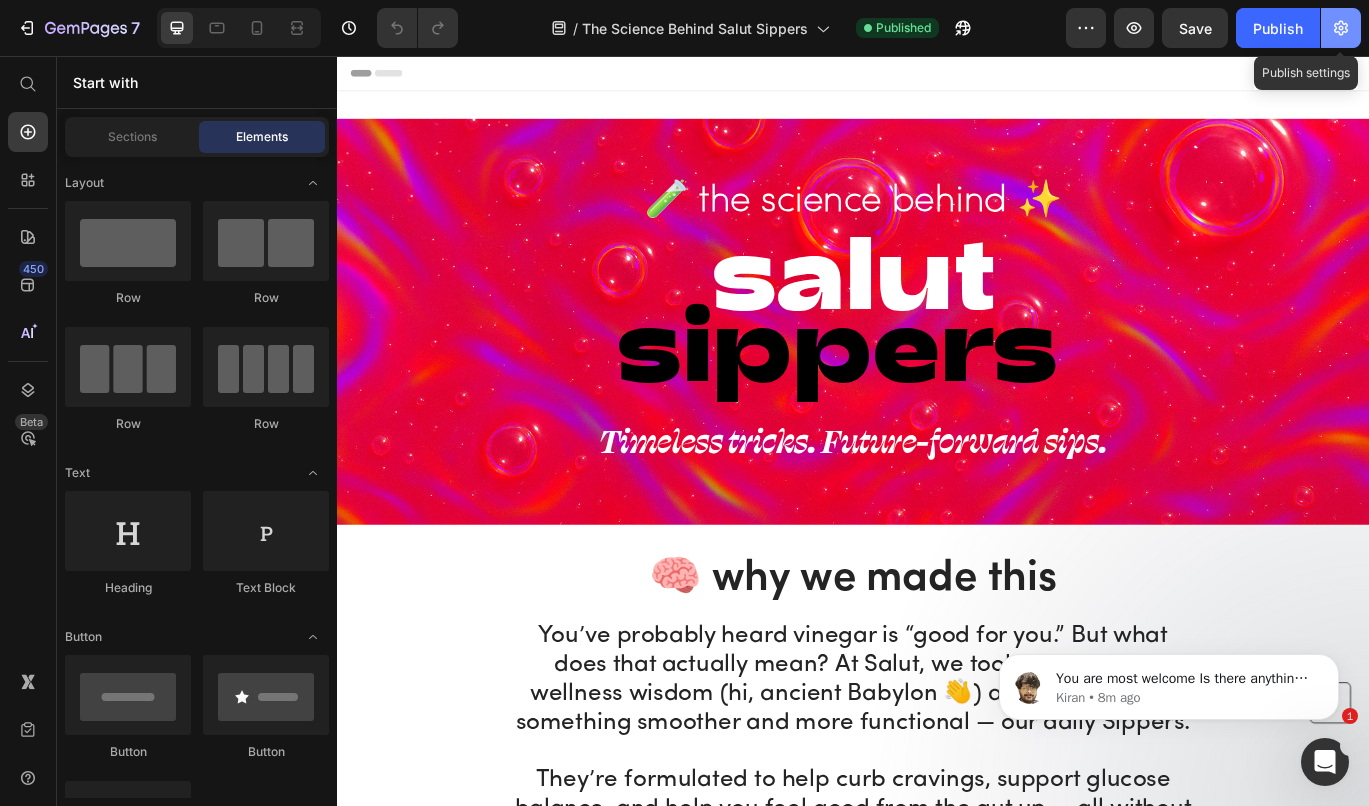 click 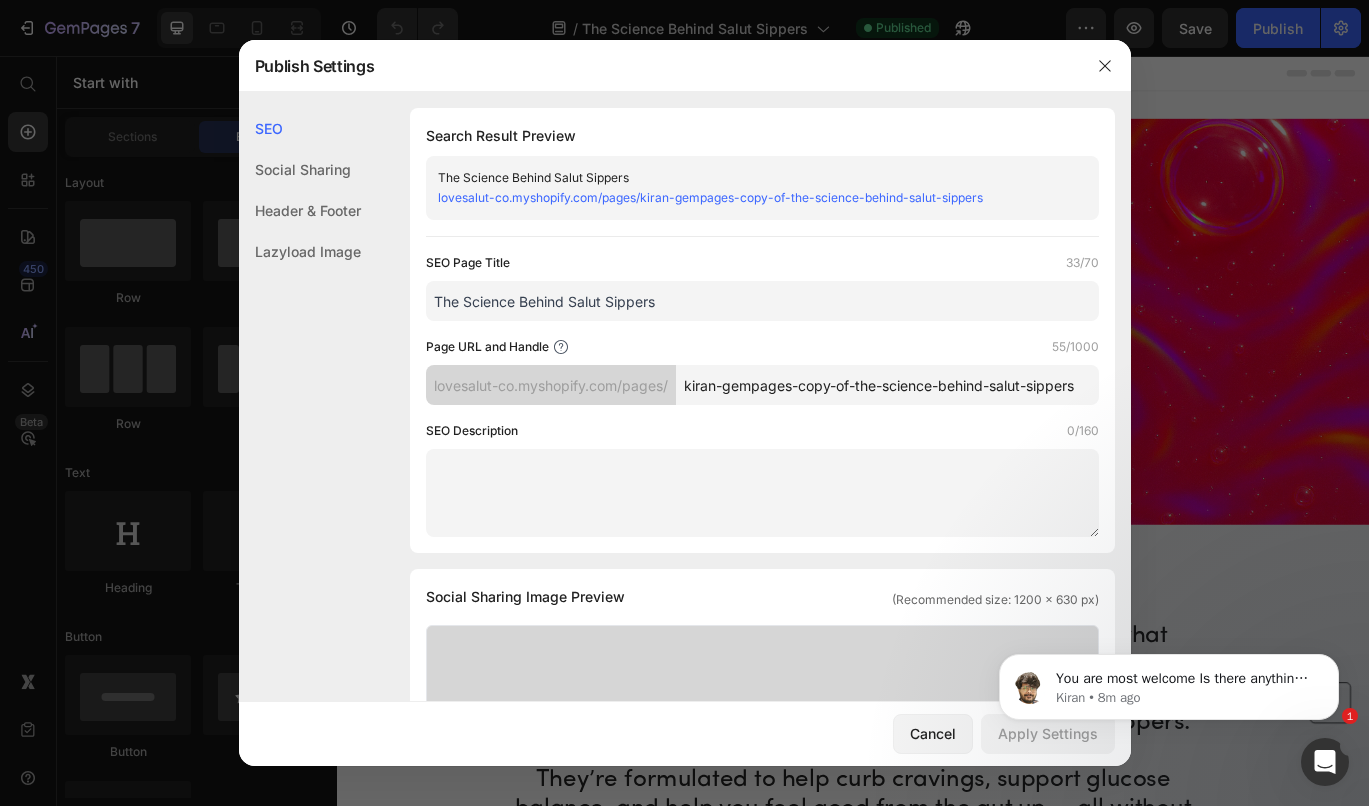 drag, startPoint x: 858, startPoint y: 385, endPoint x: 671, endPoint y: 388, distance: 187.02406 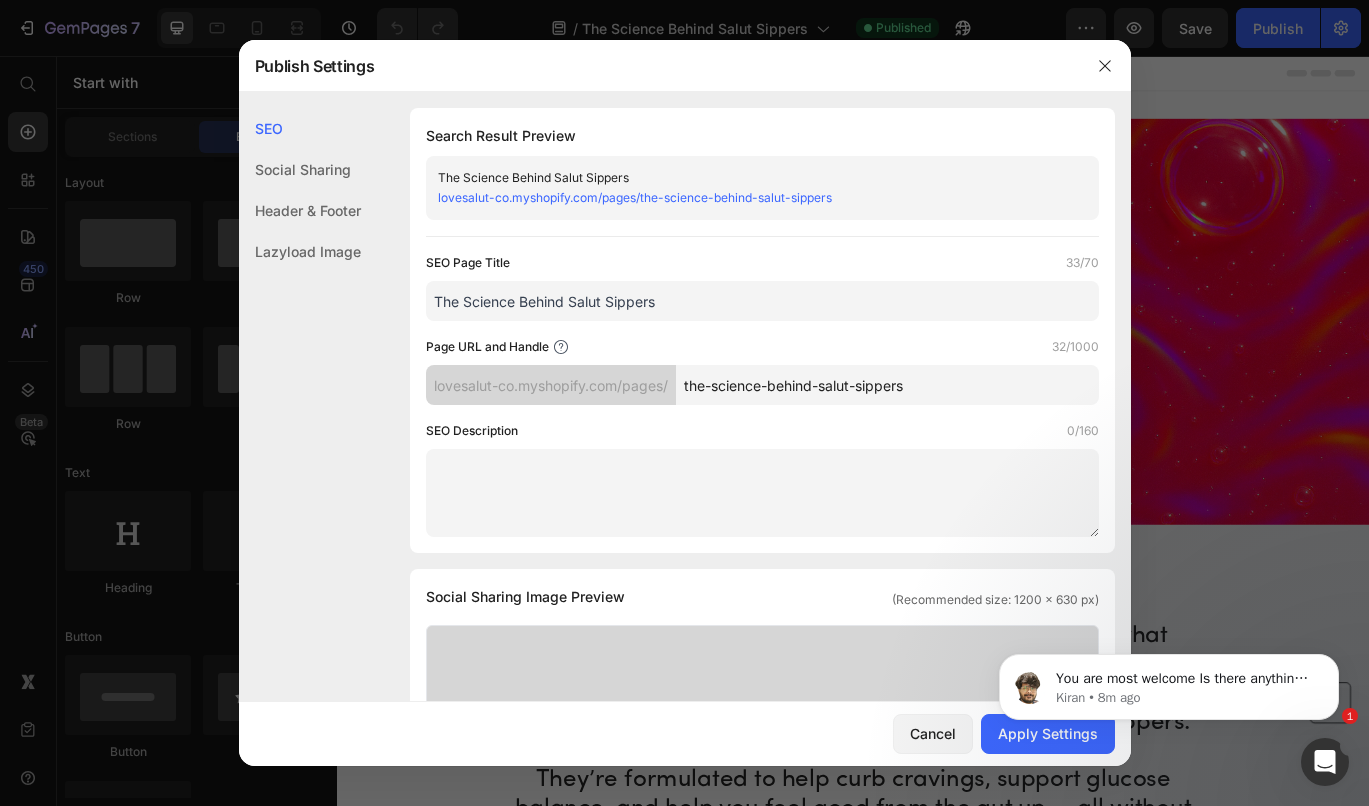 drag, startPoint x: 764, startPoint y: 390, endPoint x: 943, endPoint y: 387, distance: 179.02513 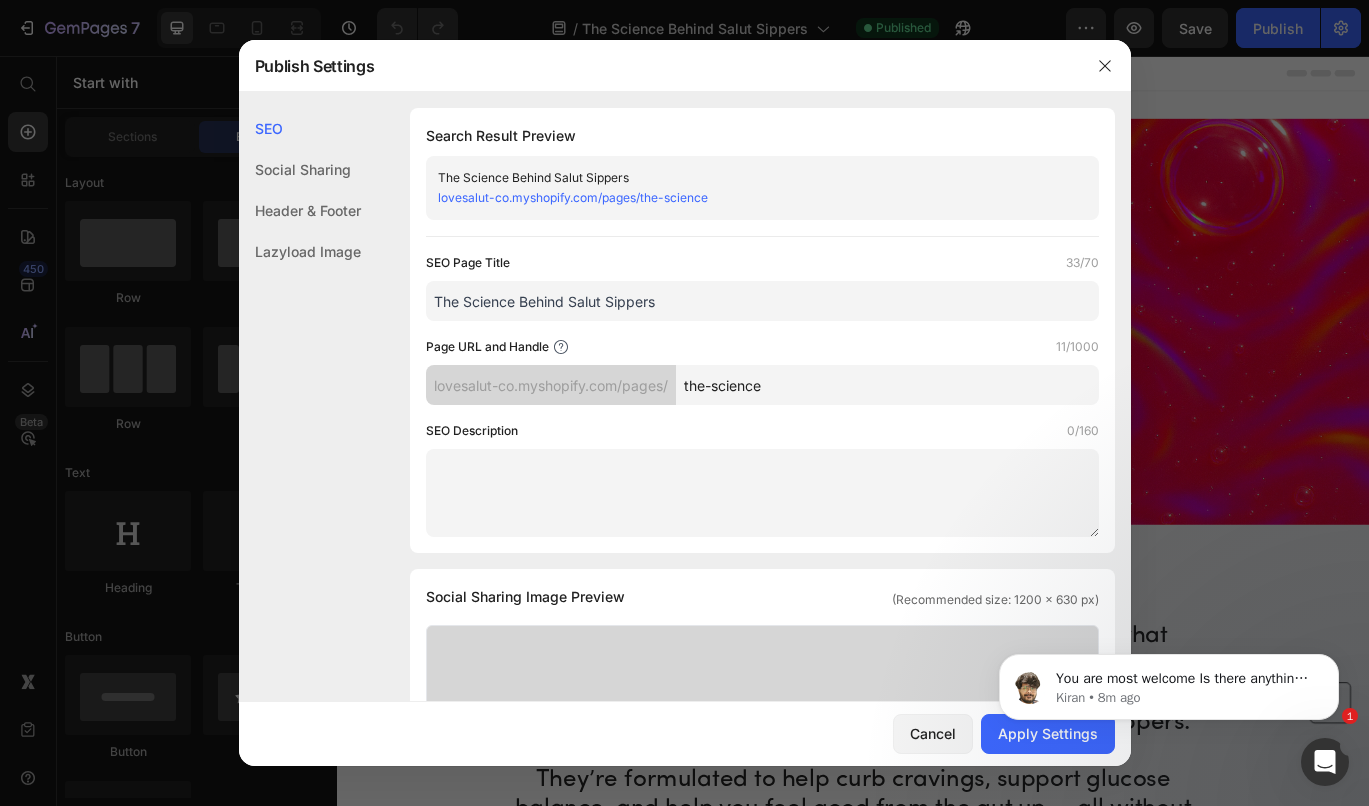 type on "the-science" 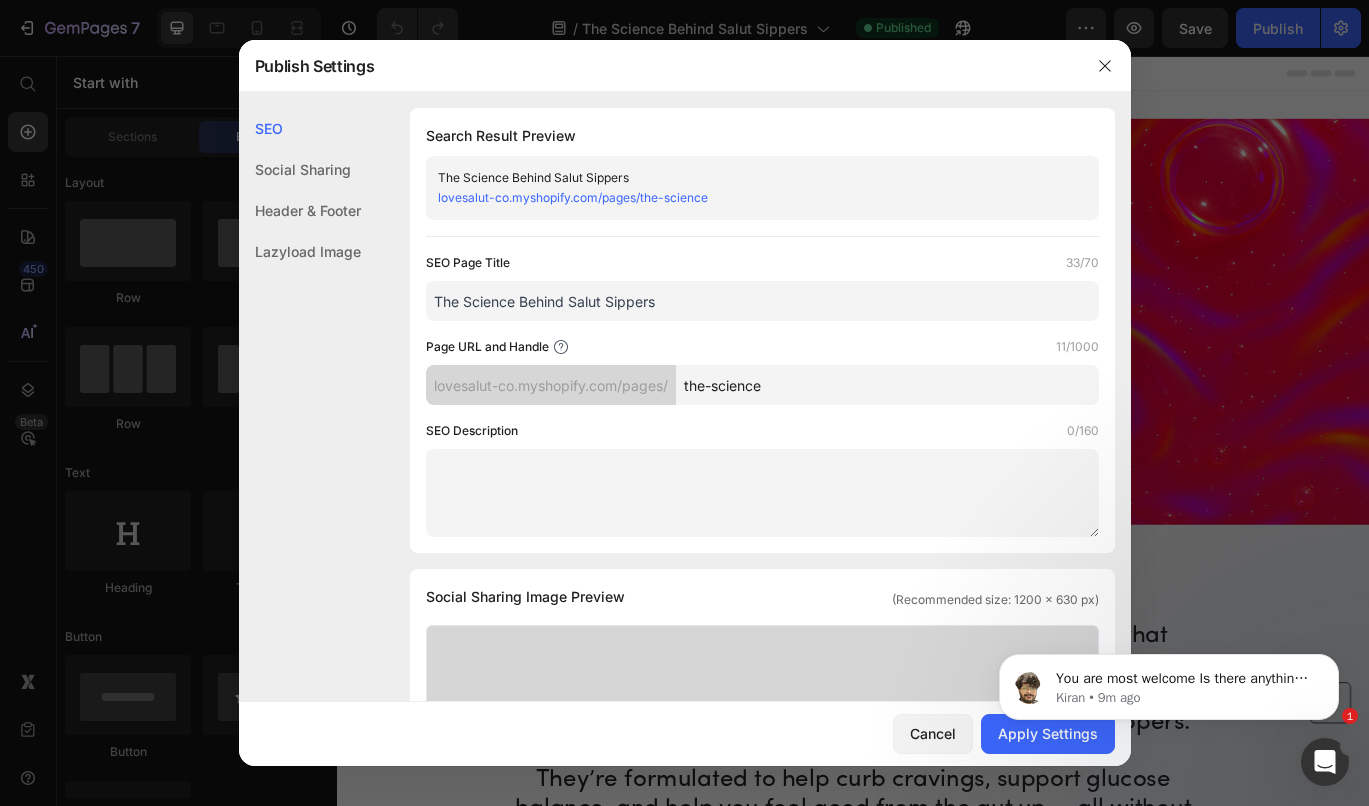 click on "You are most welcome  Is there anything else I can help with? [PERSON] • 9m ago" at bounding box center (1169, 682) 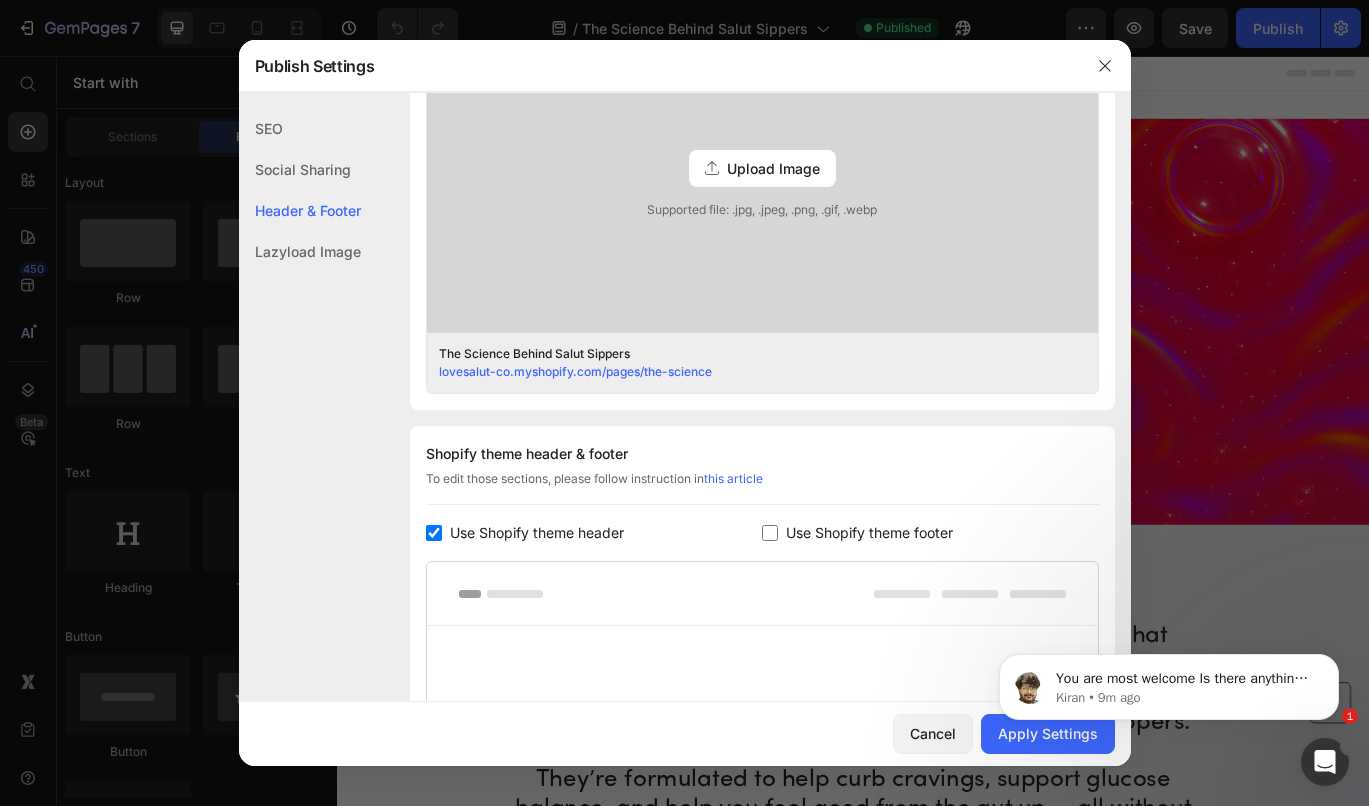 scroll, scrollTop: 121, scrollLeft: 0, axis: vertical 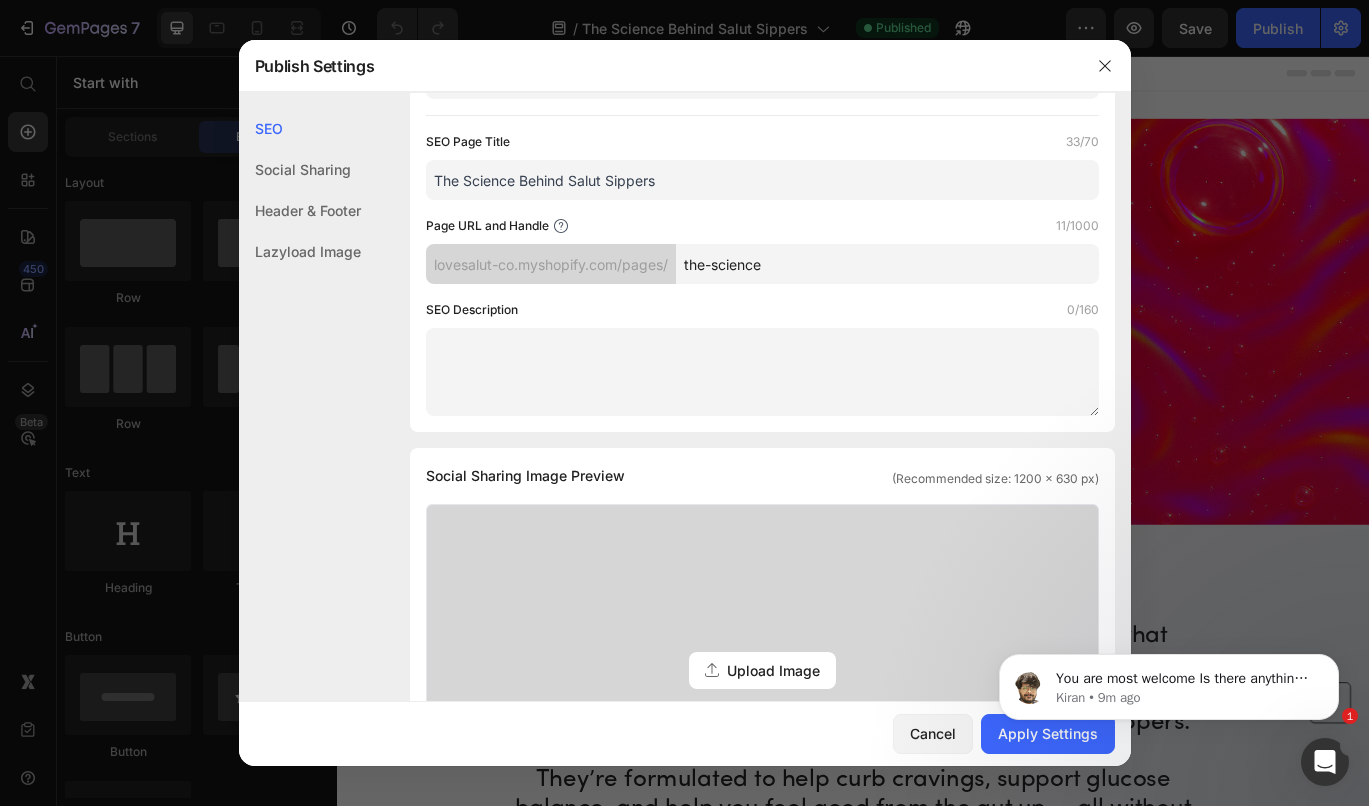 click on "You are most welcome  Is there anything else I can help with? [PERSON] • 9m ago" at bounding box center (1169, 682) 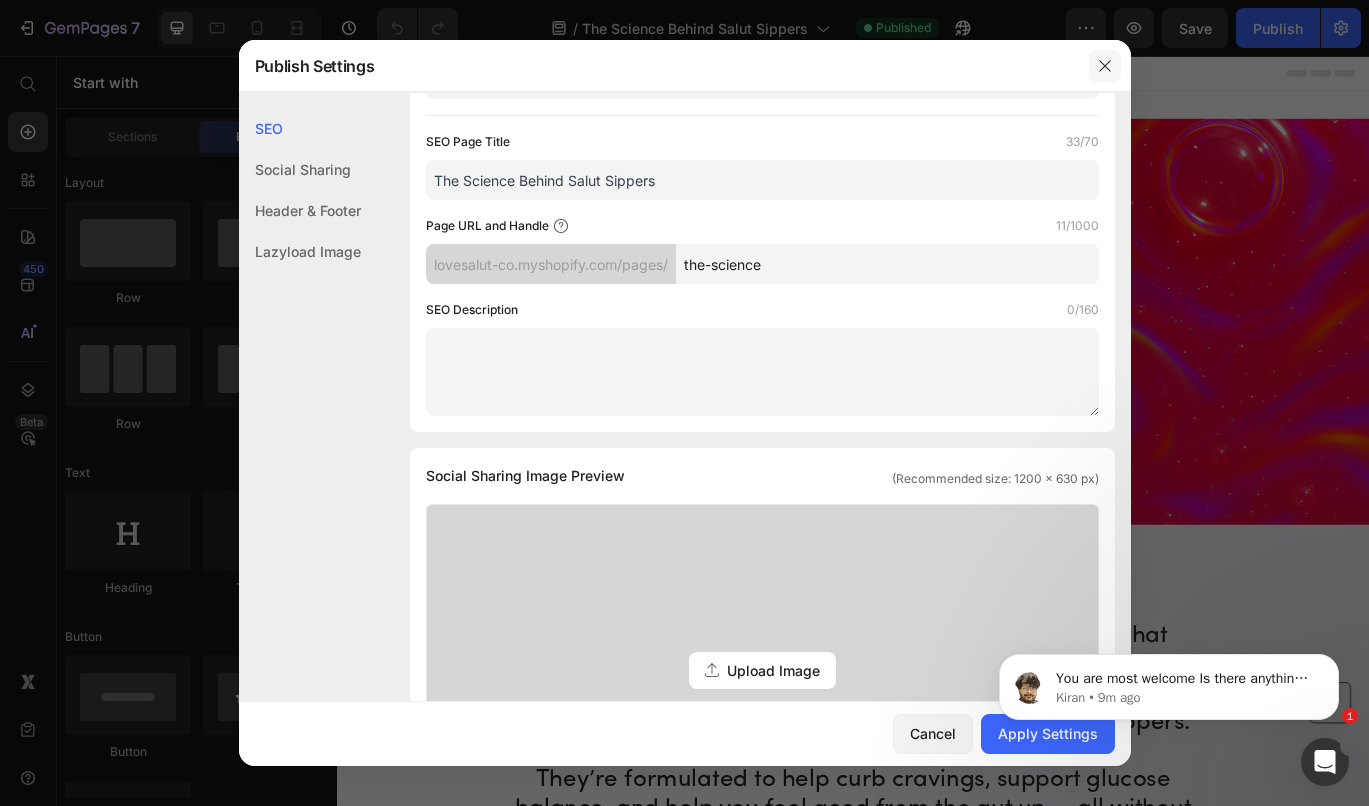 click 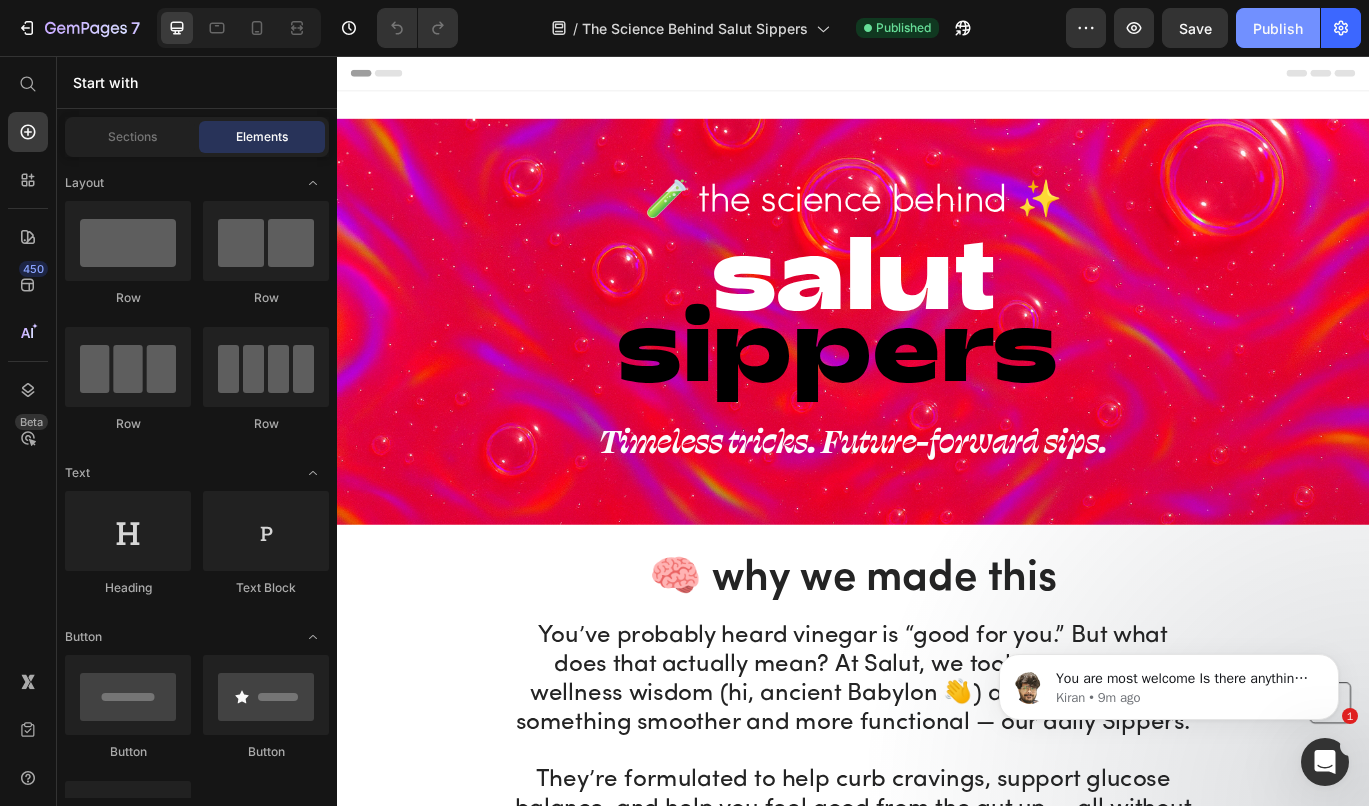 click on "Publish" at bounding box center (1278, 28) 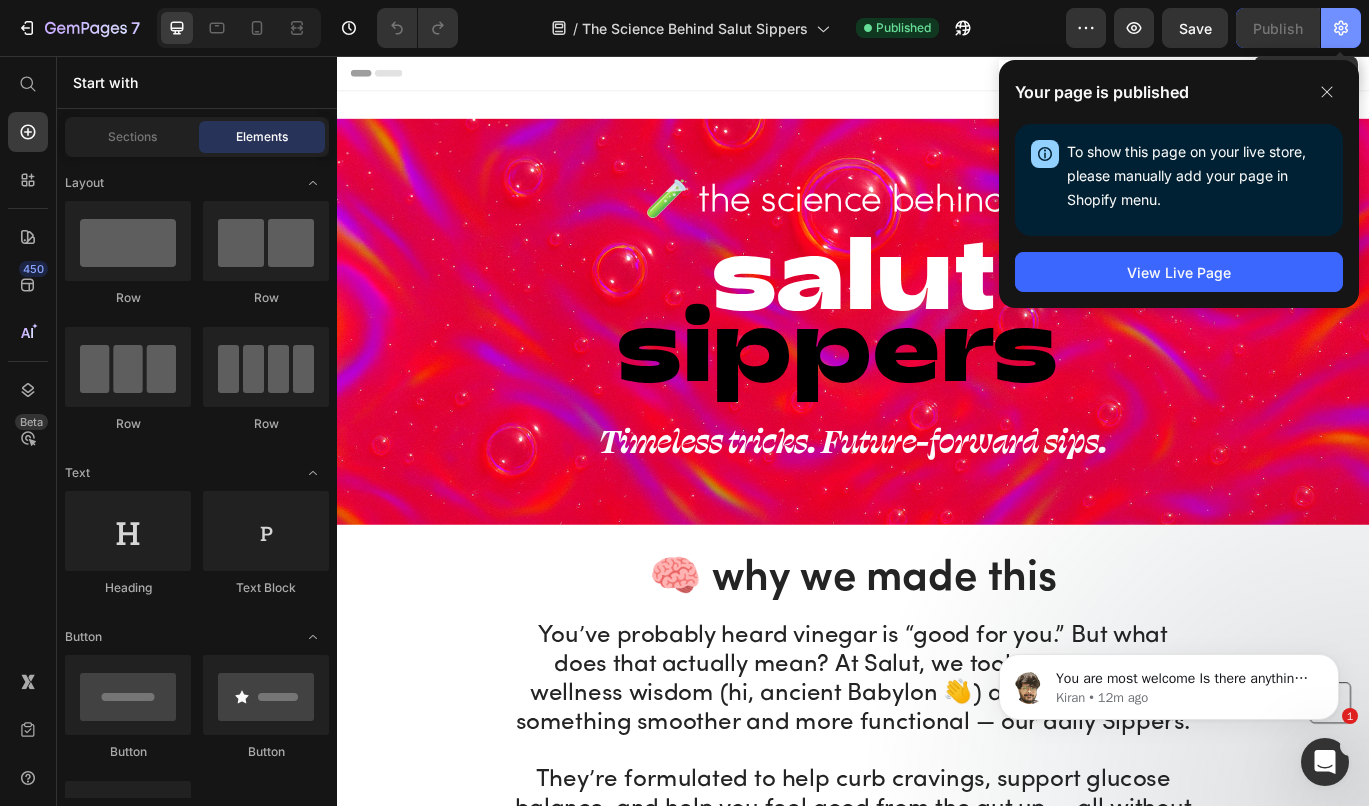 click 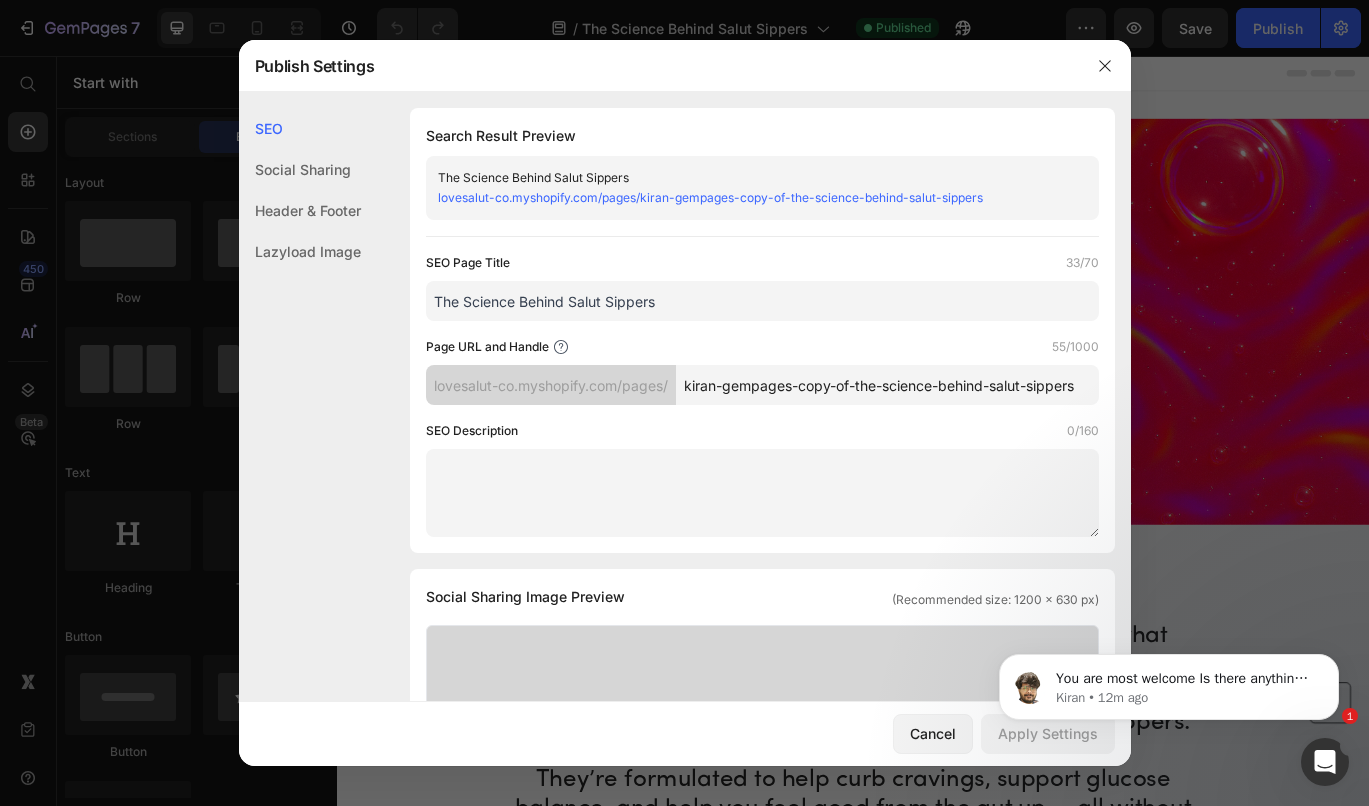 click on "kiran-gempages-copy-of-the-science-behind-salut-sippers" at bounding box center [887, 385] 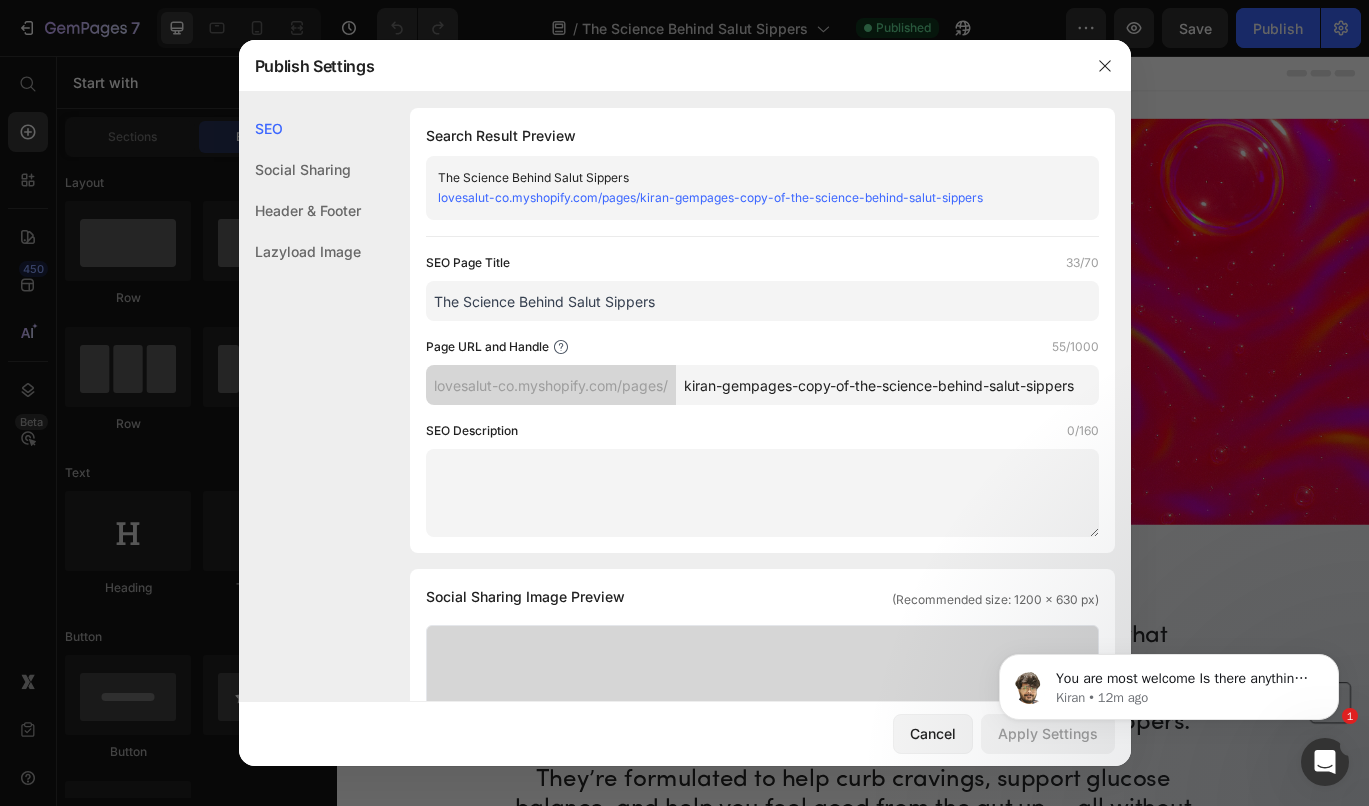 type on "s" 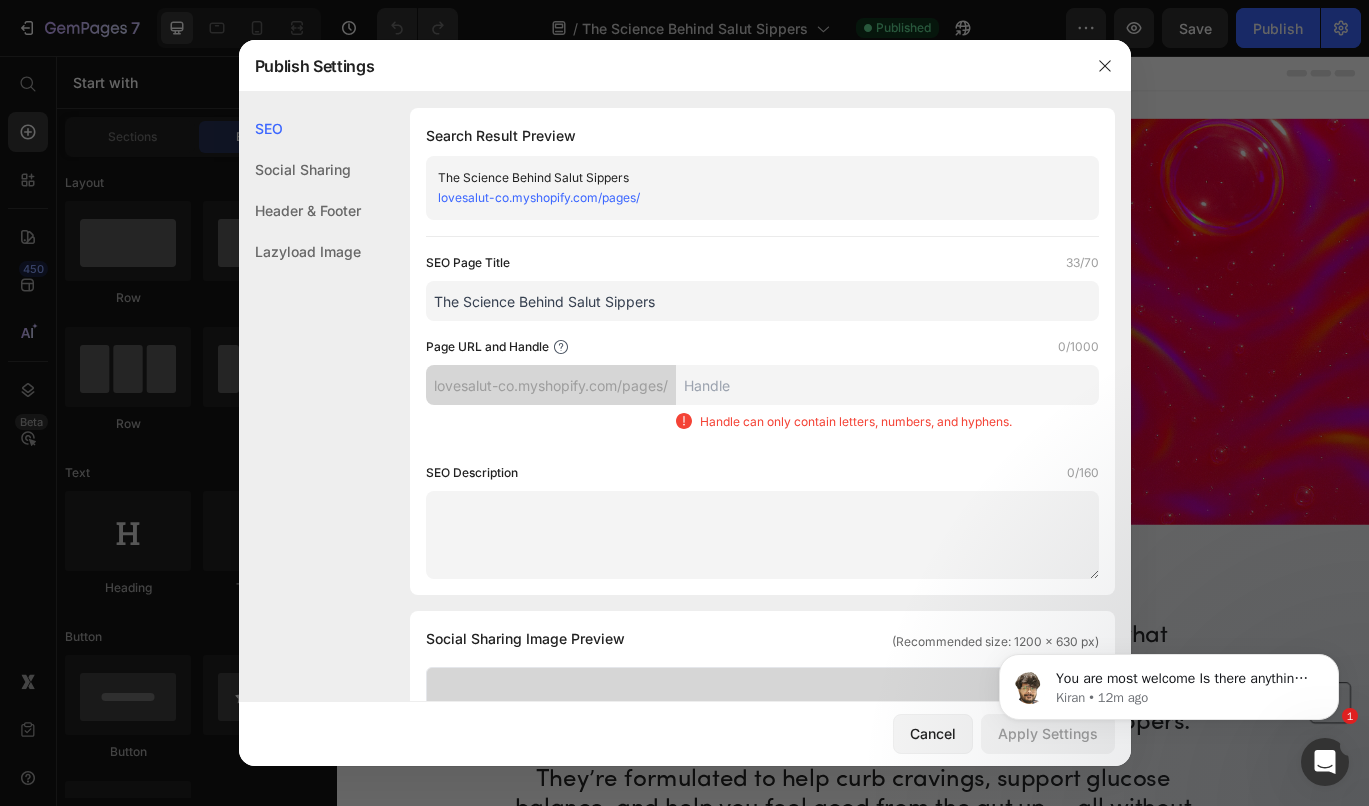 type on "s" 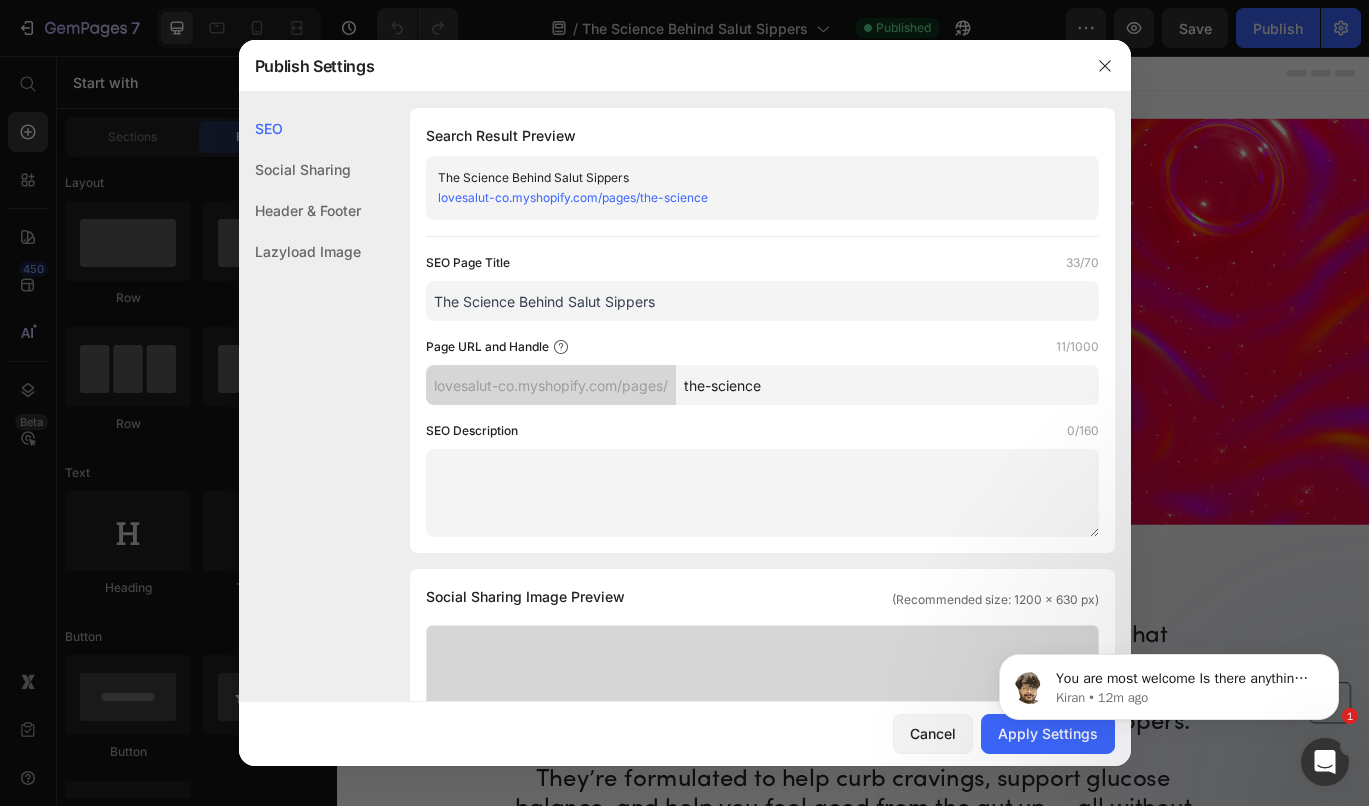 type on "the-science" 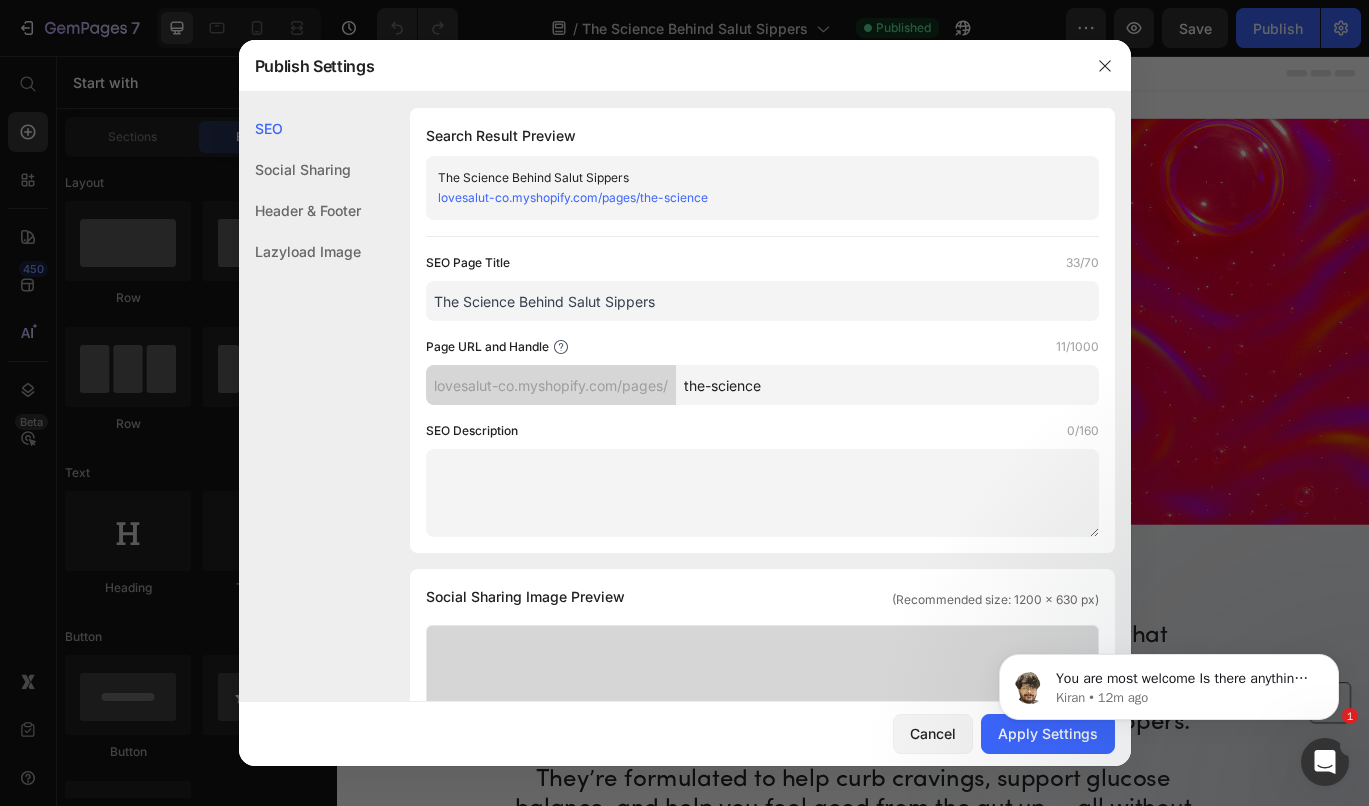 click at bounding box center [762, 493] 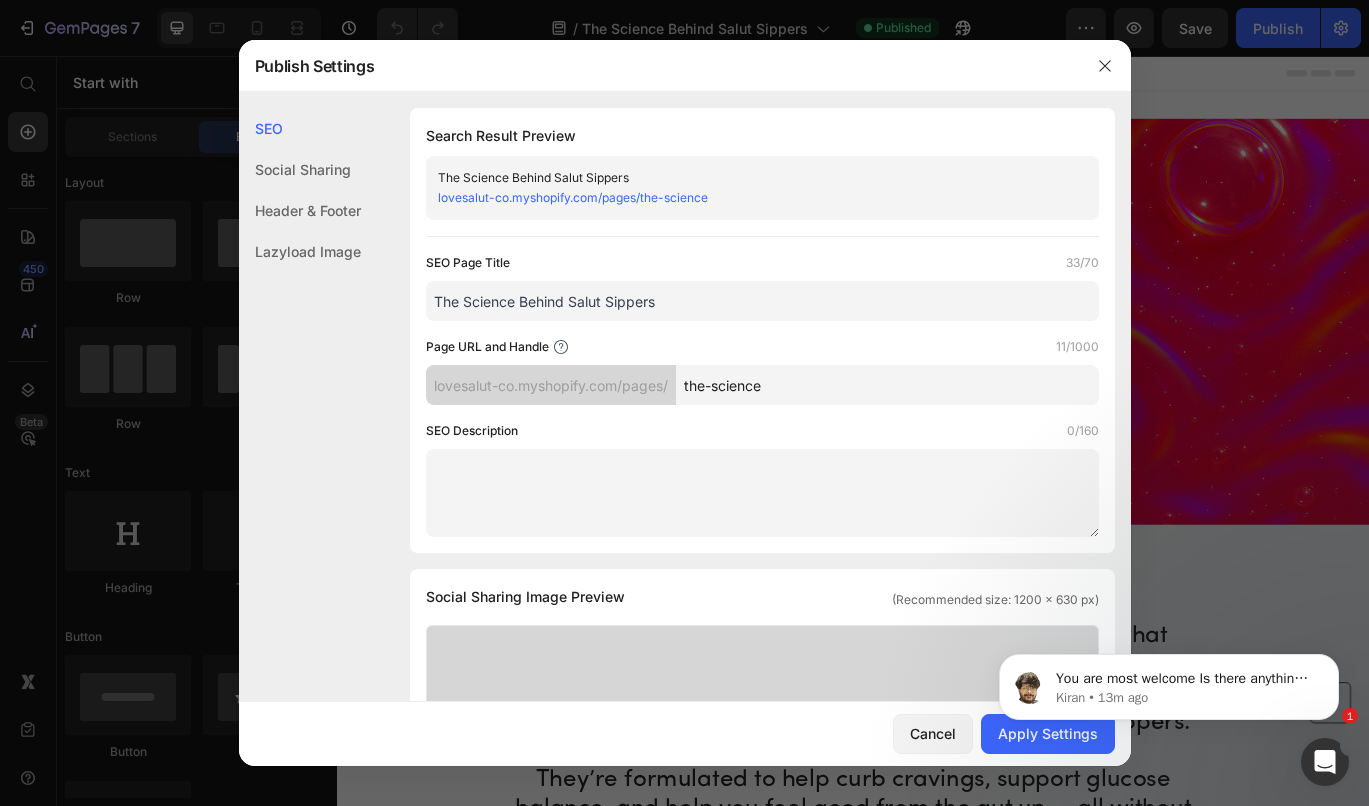 click on "You are most welcome  Is there anything else I can help with? [PERSON] • 13m ago" at bounding box center [1169, 682] 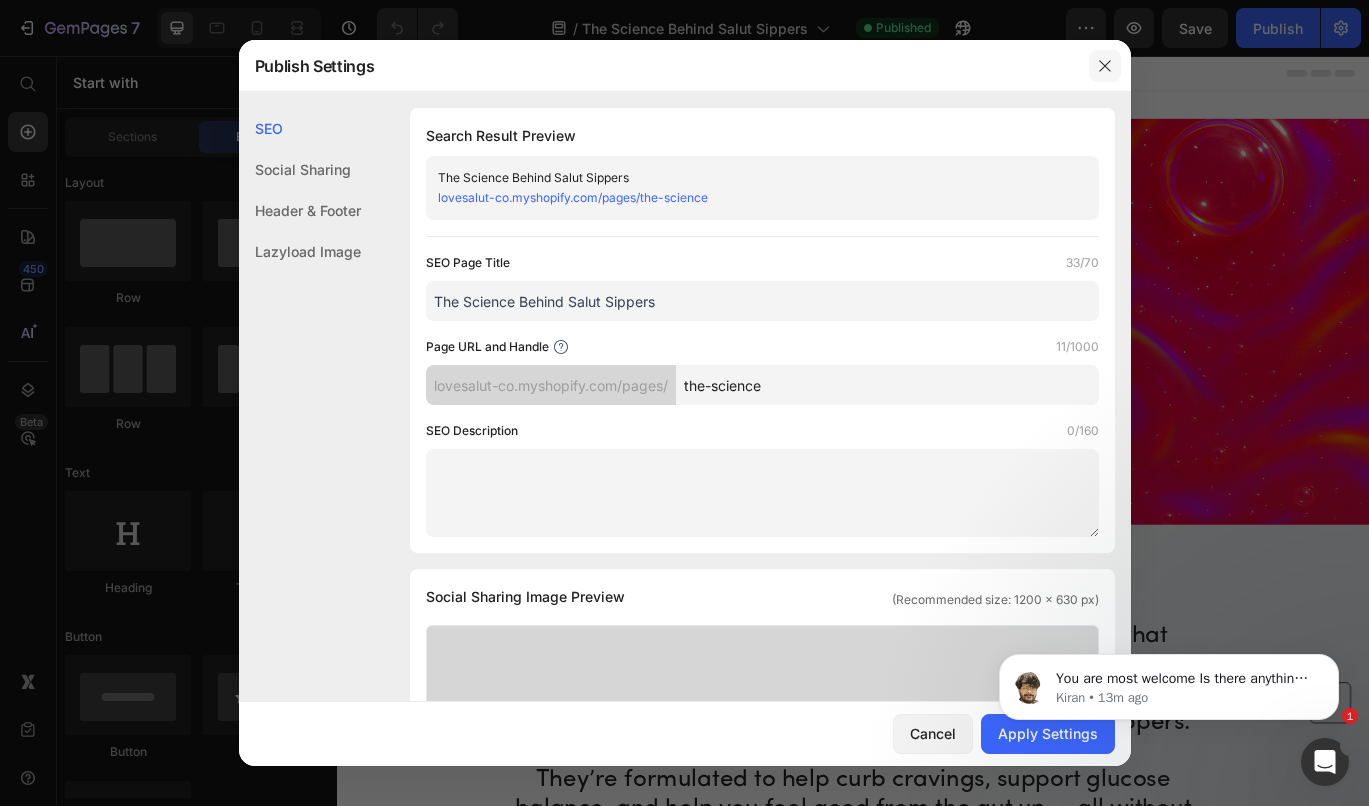 click 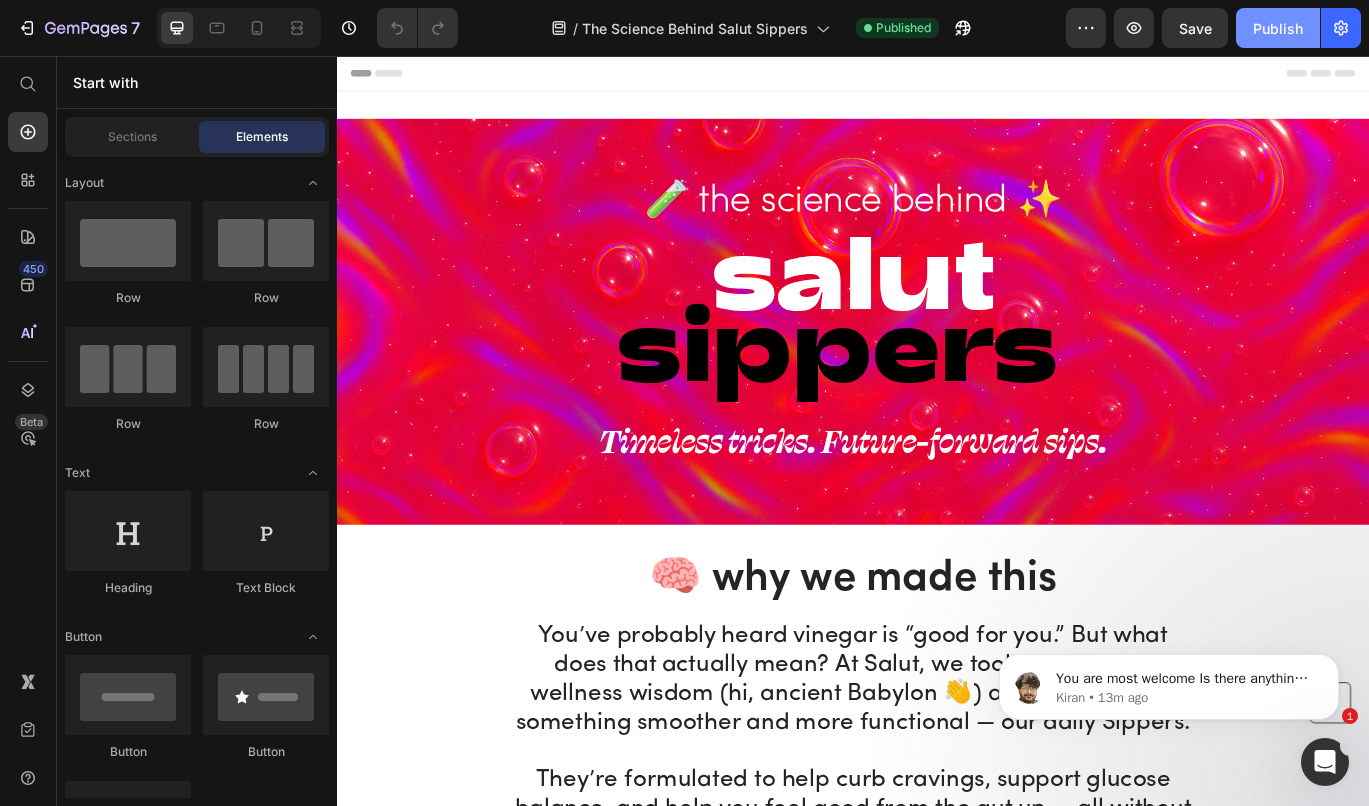 click on "Publish" at bounding box center (1278, 28) 